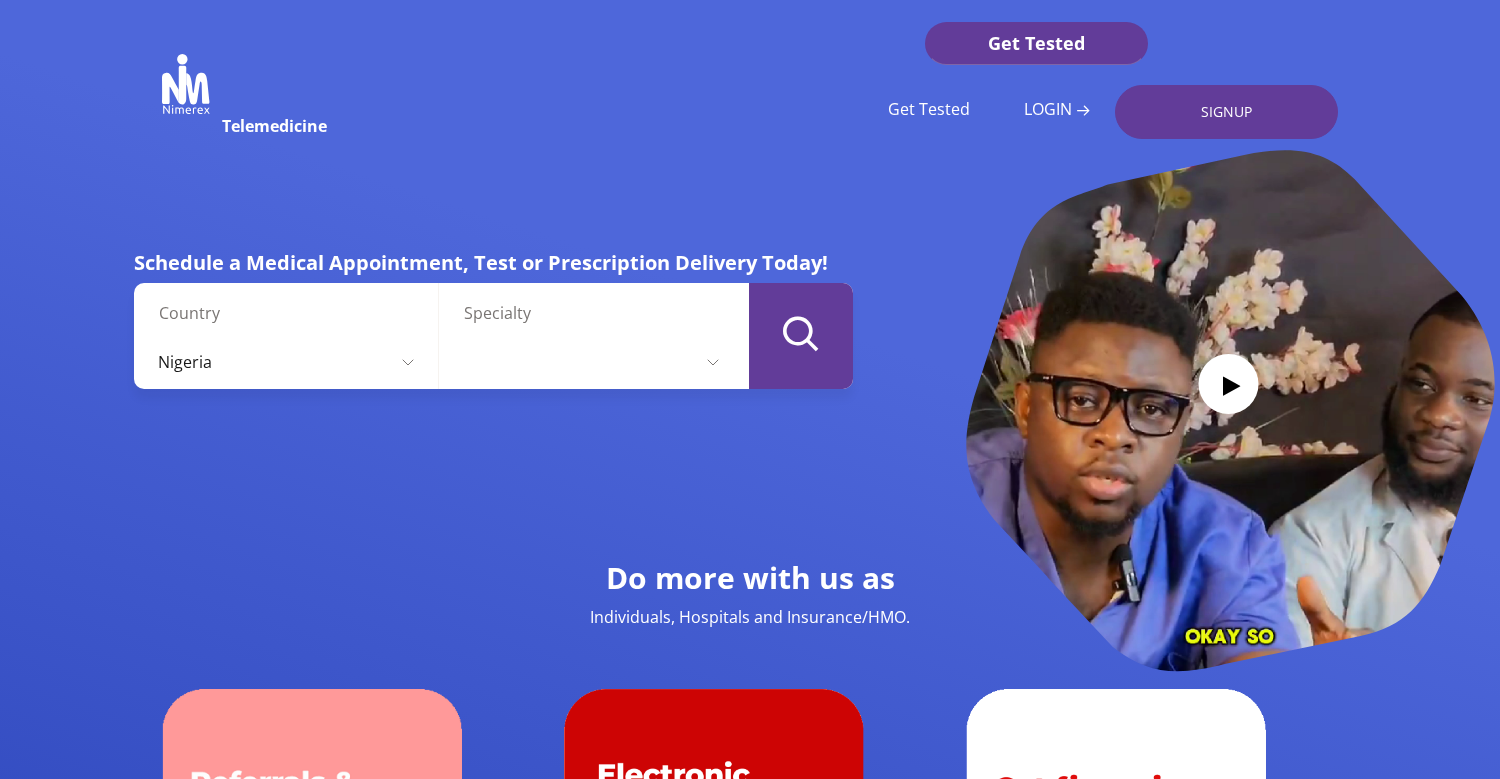 scroll, scrollTop: 0, scrollLeft: 0, axis: both 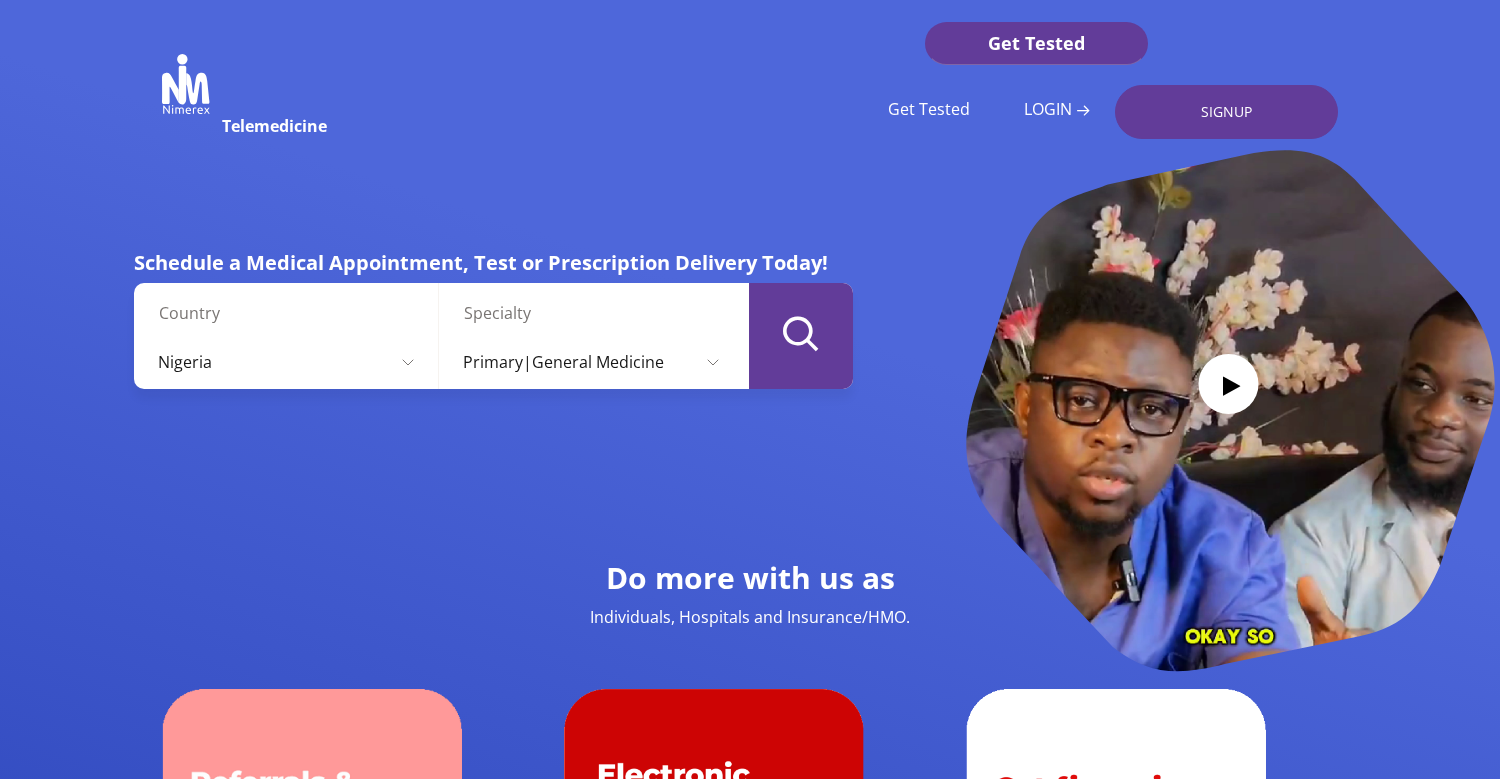 click at bounding box center (801, 333) 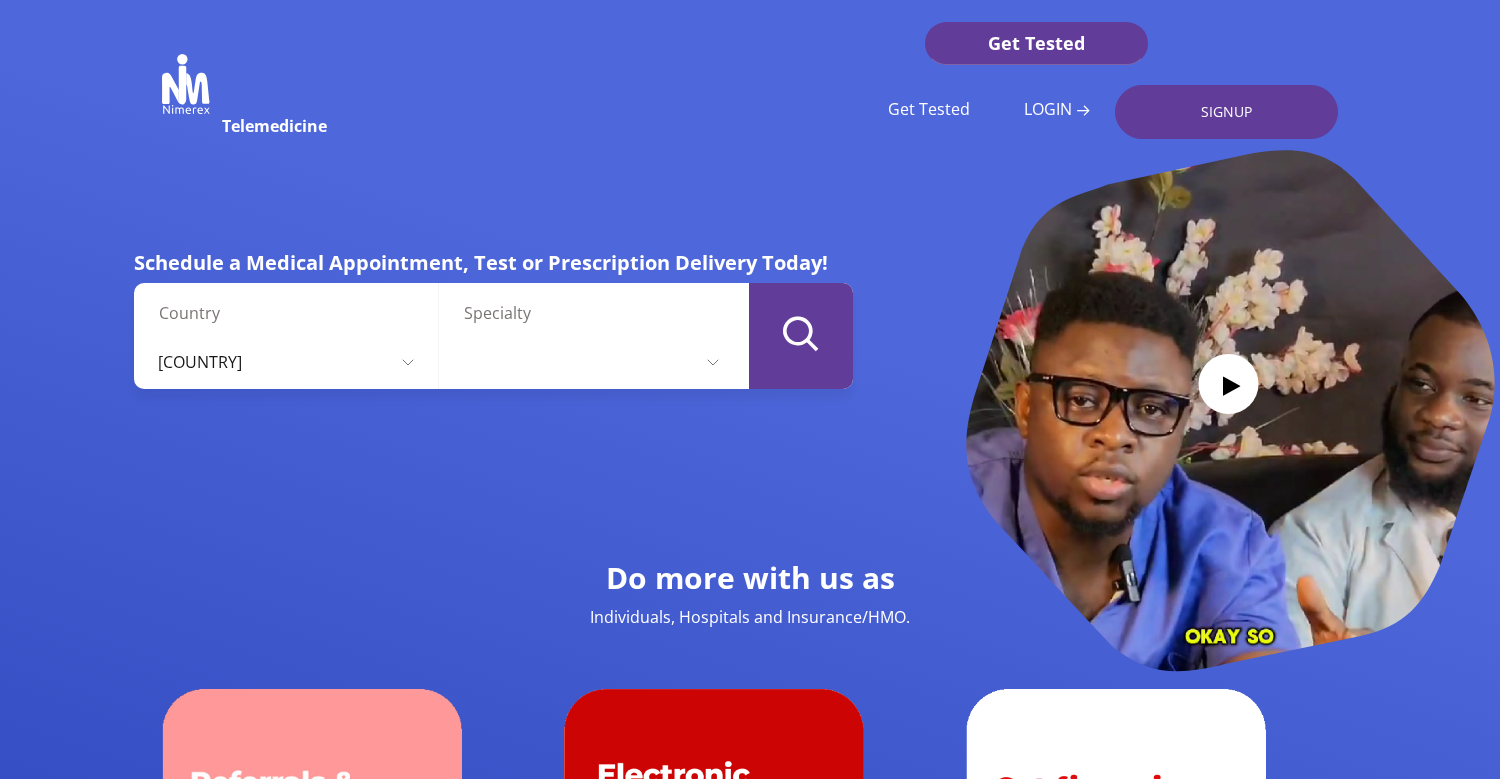 scroll, scrollTop: 0, scrollLeft: 0, axis: both 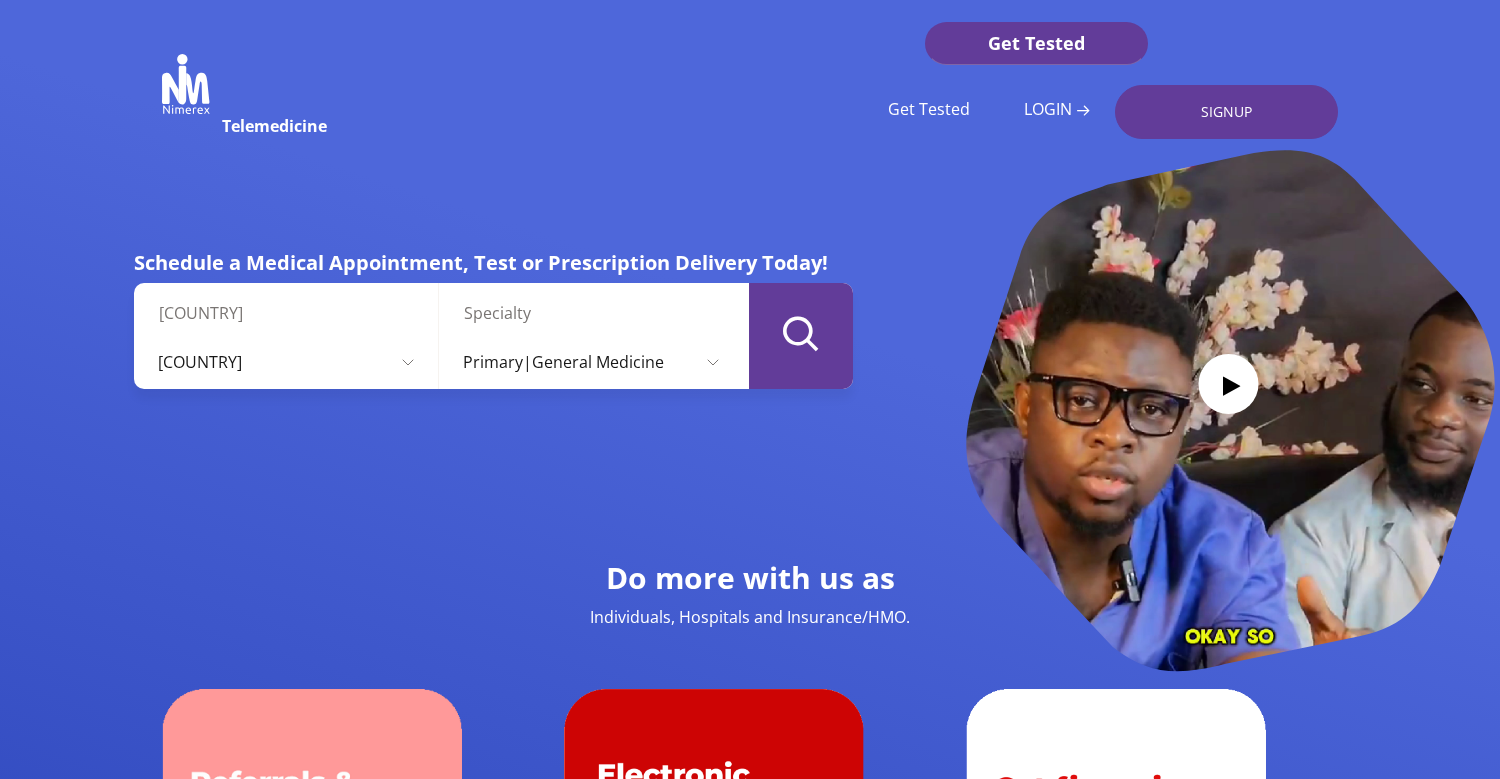 click at bounding box center [801, 333] 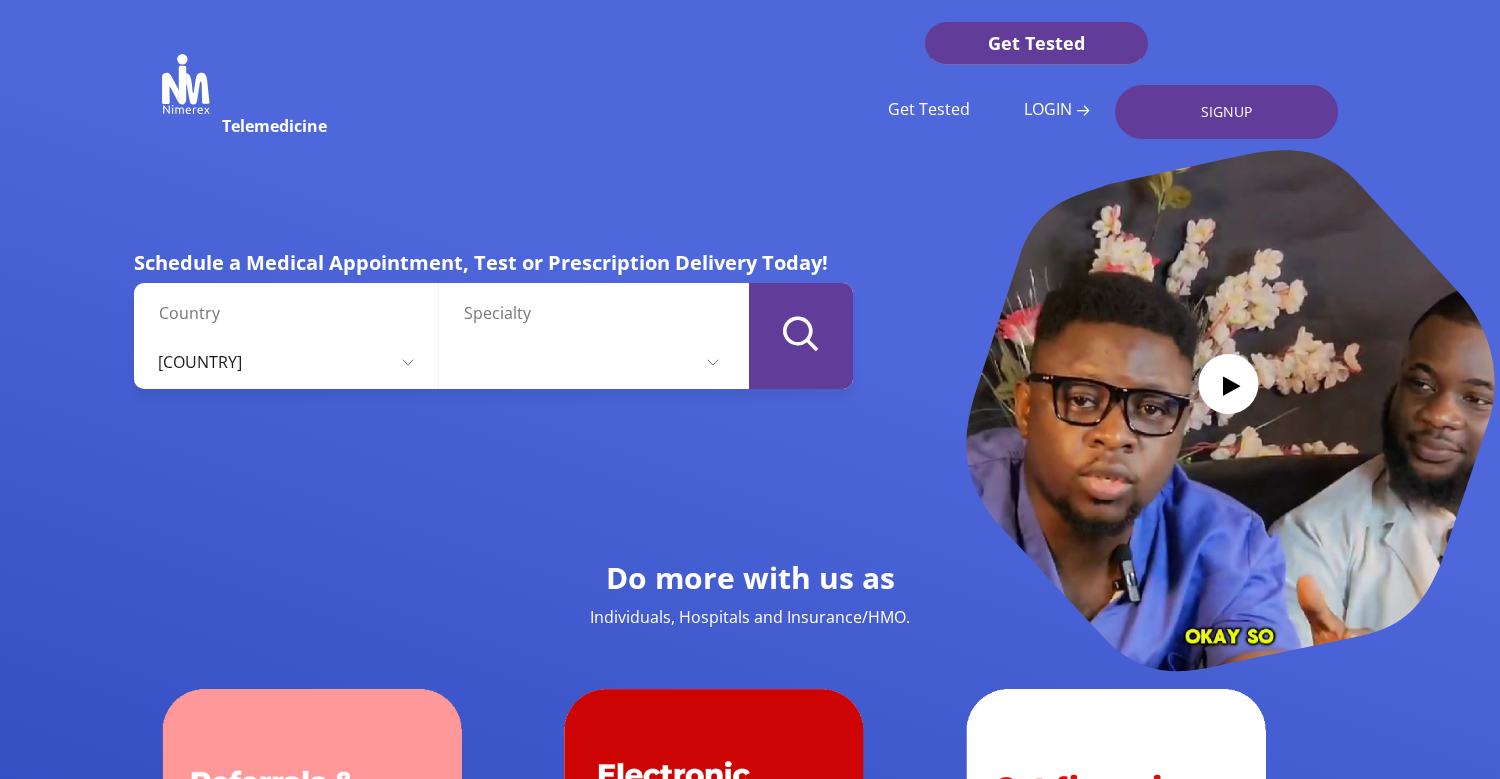 scroll, scrollTop: 0, scrollLeft: 0, axis: both 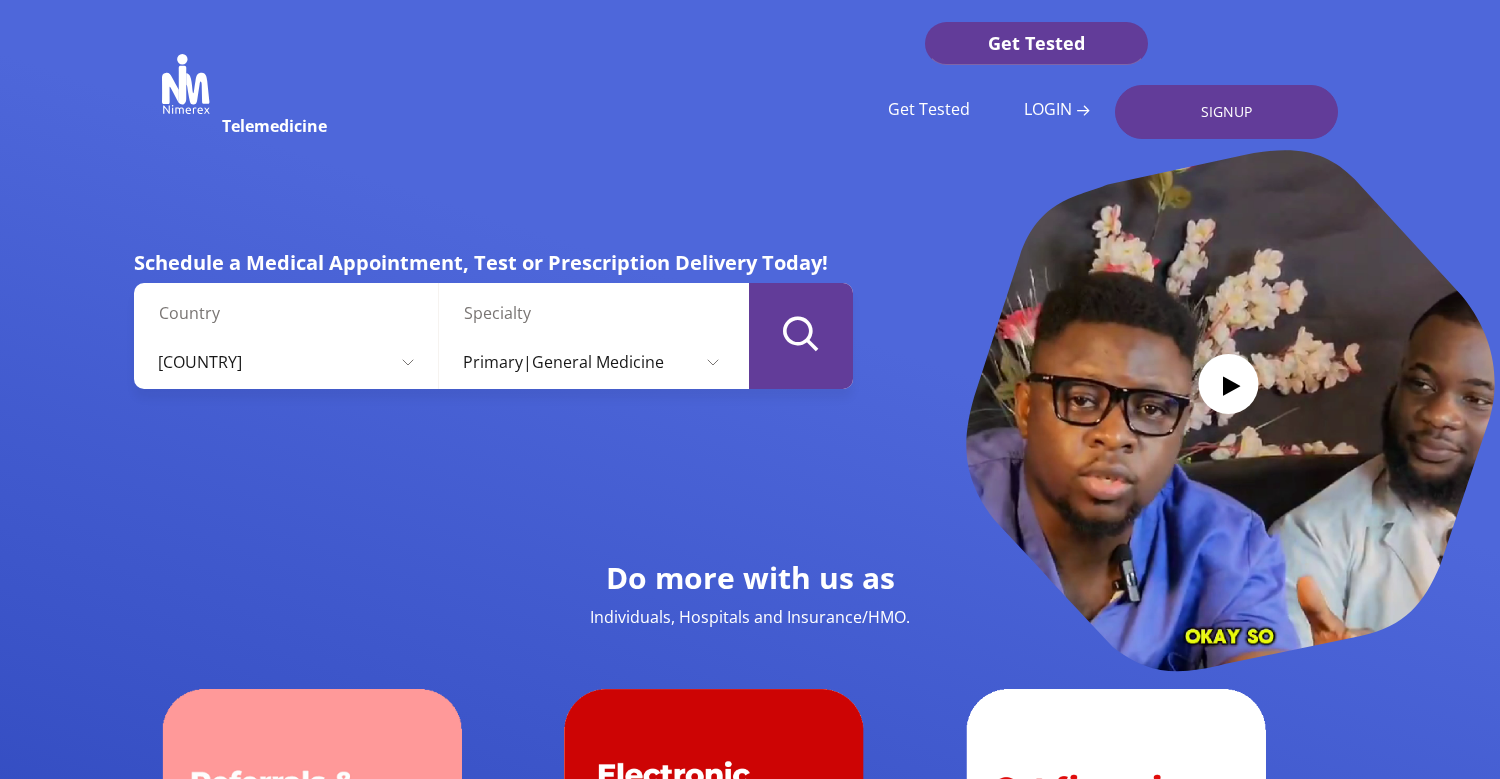 click at bounding box center (801, 336) 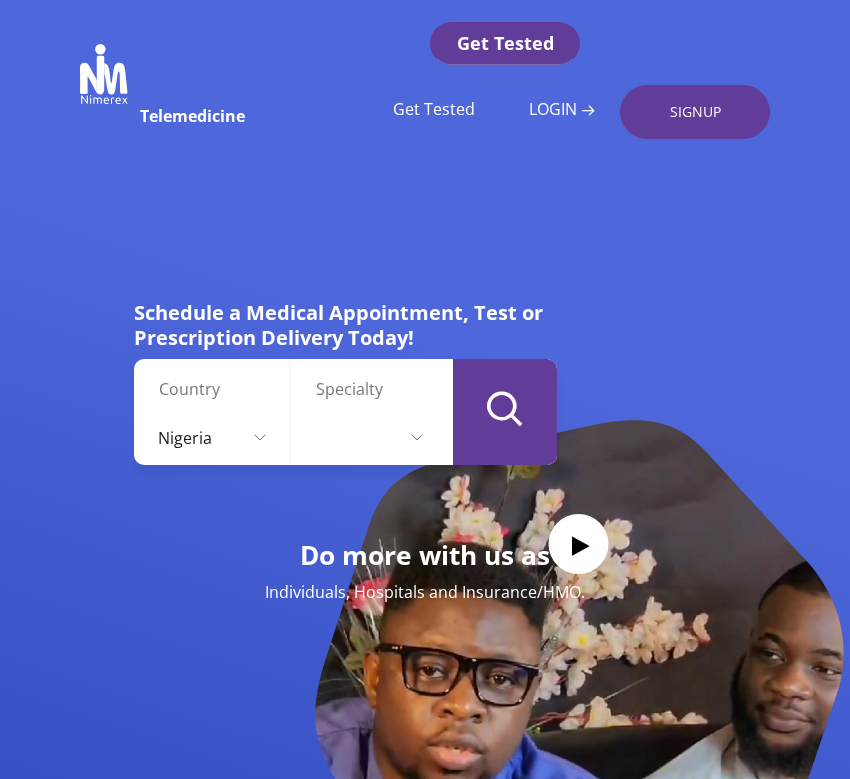 scroll, scrollTop: 0, scrollLeft: 0, axis: both 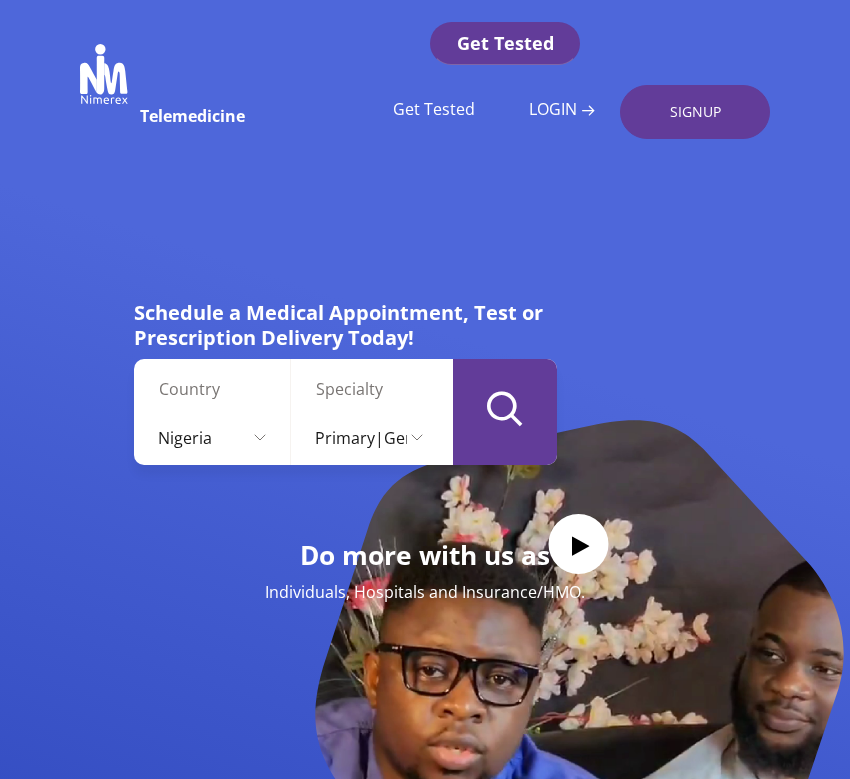 click at bounding box center [505, 408] 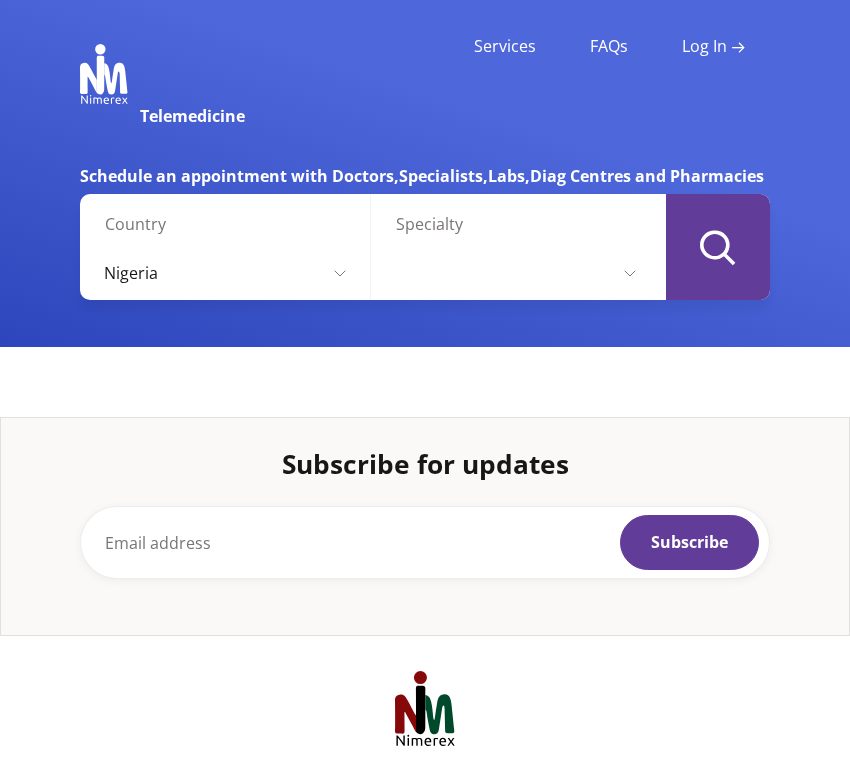 scroll, scrollTop: 0, scrollLeft: 0, axis: both 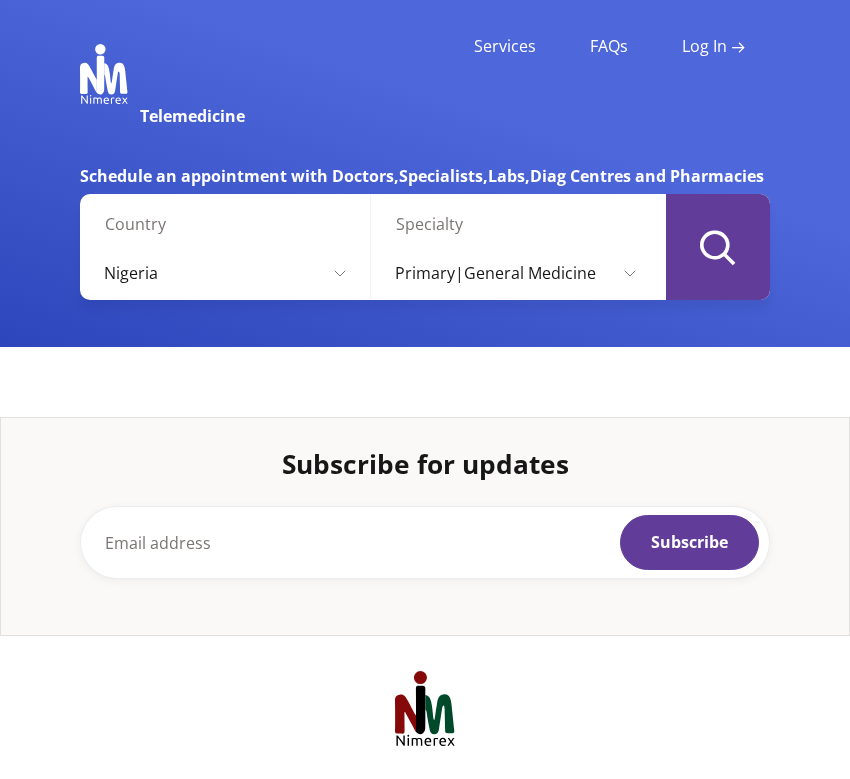 click on "Primary|General Medicine Clinical laboratory sciences Dermatology Dietetics Emergency medicine Endocrinology Family medicine Gastroenterology Geriatrics Gynecology Hepatology Infectious disease Internal medicine llergy and immunology Medical research Nephrology Neurology Neurosurgery Obstetrics and gynecology Oncology Ophthalmology Oral and maxillofacial surgery Orthopedic surgery Otorhinolaryngology, or ENT Palliative care Pathology Pediatrics Physical medicine and rehabilitation Or Physiatry Plastic surgery Podiatry Proctology Psychiatry Public Health Pulmonology Radiology Rheumatology Thoracic surgery Urgent Care Medicine Urology Vascular surgery Cardiology Dentist Family Medicine" at bounding box center [516, 273] 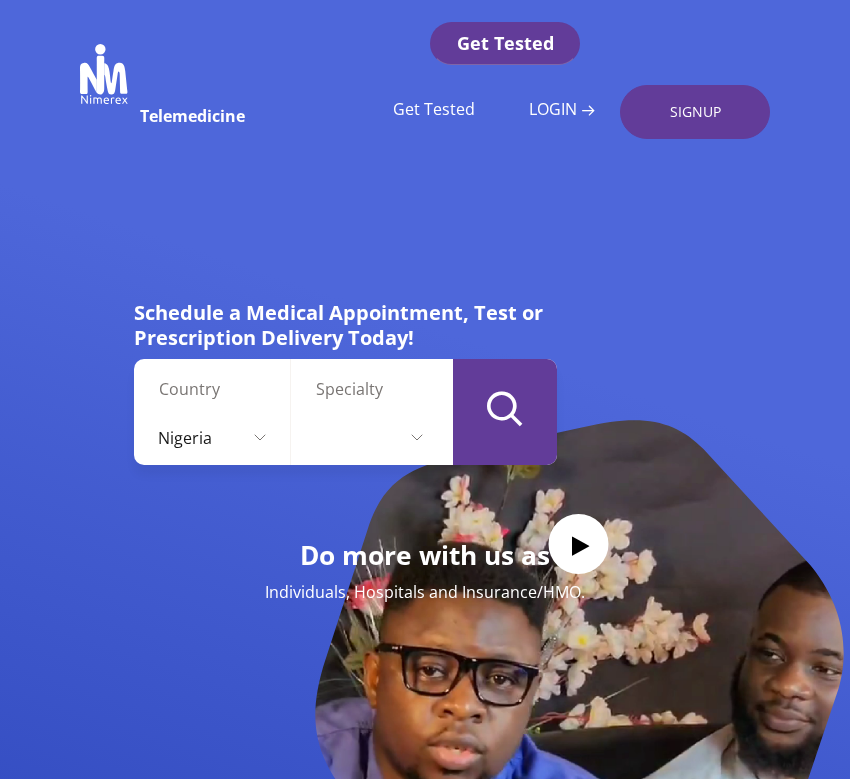 scroll, scrollTop: 0, scrollLeft: 0, axis: both 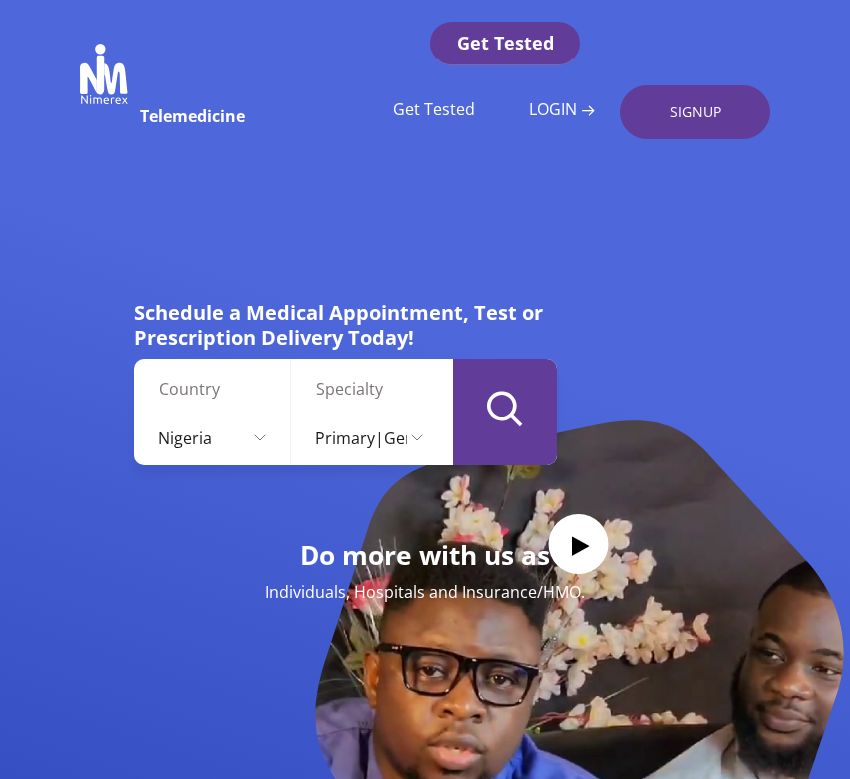click at bounding box center (505, 408) 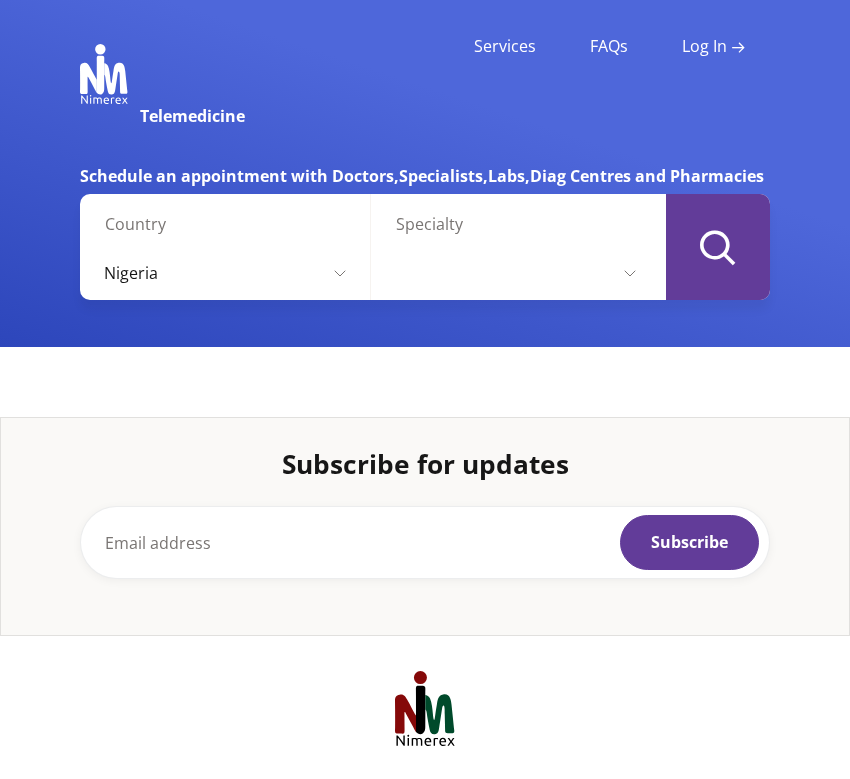 scroll, scrollTop: 0, scrollLeft: 0, axis: both 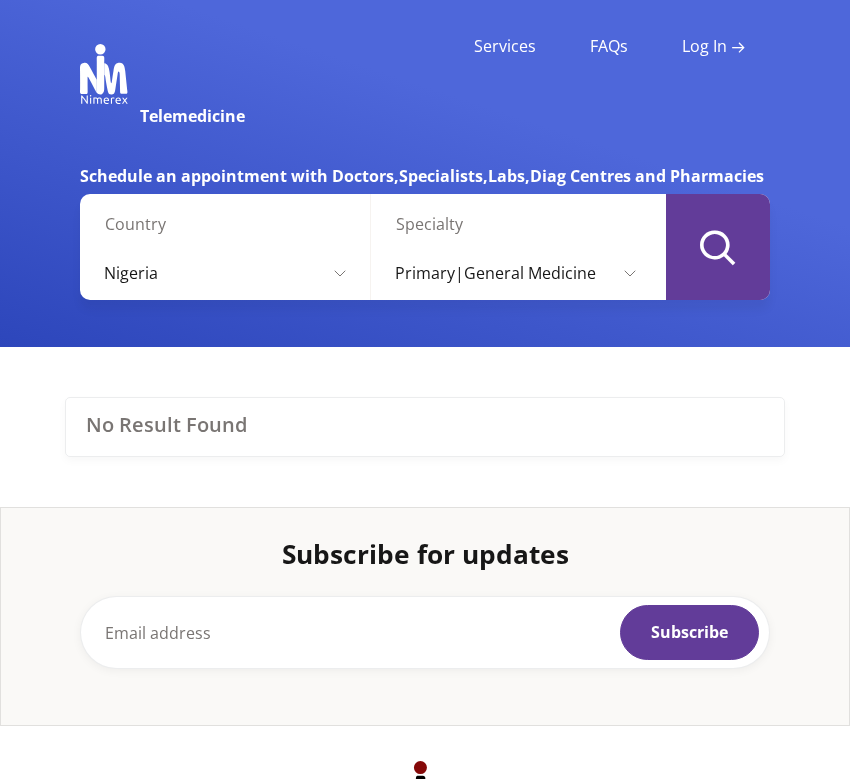 click on "No Result Found" at bounding box center [425, 427] 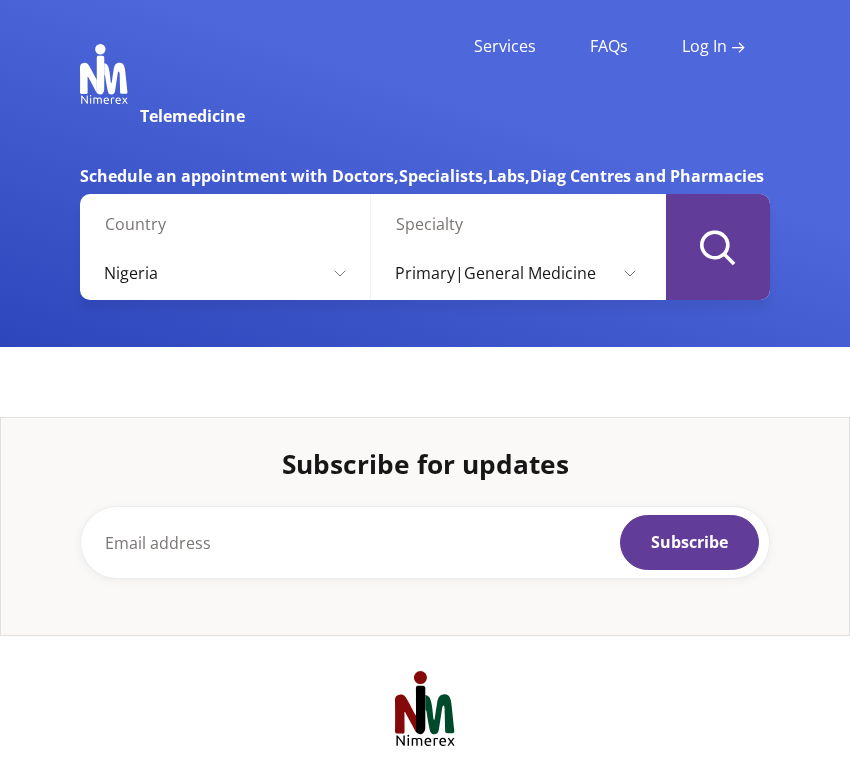 click at bounding box center [718, 247] 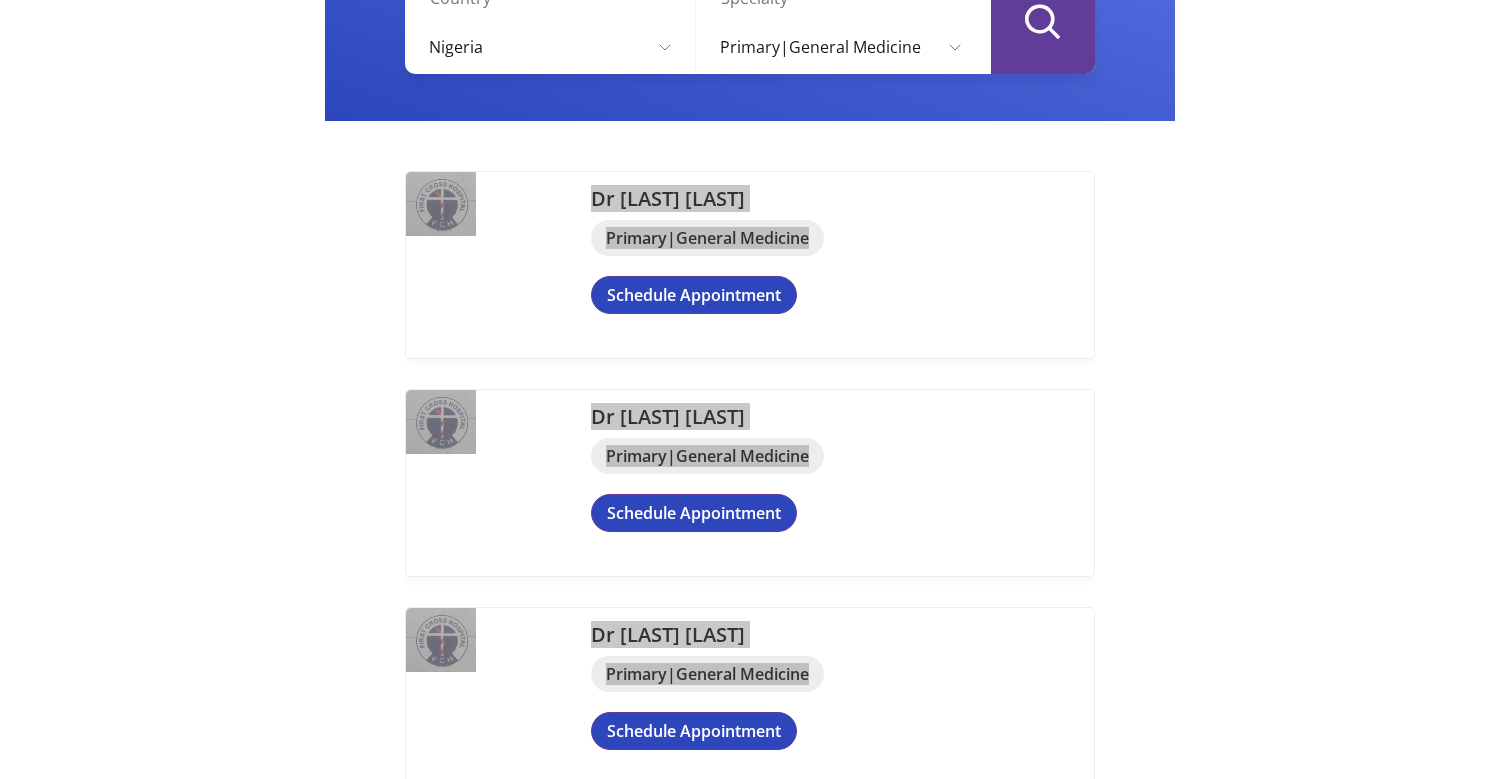 scroll, scrollTop: 0, scrollLeft: 0, axis: both 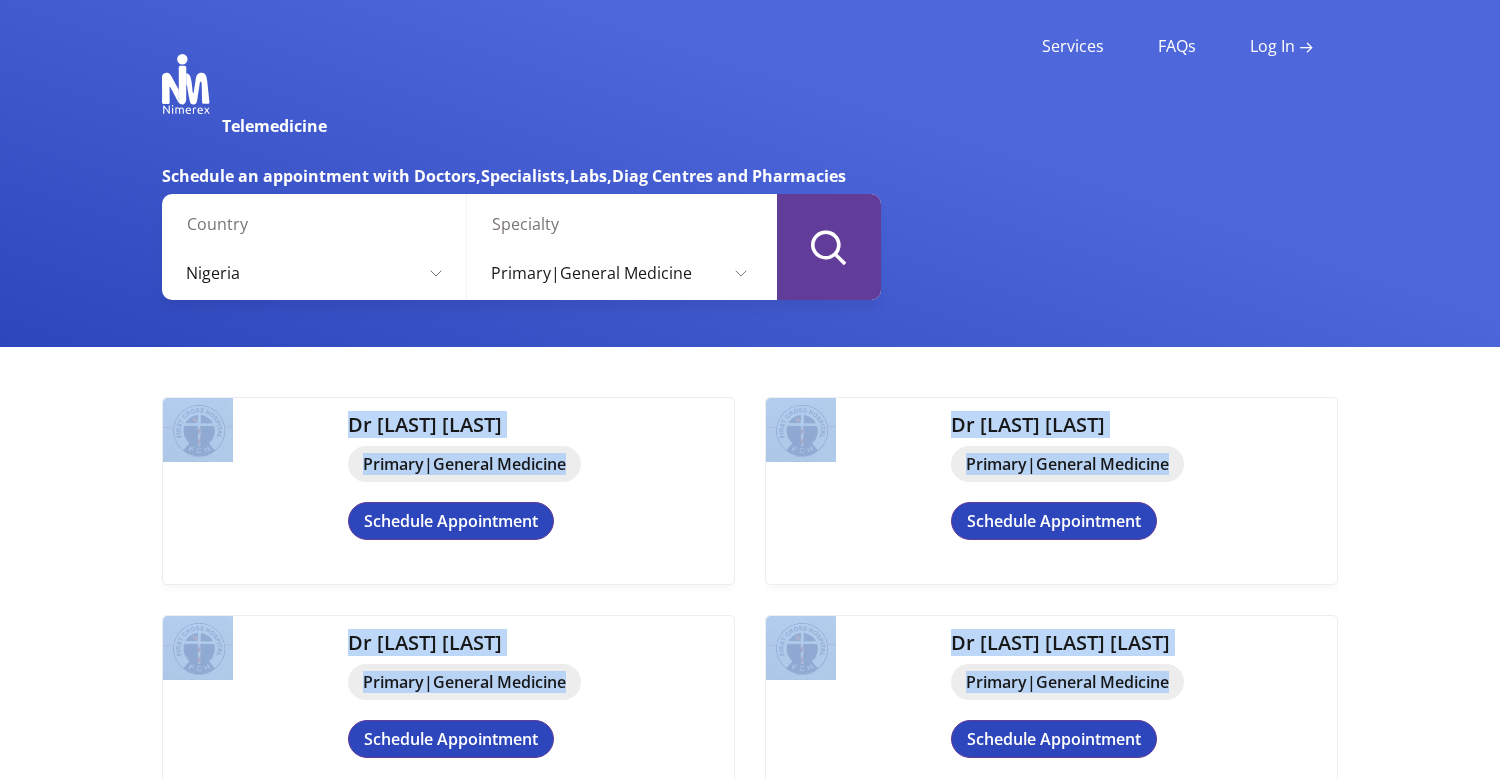 click on "Schedule an appointment with Doctors,Specialists,Labs,Diag Centres and Pharmacies
Country
Nigeria
USA
Specialty
Primary|General Medicine Clinical laboratory sciences Dermatology Dietetics Emergency medicine Endocrinology Family medicine Gastroenterology Geriatrics Gynecology Hepatology Infectious disease Internal medicine llergy and immunology Medical research Nephrology Neurology Neurosurgery Obstetrics and gynecology Oncology Ophthalmology Oral and maxillofacial surgery Orthopedic surgery Otorhinolaryngology, or ENT" at bounding box center (750, 173) 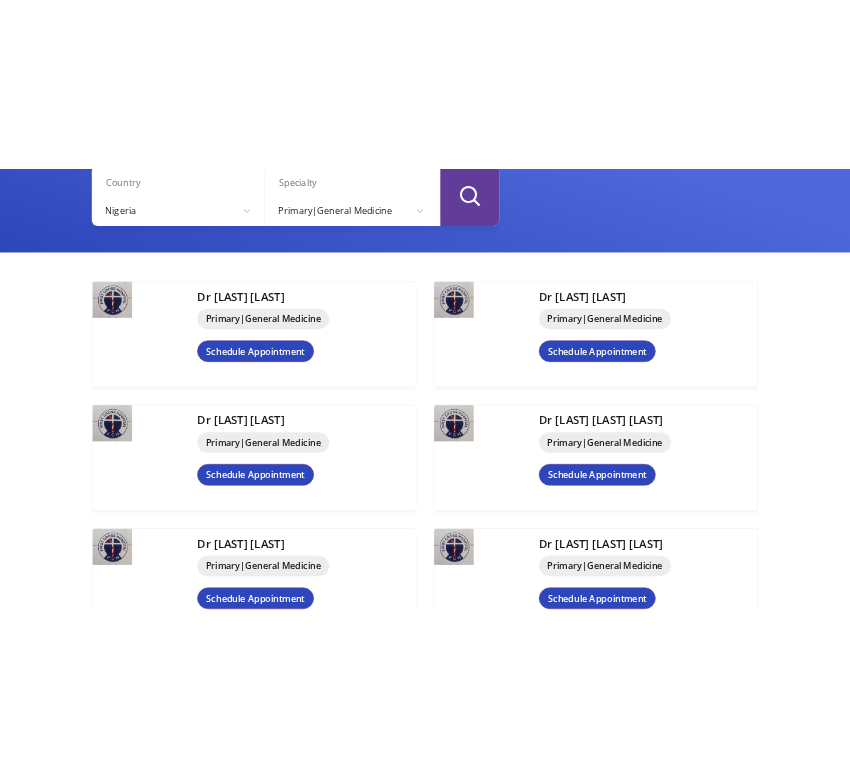 scroll, scrollTop: 211, scrollLeft: 0, axis: vertical 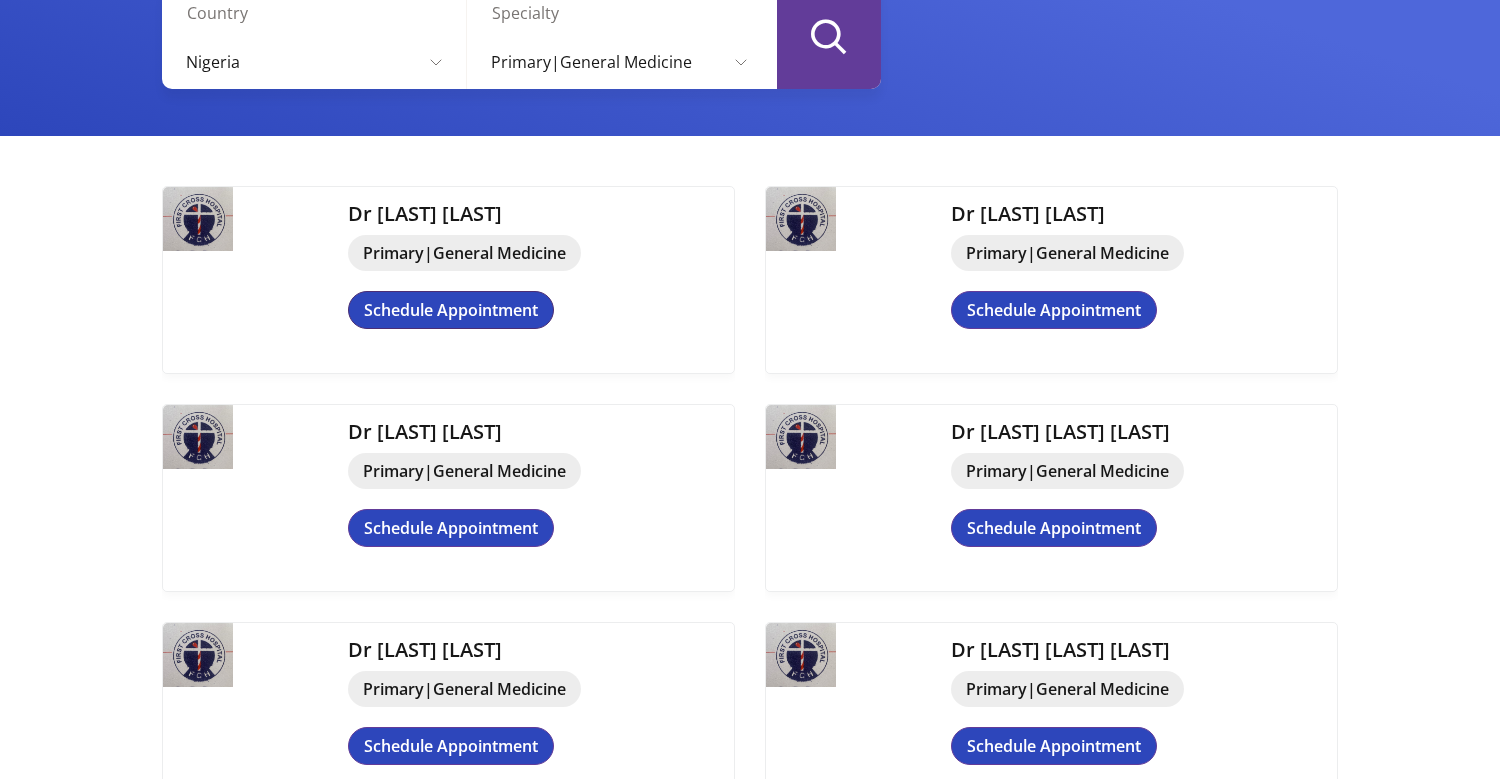 click on "Schedule Appointment" at bounding box center (451, 310) 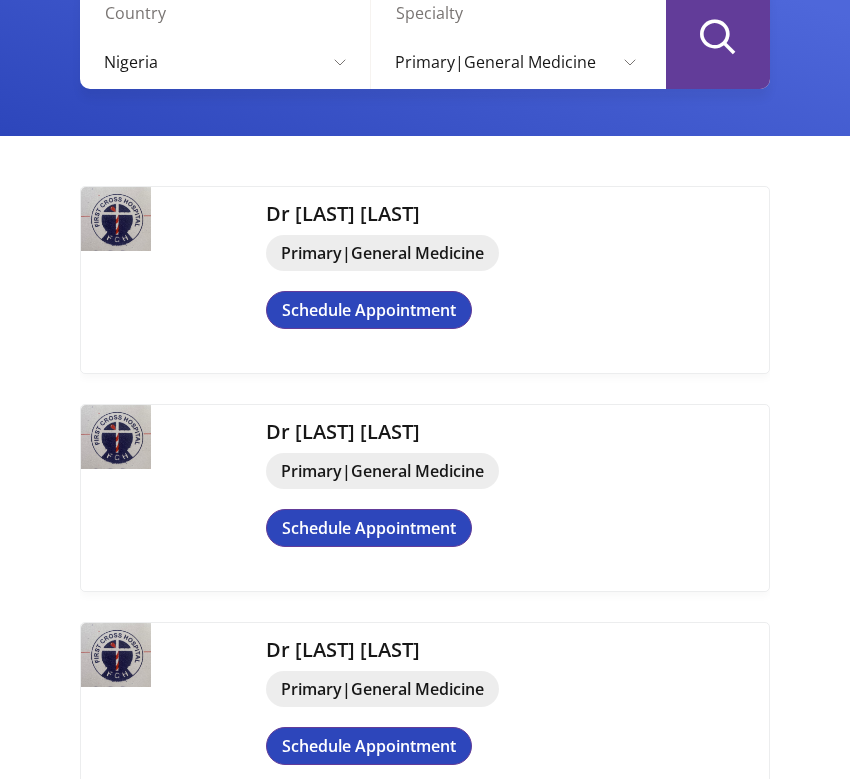 click at bounding box center (718, 36) 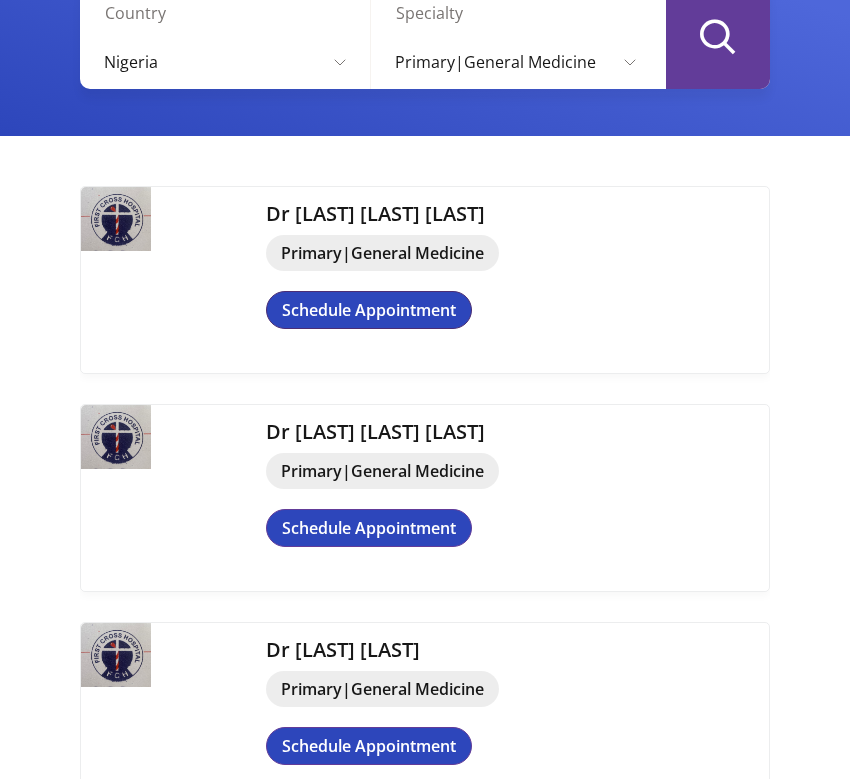 click on "Schedule Appointment" at bounding box center [369, 310] 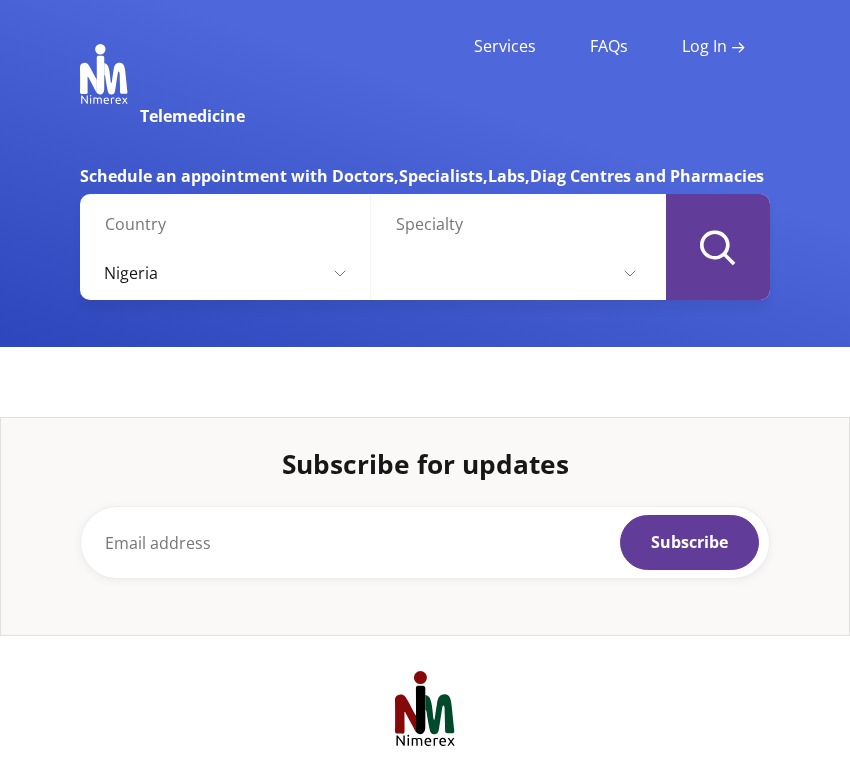 scroll, scrollTop: 56, scrollLeft: 0, axis: vertical 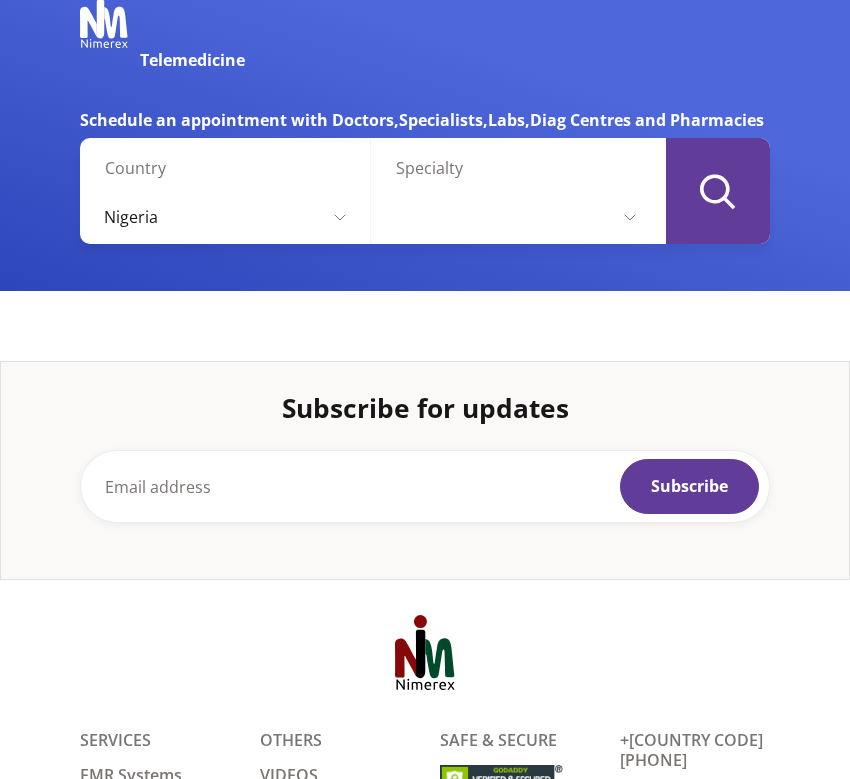 click at bounding box center (516, 217) 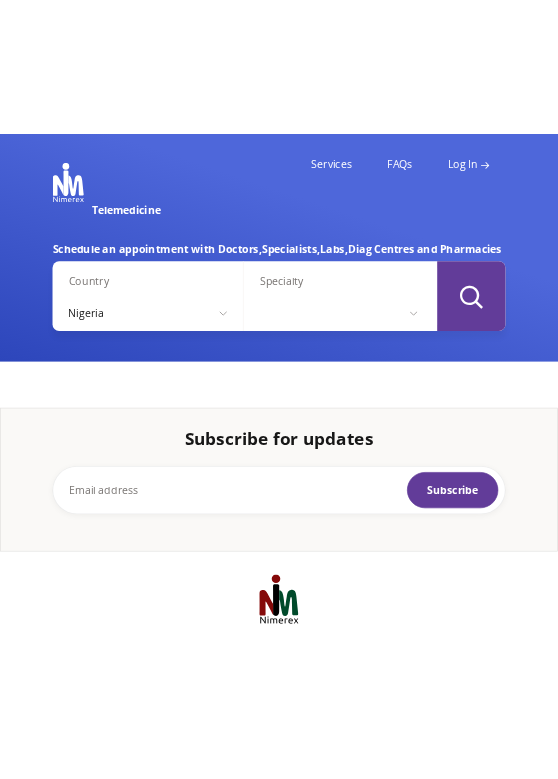 scroll, scrollTop: 56, scrollLeft: 0, axis: vertical 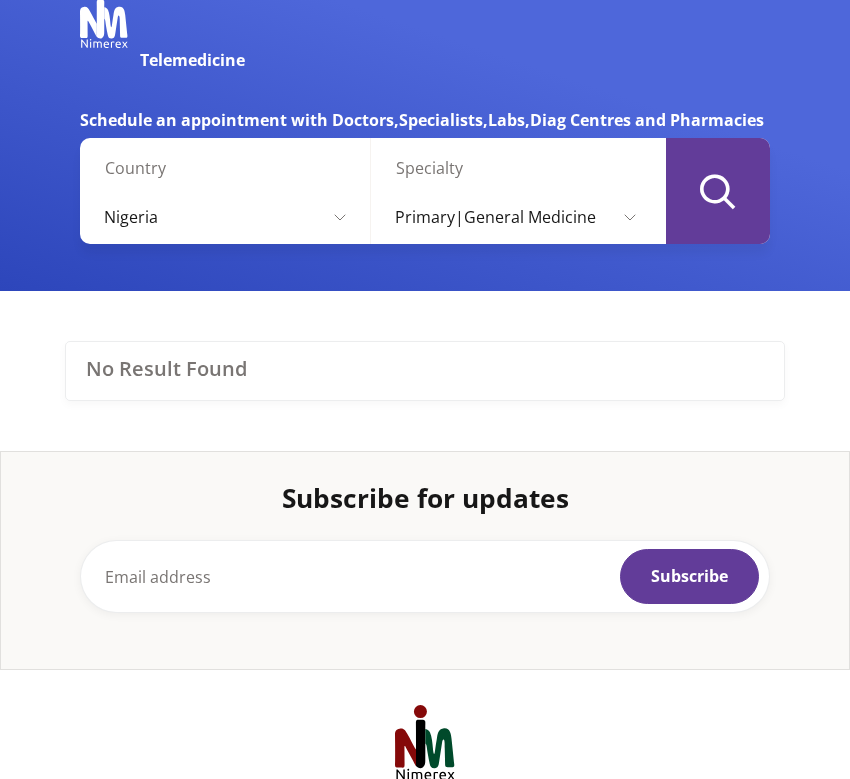 click at bounding box center (718, 191) 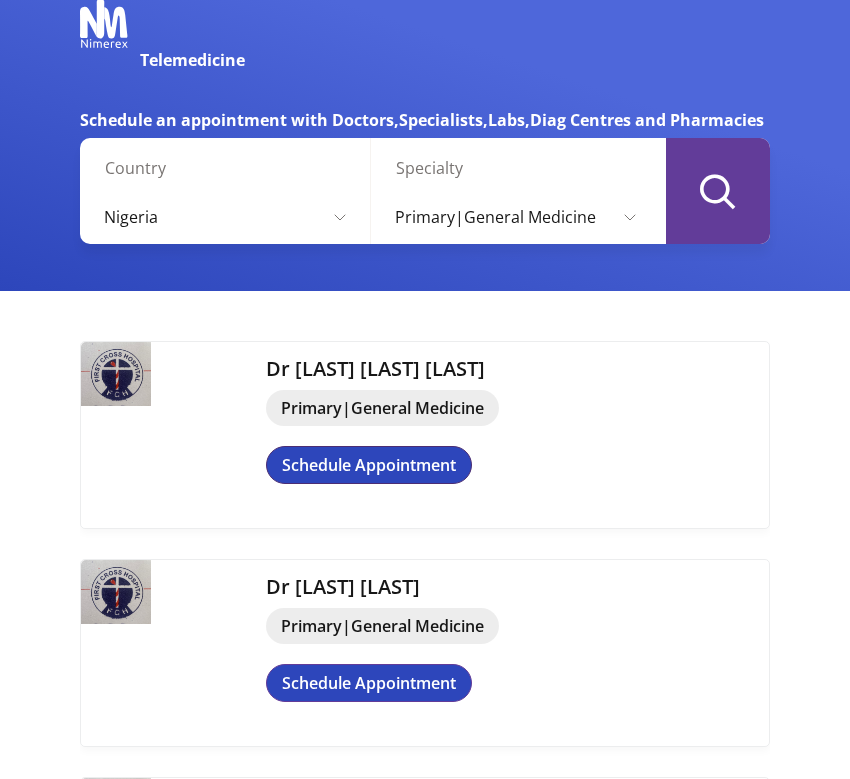 click on "Schedule Appointment" at bounding box center (369, 465) 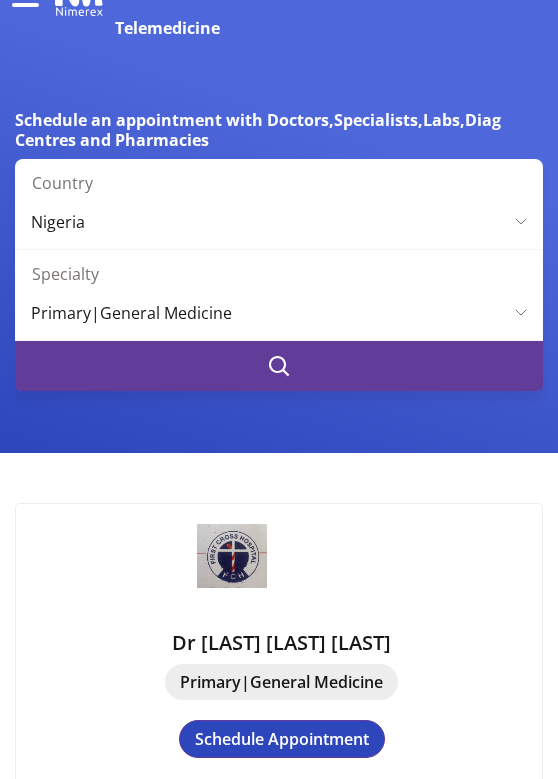 click at bounding box center (279, 366) 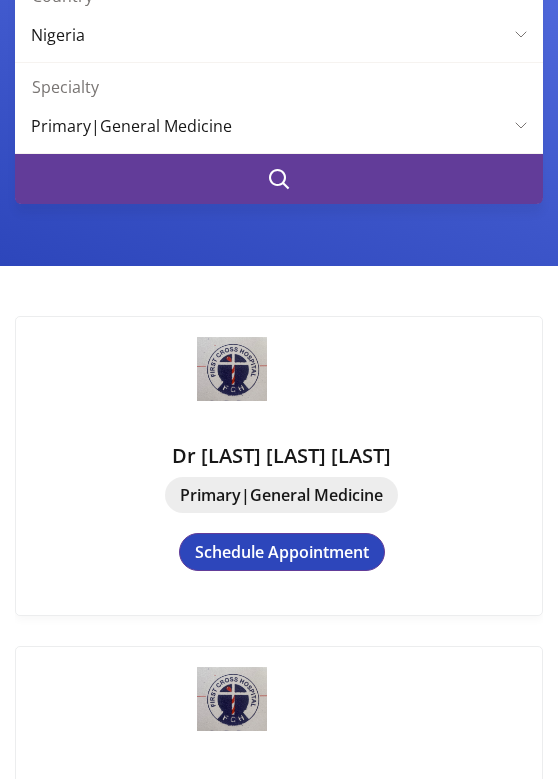 scroll, scrollTop: 252, scrollLeft: 0, axis: vertical 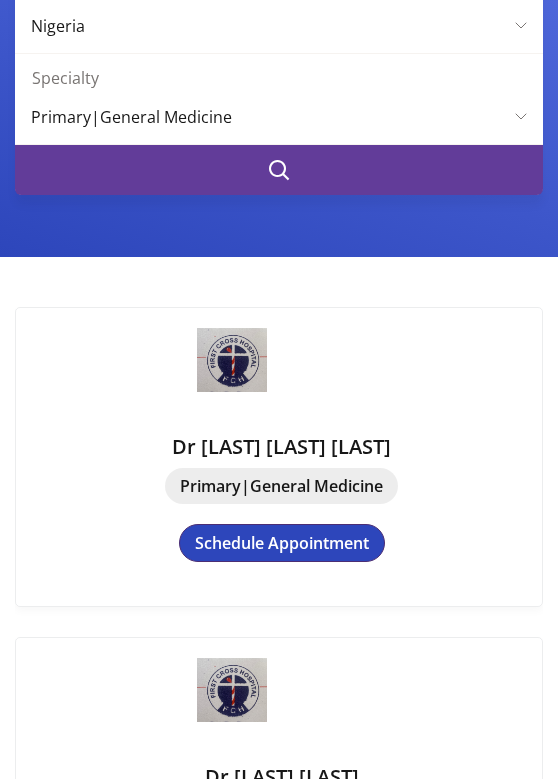 click on "Schedule Appointment" at bounding box center (282, 543) 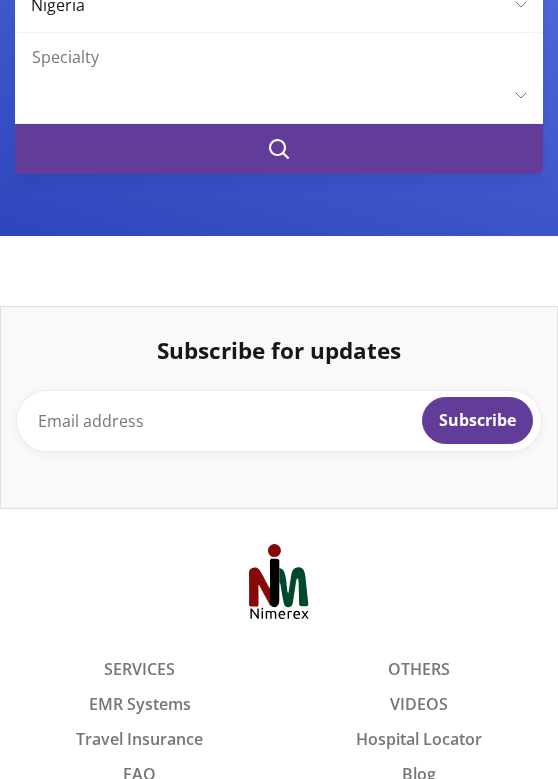 scroll, scrollTop: 280, scrollLeft: 0, axis: vertical 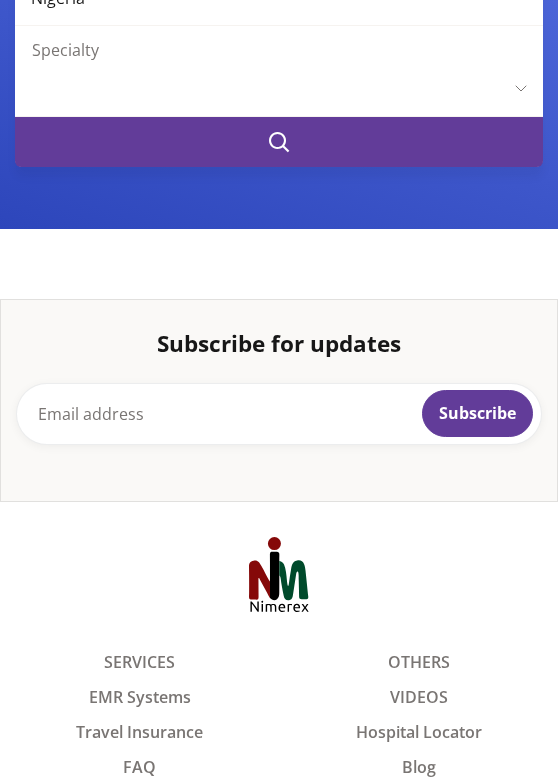 click at bounding box center (279, 142) 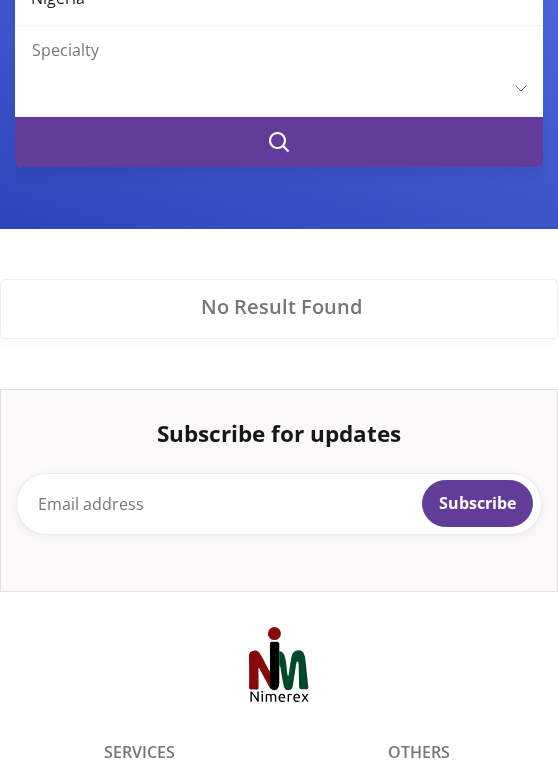 click on "Specialty" at bounding box center [286, 50] 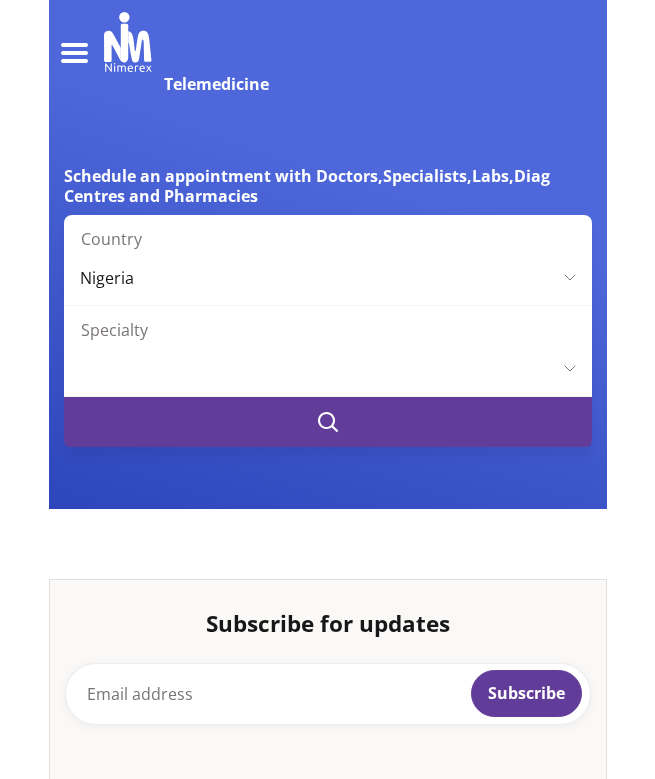 scroll, scrollTop: 250, scrollLeft: 0, axis: vertical 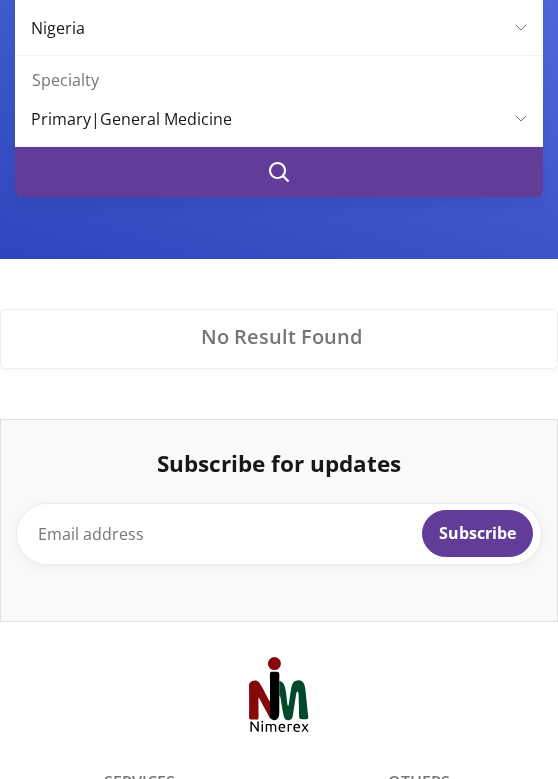 click at bounding box center [279, 172] 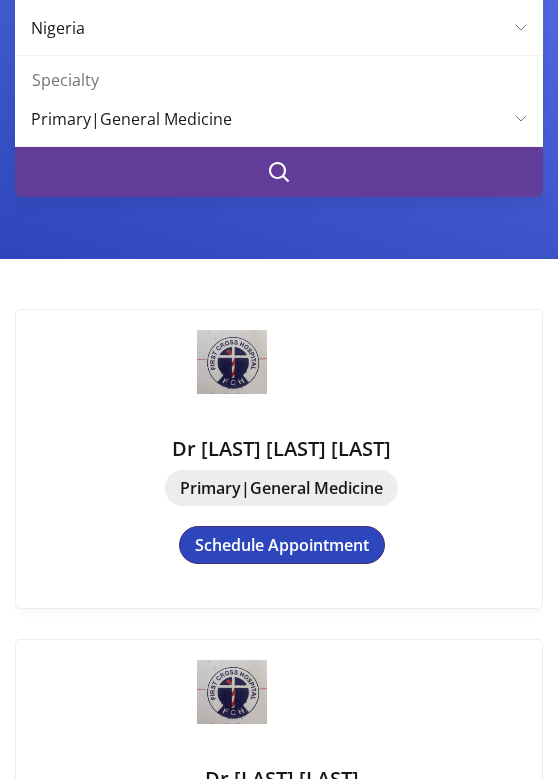 click on "Schedule Appointment" at bounding box center (282, 545) 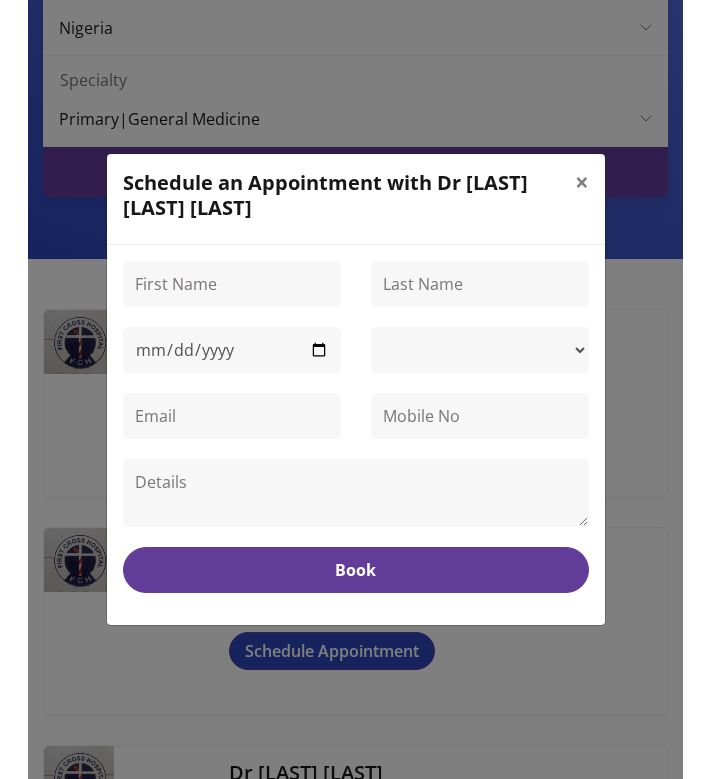 scroll, scrollTop: 230, scrollLeft: 0, axis: vertical 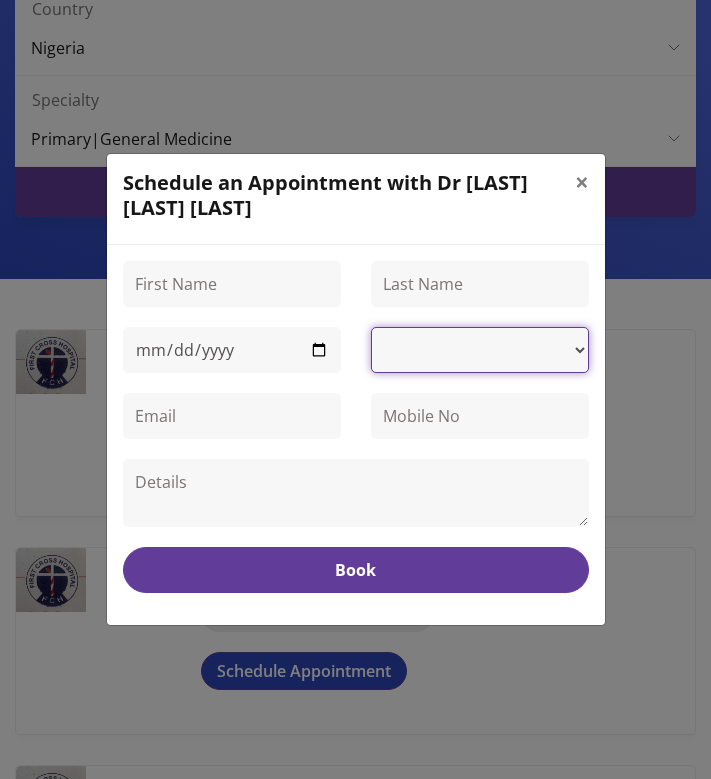 click at bounding box center [480, 350] 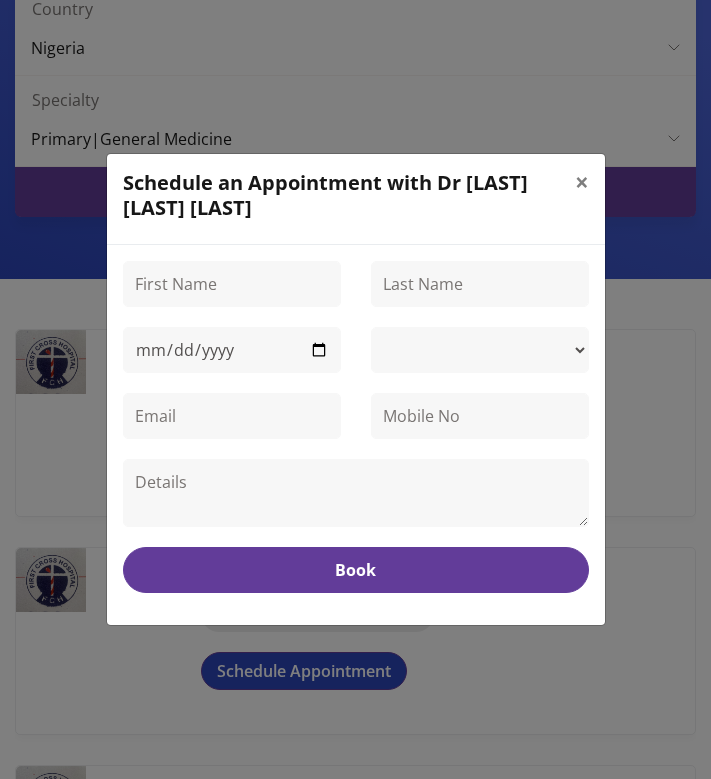 click at bounding box center (356, 426) 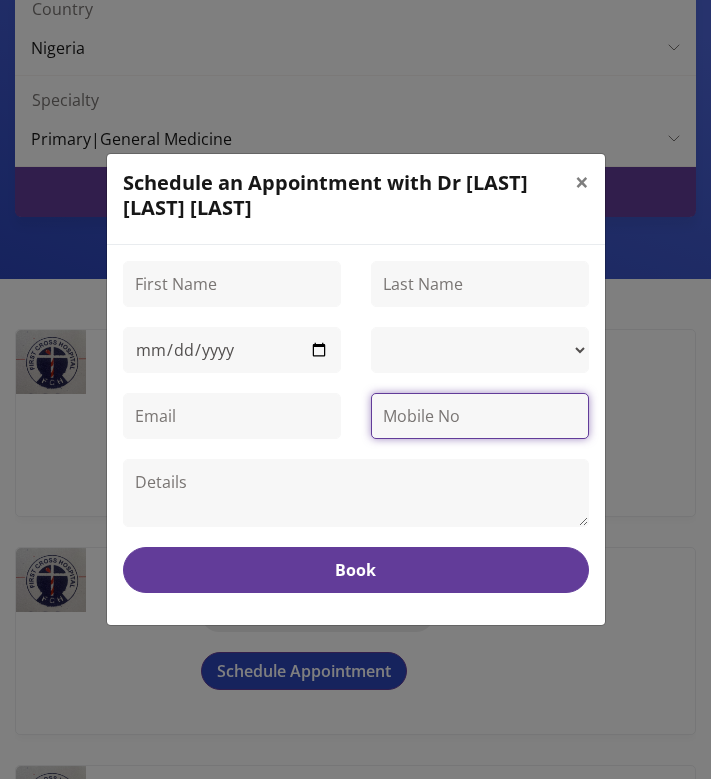 click at bounding box center [480, 416] 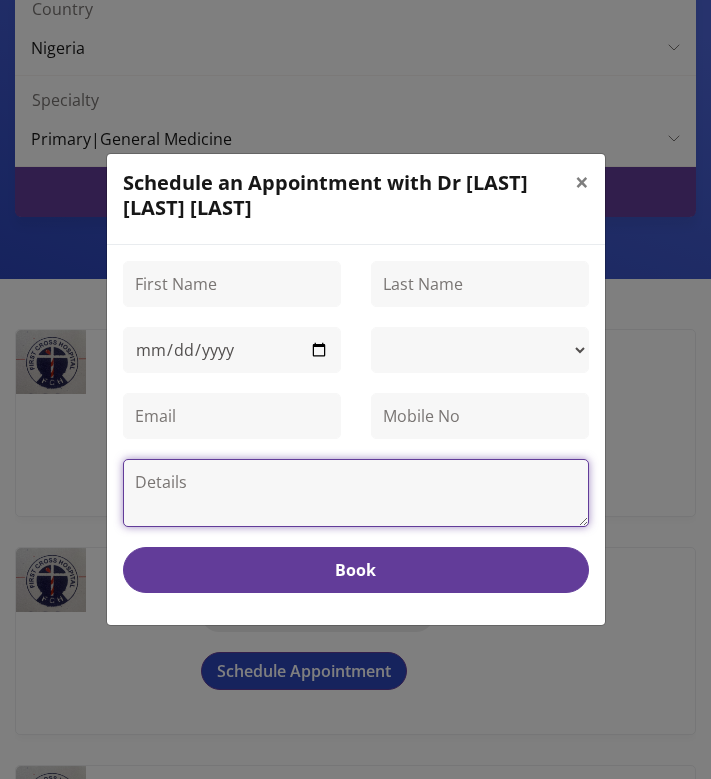 click at bounding box center (356, 493) 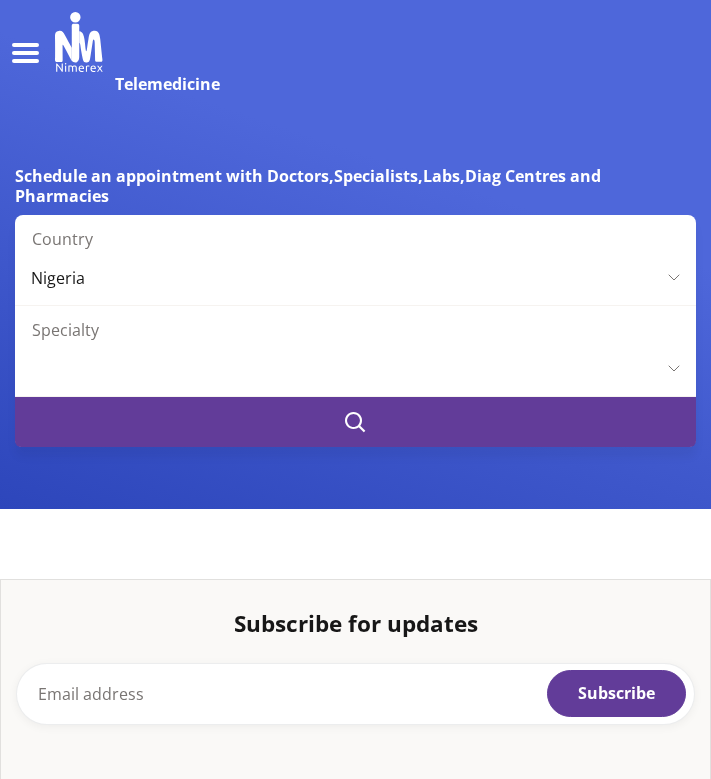 scroll, scrollTop: 0, scrollLeft: 0, axis: both 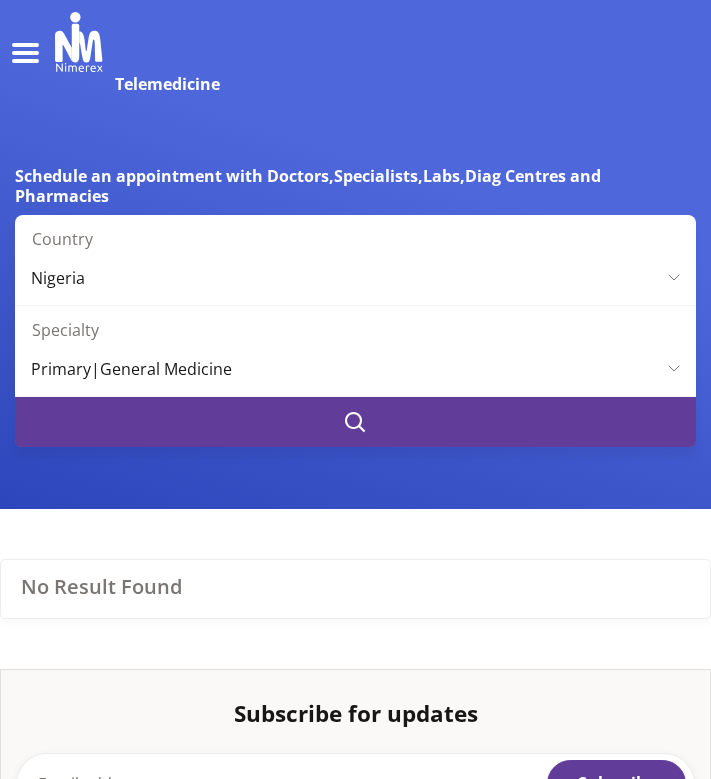 click at bounding box center (355, 422) 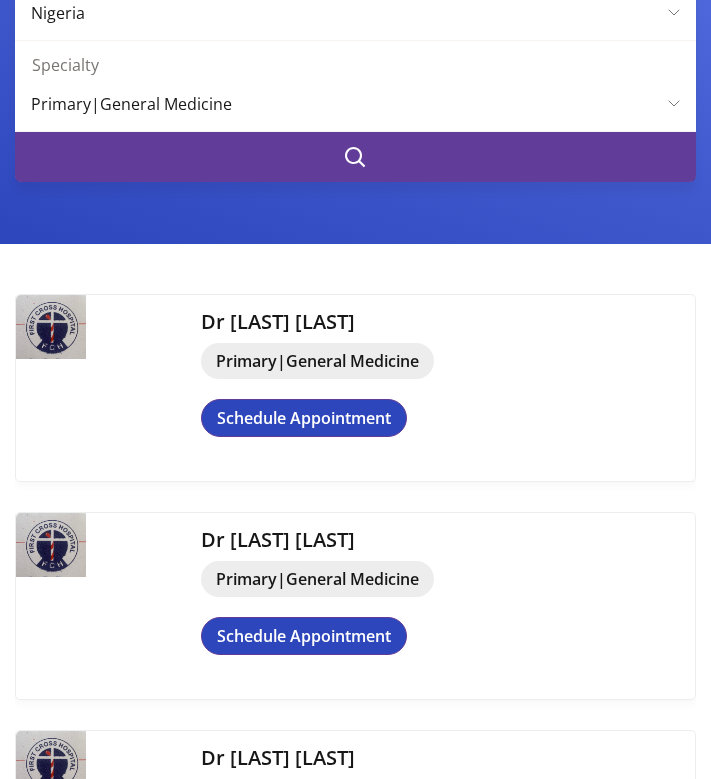 scroll, scrollTop: 278, scrollLeft: 0, axis: vertical 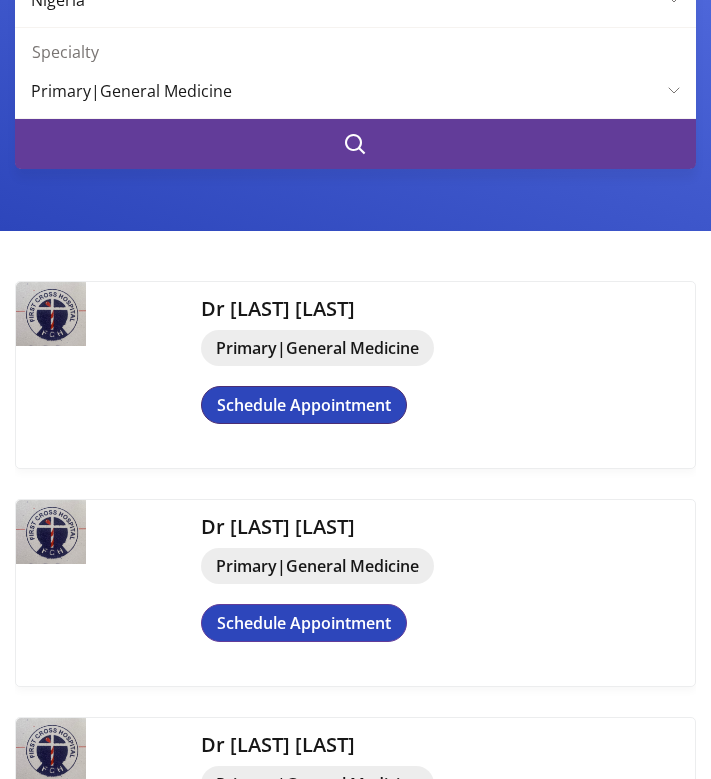 click on "Schedule Appointment" at bounding box center [304, 405] 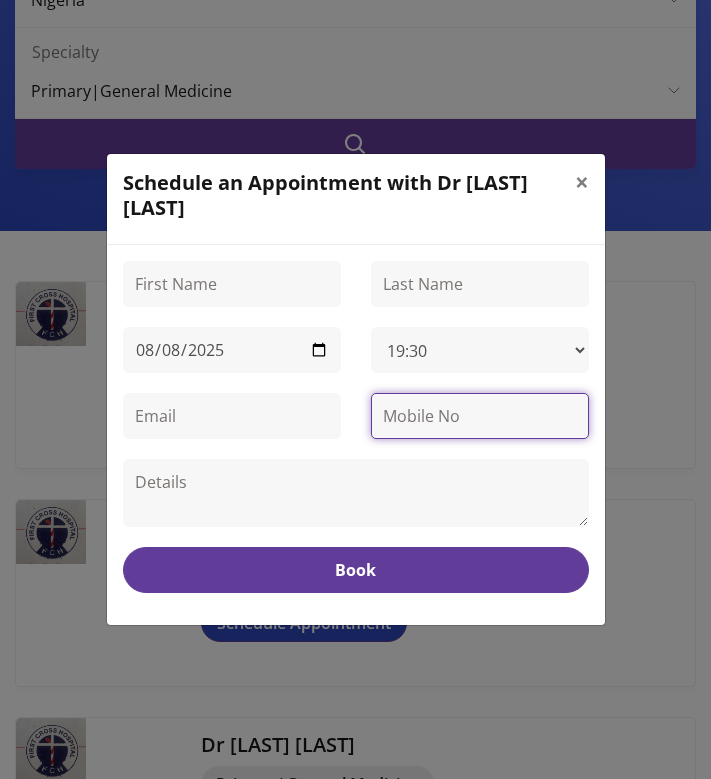 click at bounding box center (480, 416) 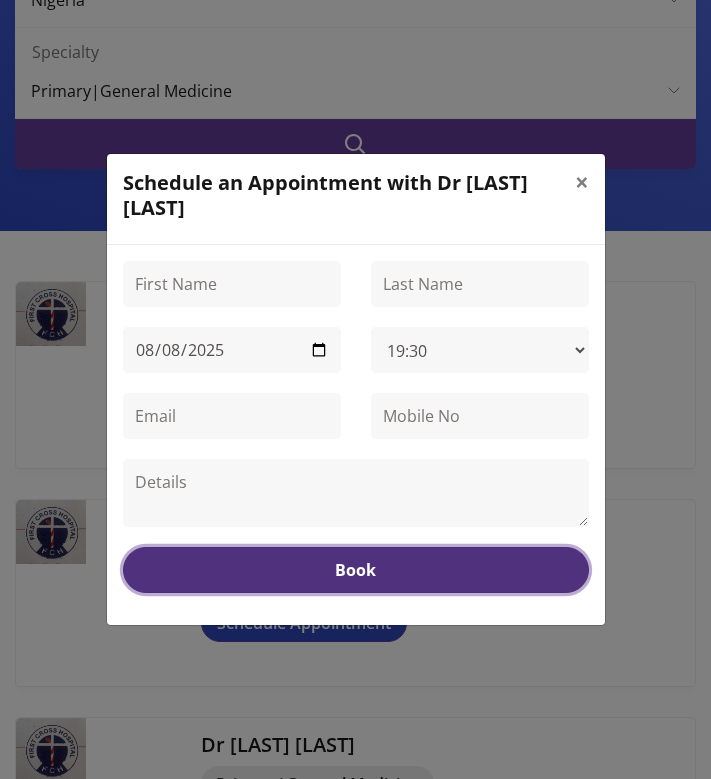 click on "Book" at bounding box center [356, 570] 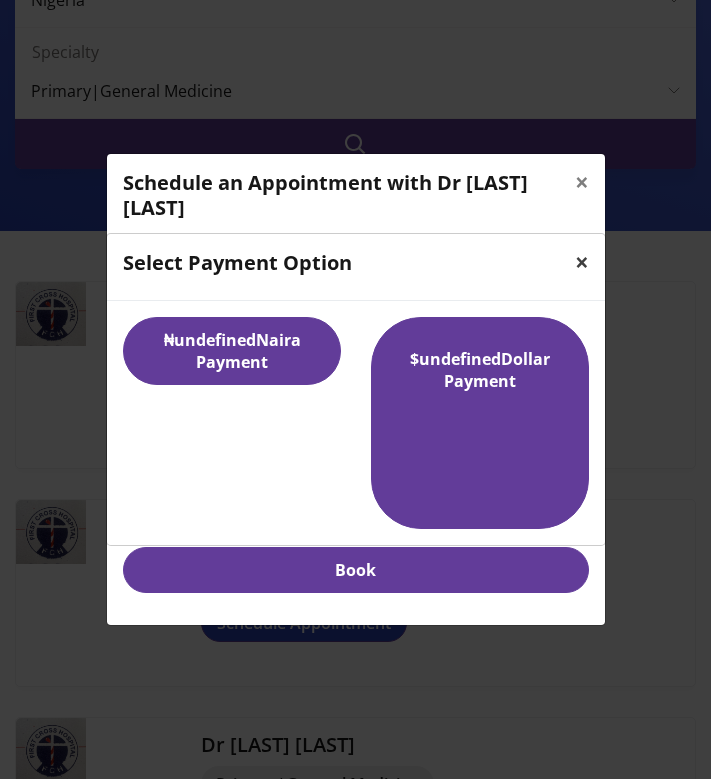 click on "×" at bounding box center [582, 262] 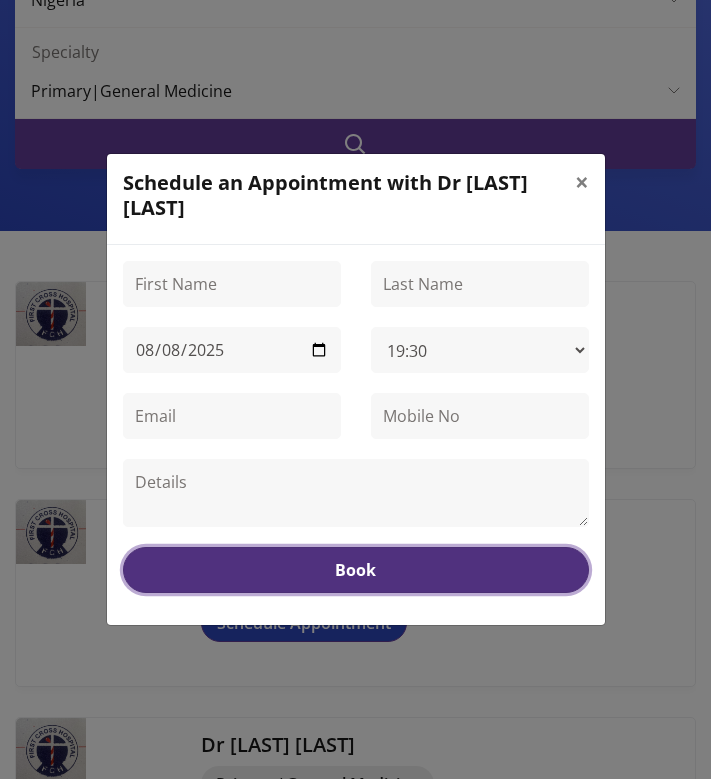 click on "Book" at bounding box center (356, 570) 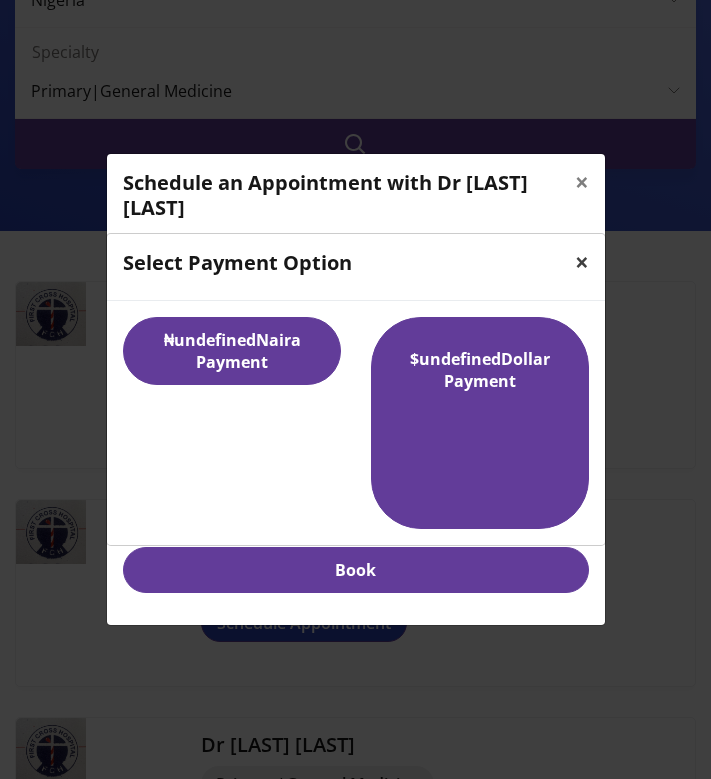 click on "×" at bounding box center (582, 261) 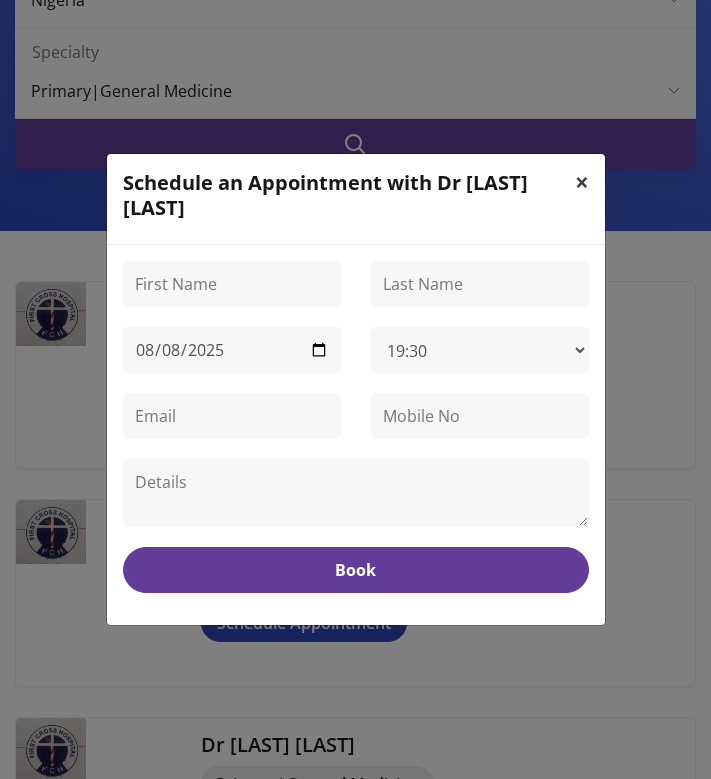 click on "×" at bounding box center (582, 182) 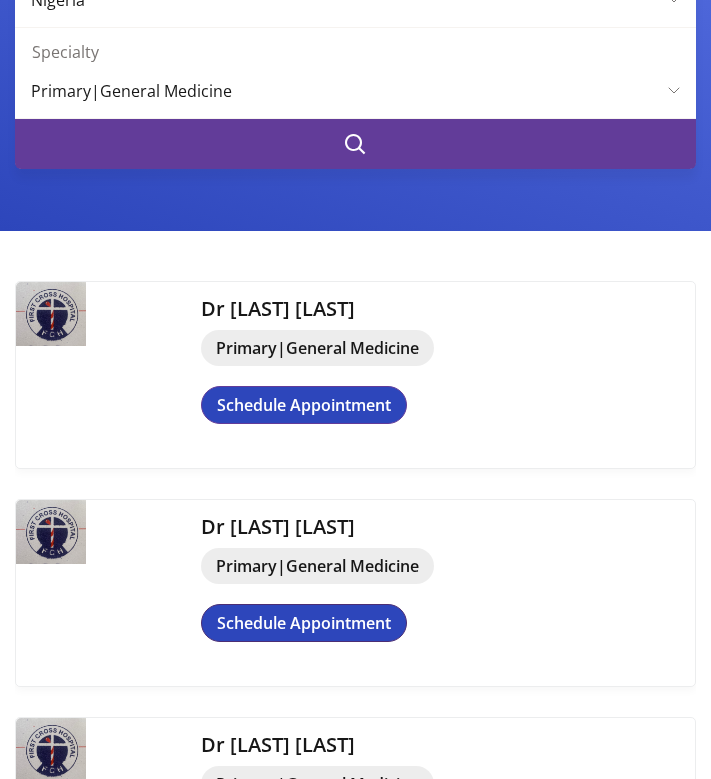 click on "Schedule Appointment" at bounding box center (304, 623) 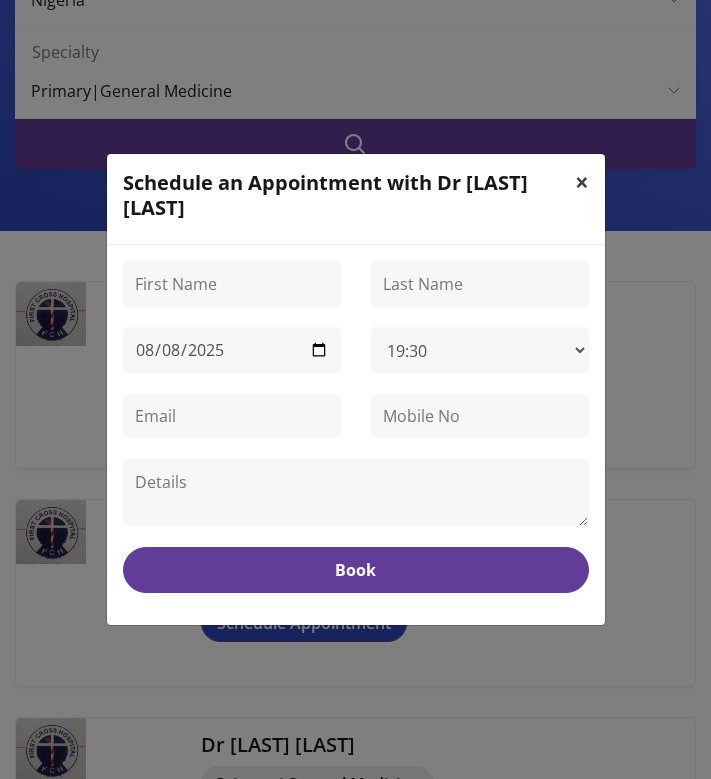 click on "×" at bounding box center (582, 181) 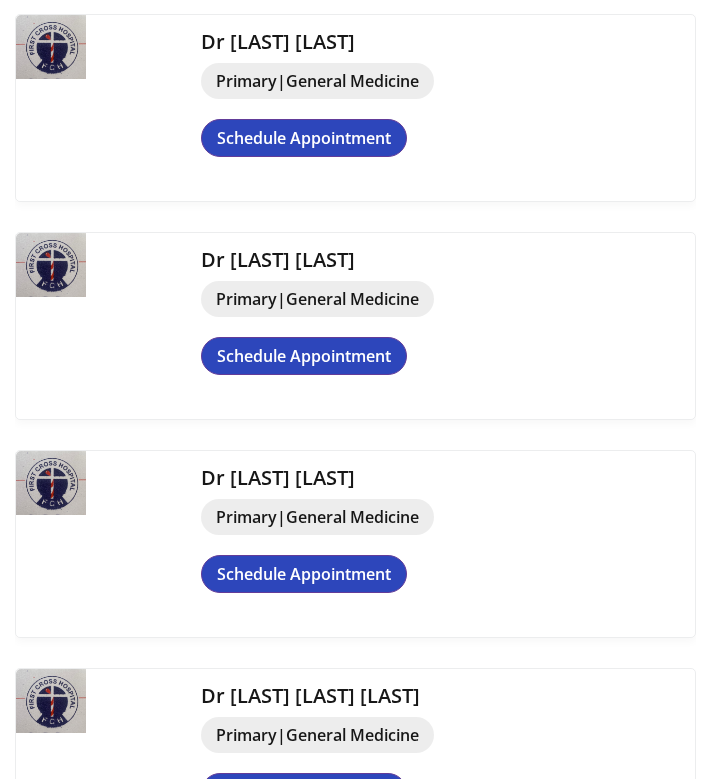 scroll, scrollTop: 547, scrollLeft: 0, axis: vertical 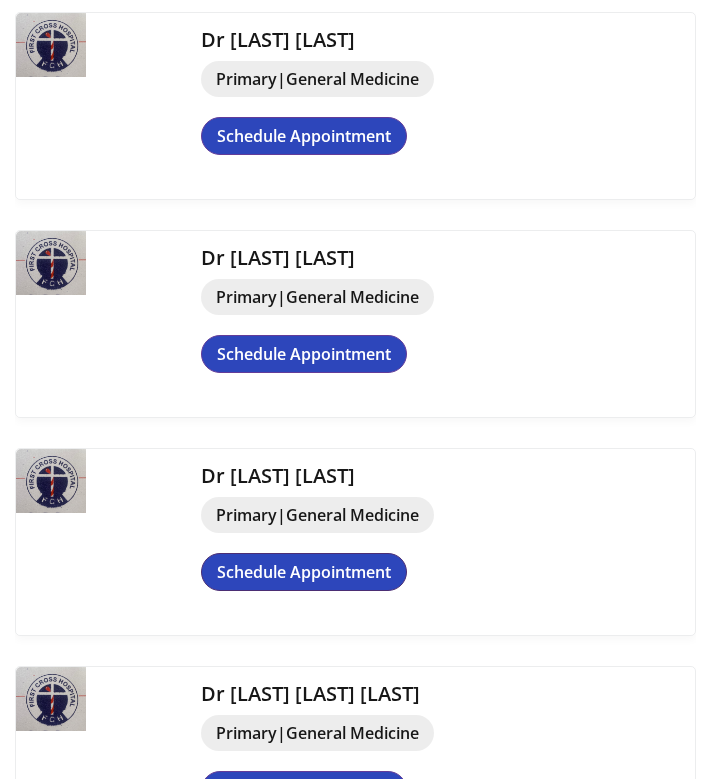 click on "Schedule Appointment" at bounding box center (304, 572) 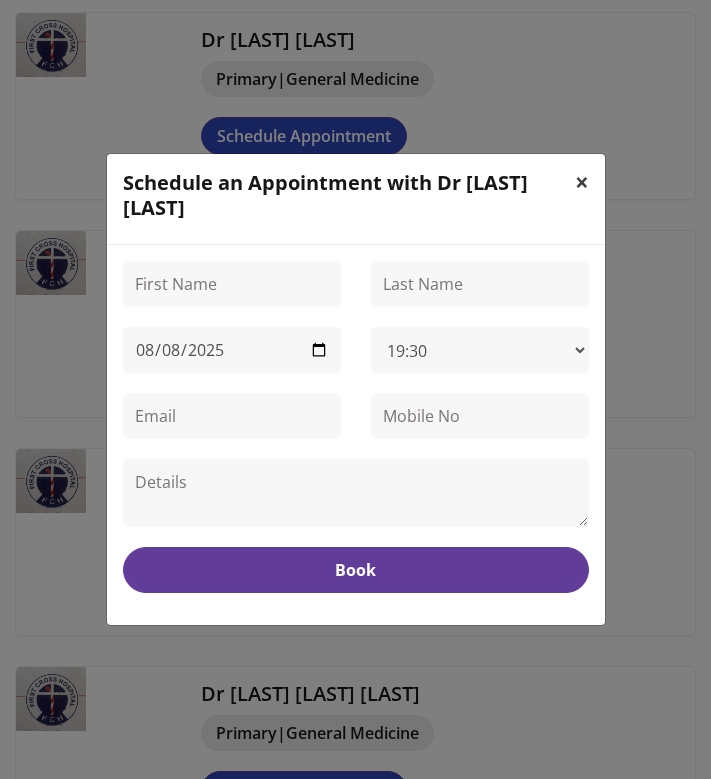 click on "×" at bounding box center (582, 182) 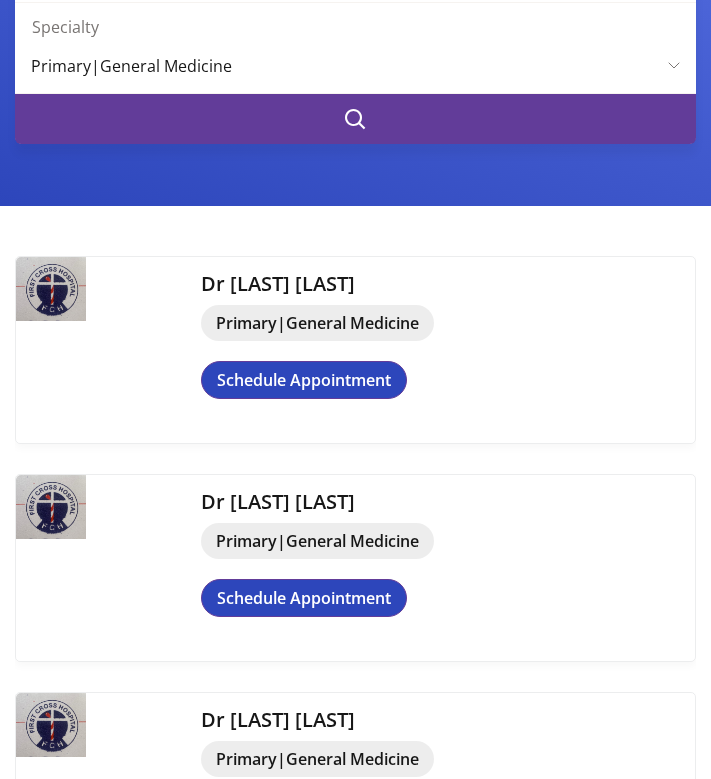 scroll, scrollTop: 304, scrollLeft: 0, axis: vertical 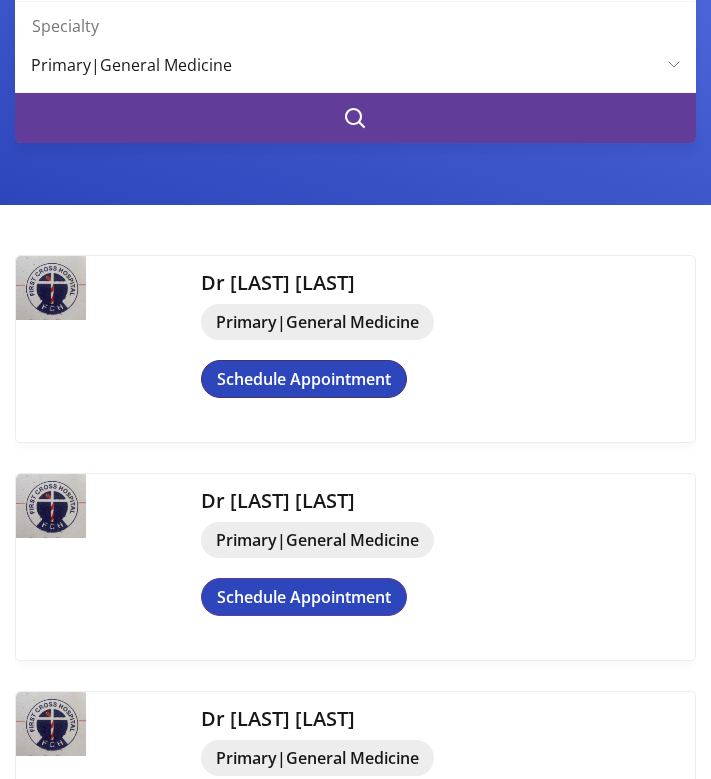 click on "Schedule Appointment" at bounding box center (304, 379) 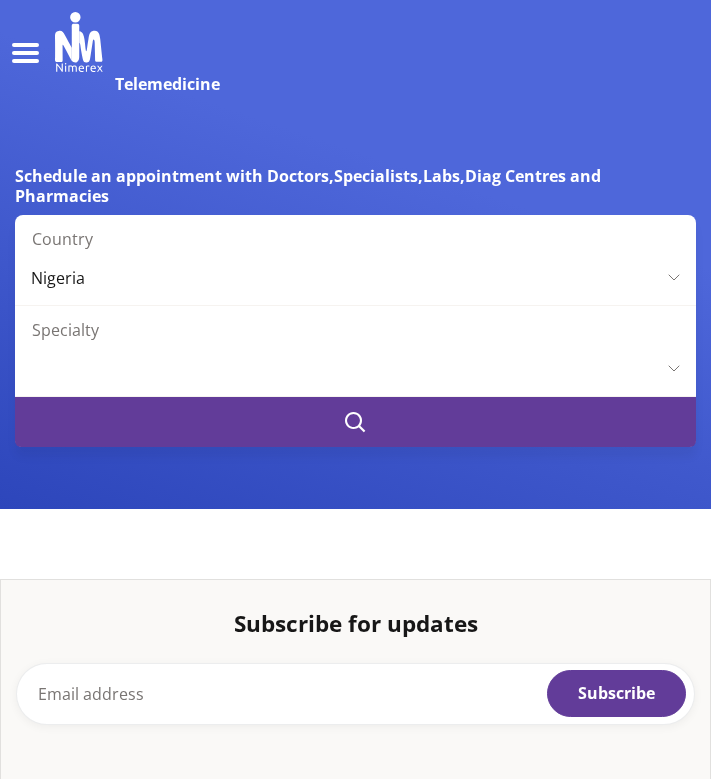scroll, scrollTop: 301, scrollLeft: 0, axis: vertical 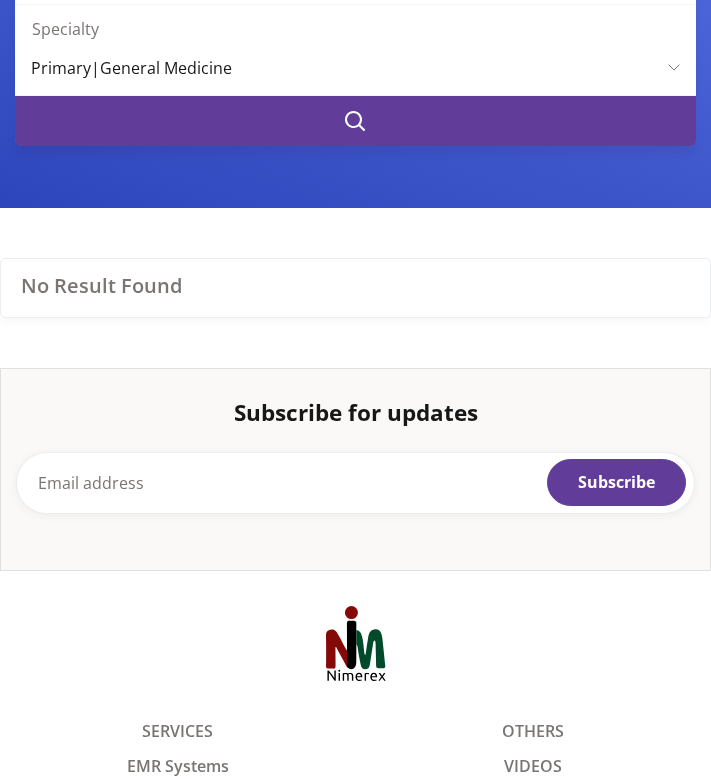 click at bounding box center [355, 121] 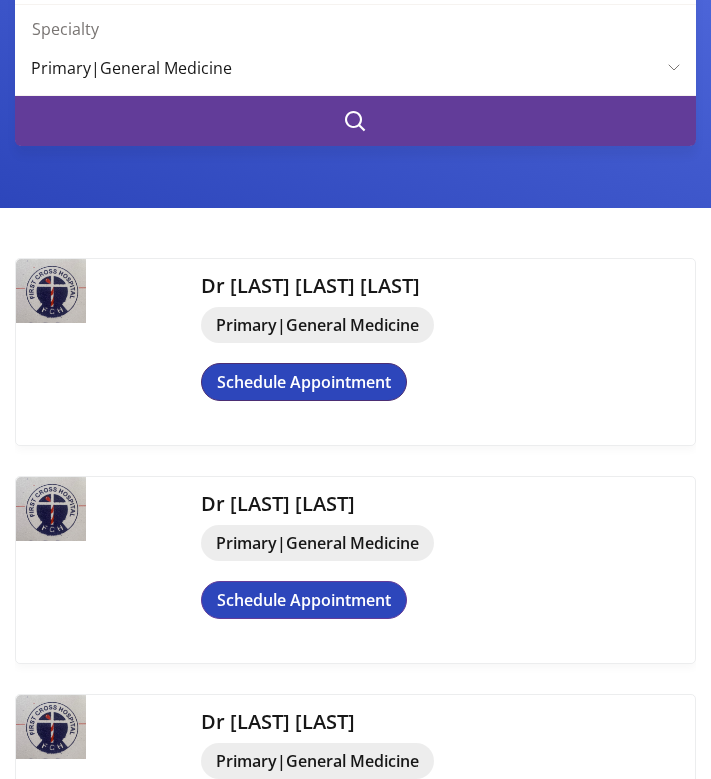 click on "Schedule Appointment" at bounding box center (304, 382) 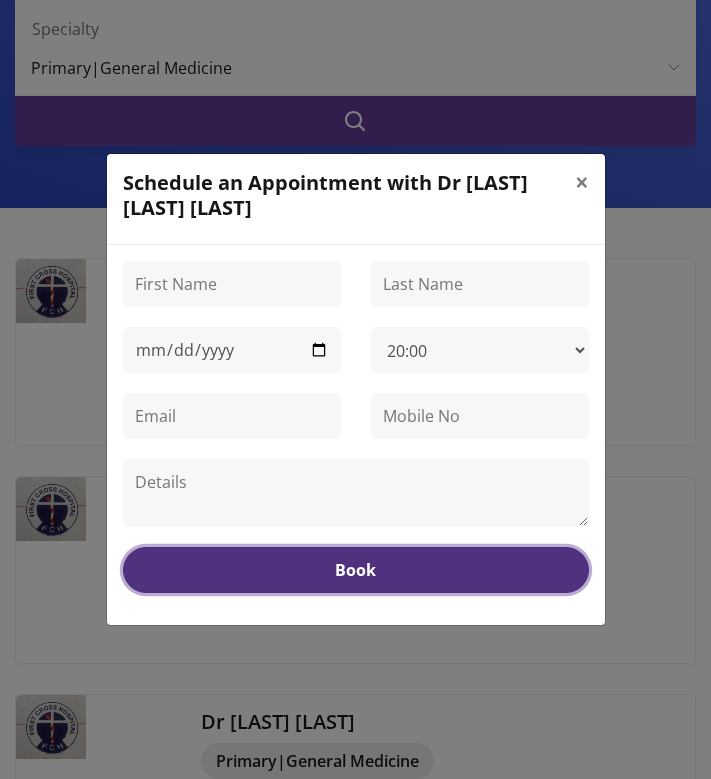 click on "Book" at bounding box center (356, 570) 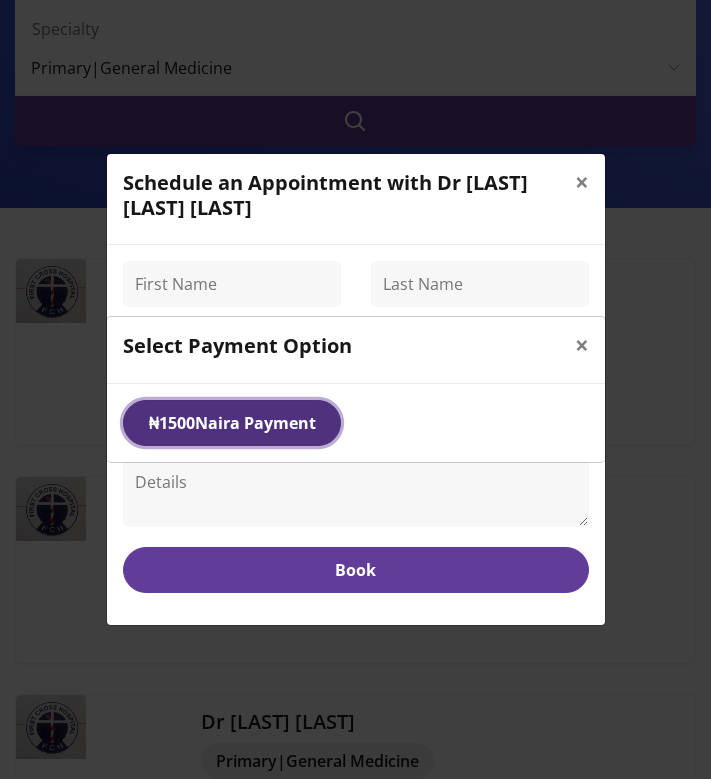 click on "₦ 1500 Naira Payment" at bounding box center (232, 423) 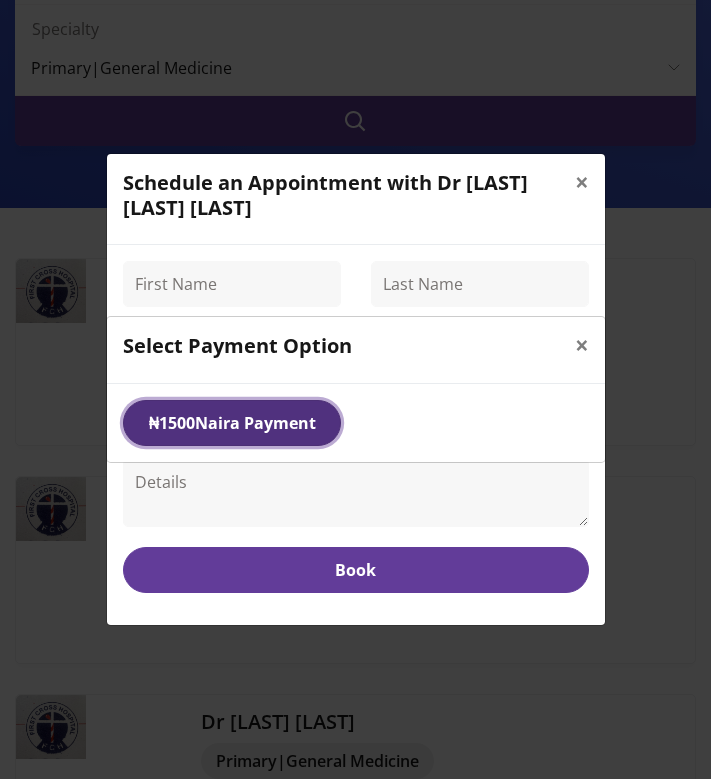 click on "₦ 1500 Naira Payment" at bounding box center [232, 423] 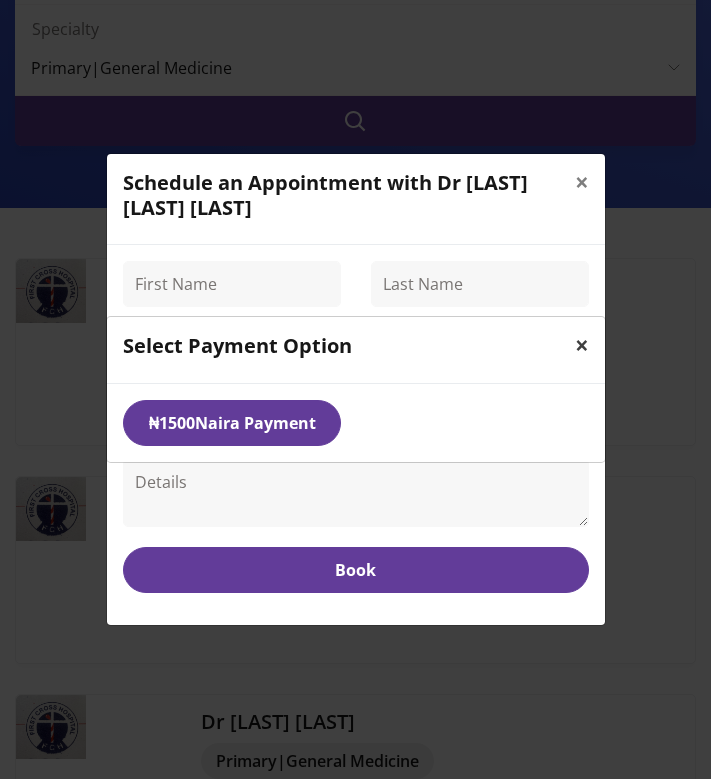 click on "×" at bounding box center [582, 344] 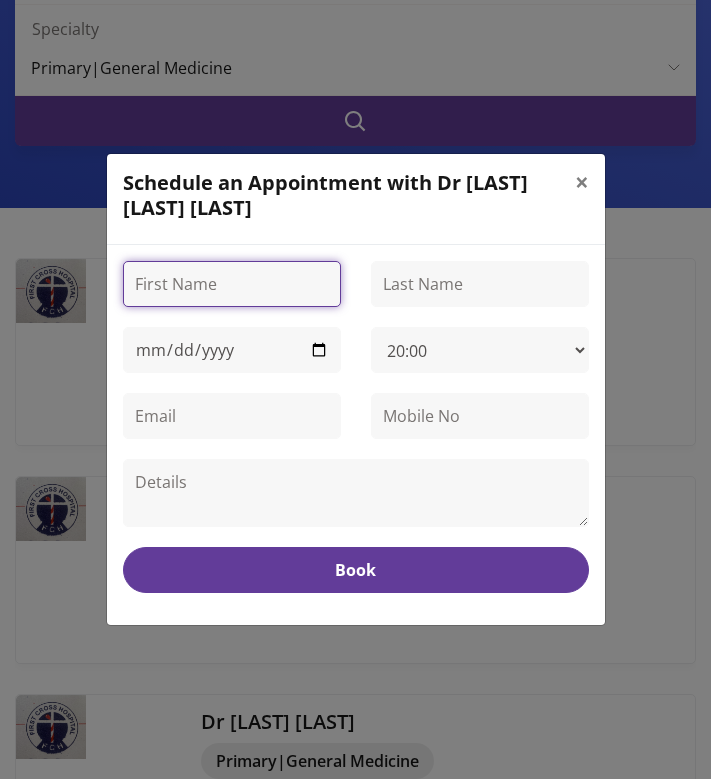 click at bounding box center (232, 284) 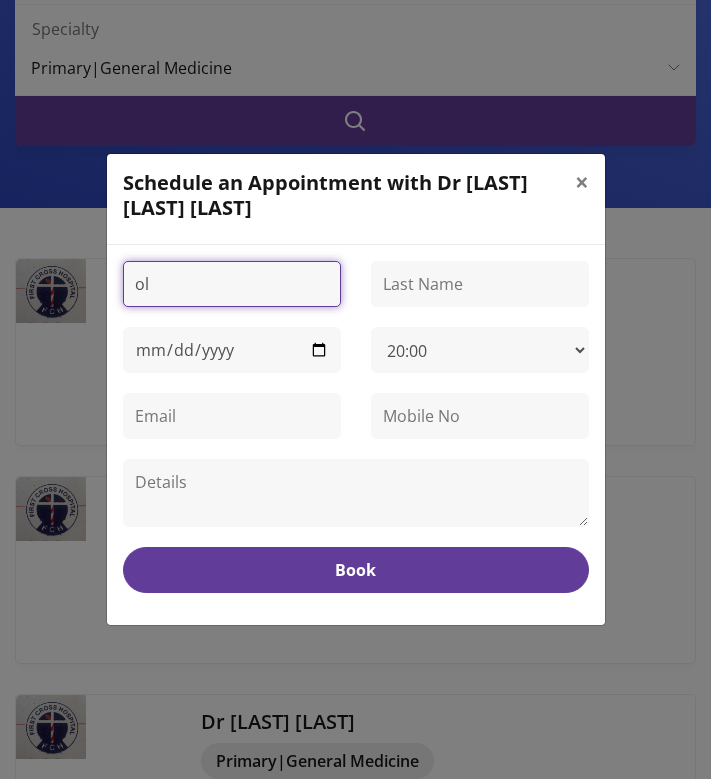 type on "ol" 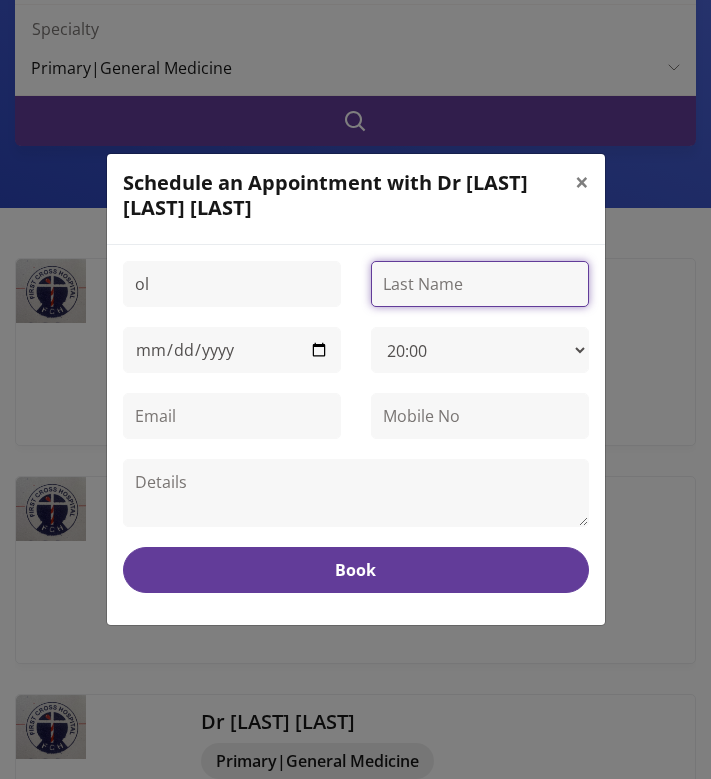 click at bounding box center [480, 284] 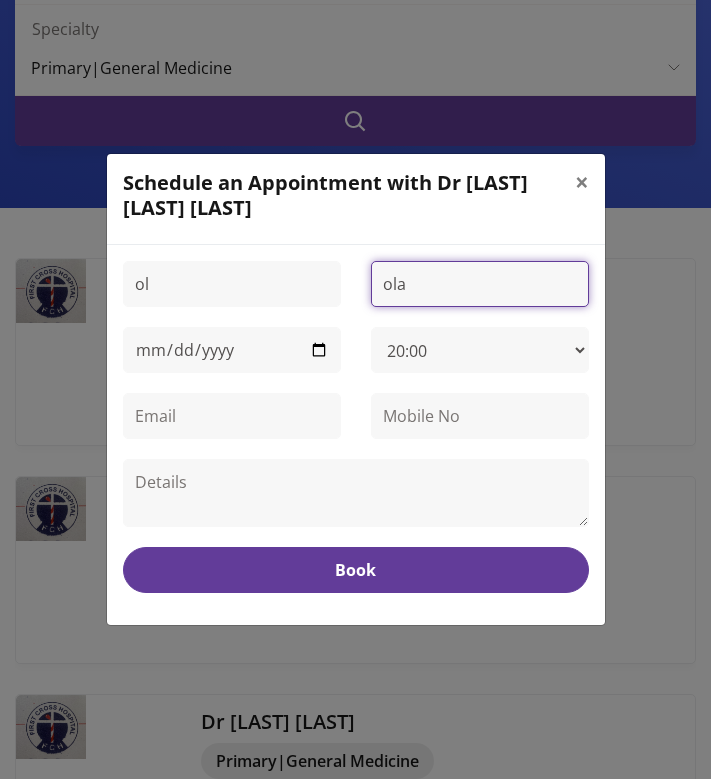 type on "ola" 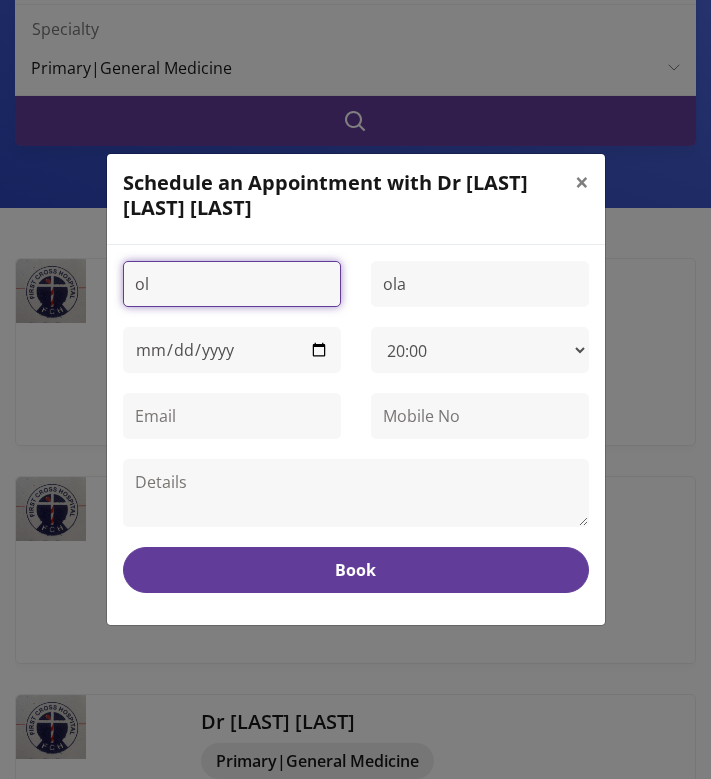 click on "ol" at bounding box center [232, 284] 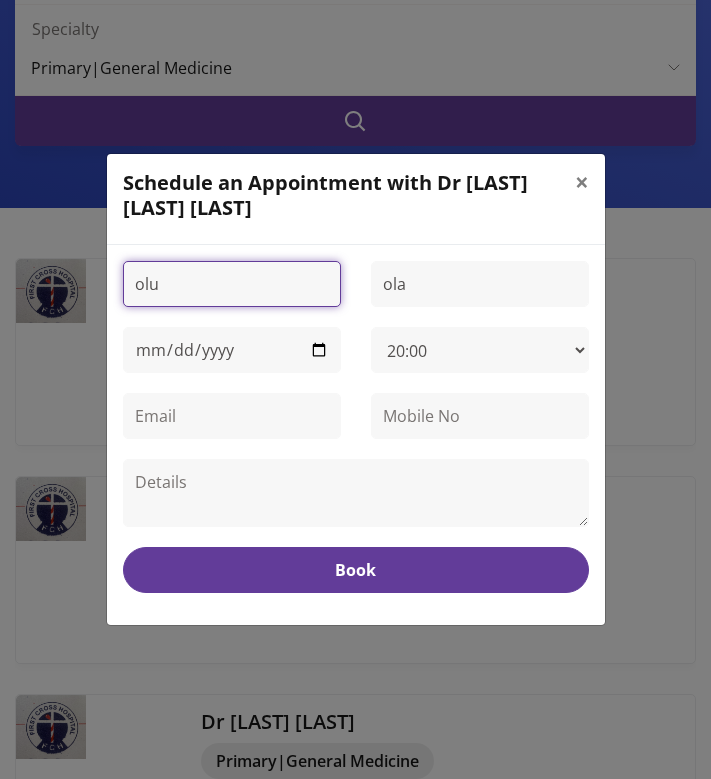 type on "olu" 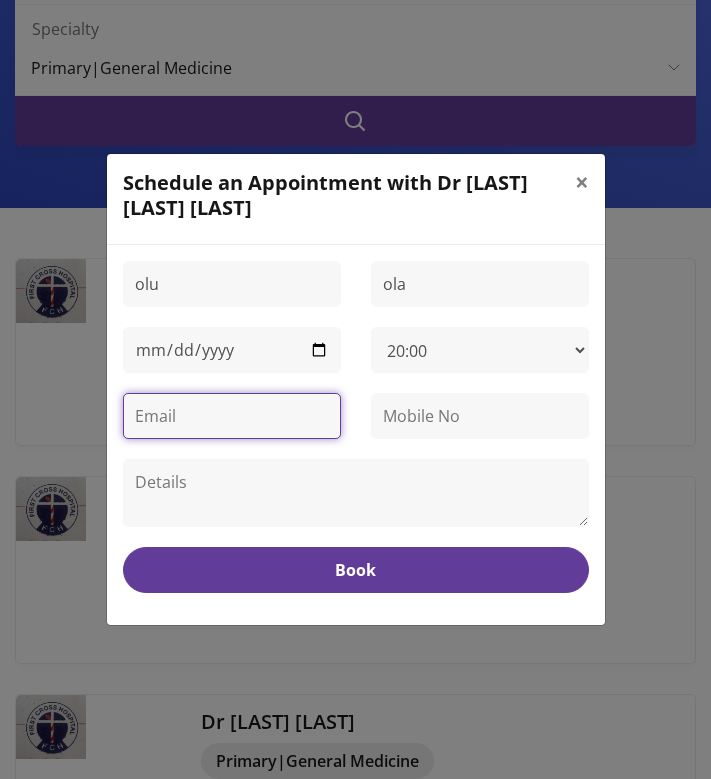 click at bounding box center [232, 416] 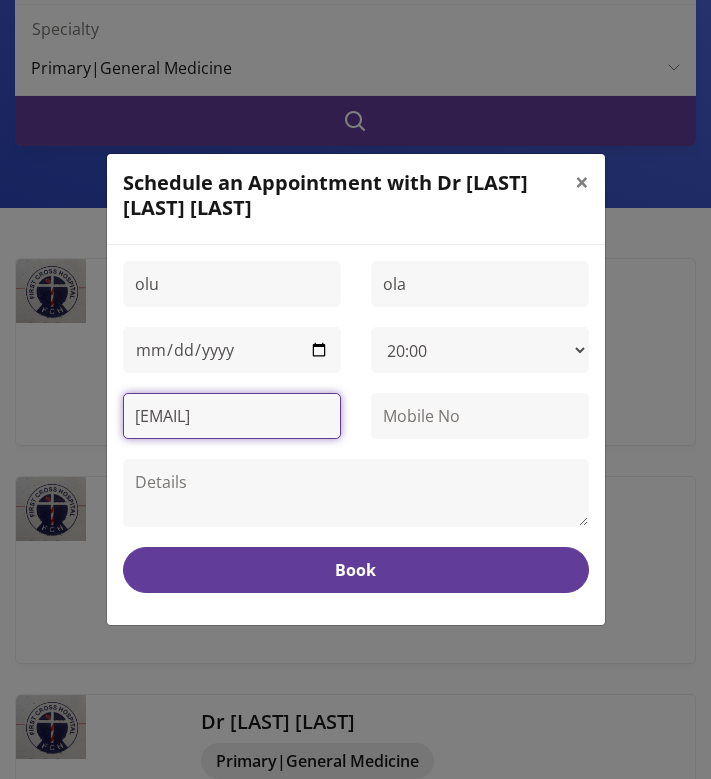 type on "[EMAIL]" 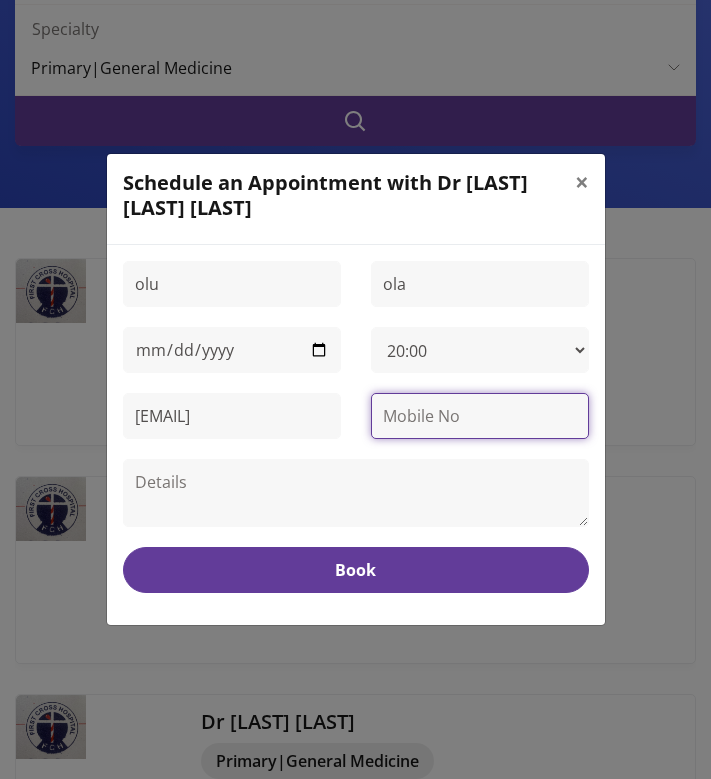 click at bounding box center (480, 416) 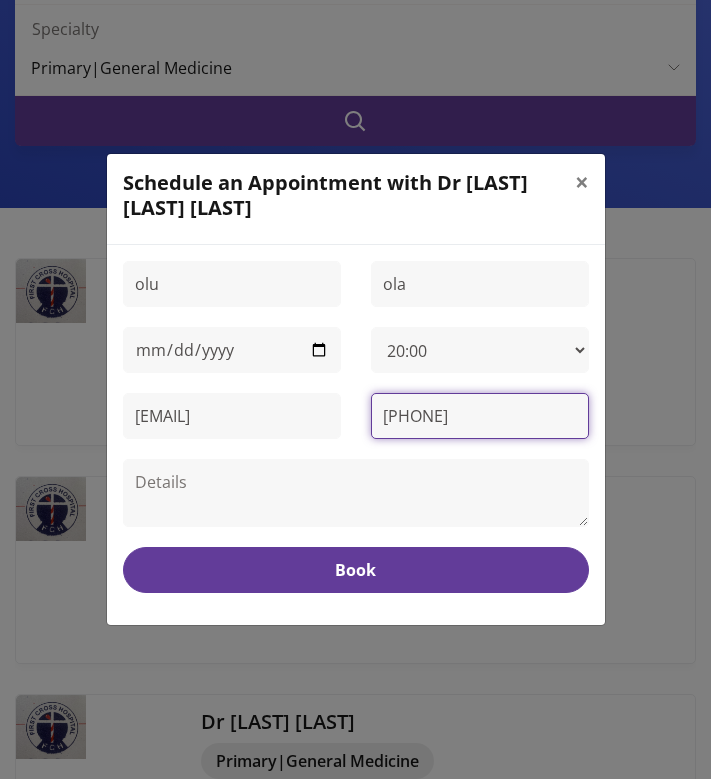 type on "[PHONE]" 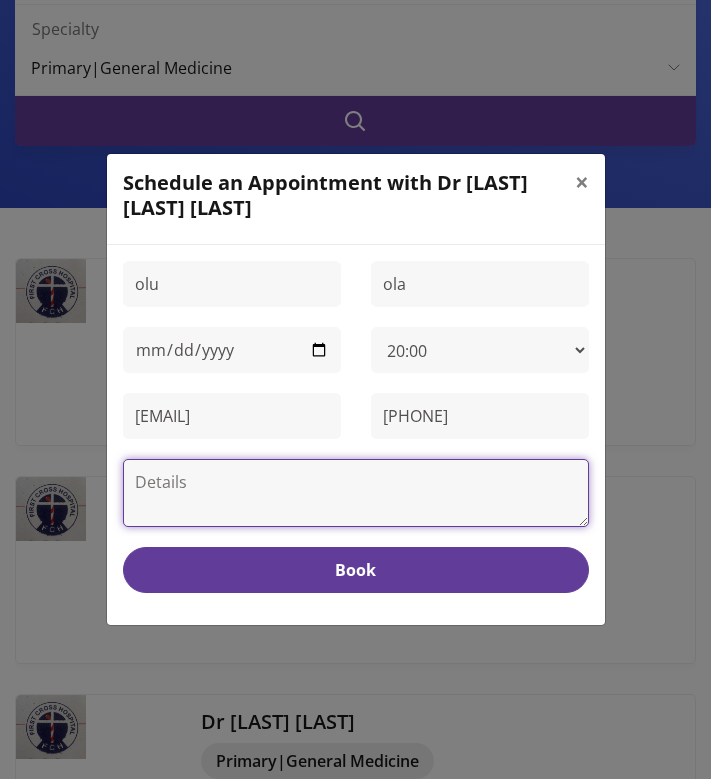 click at bounding box center [356, 493] 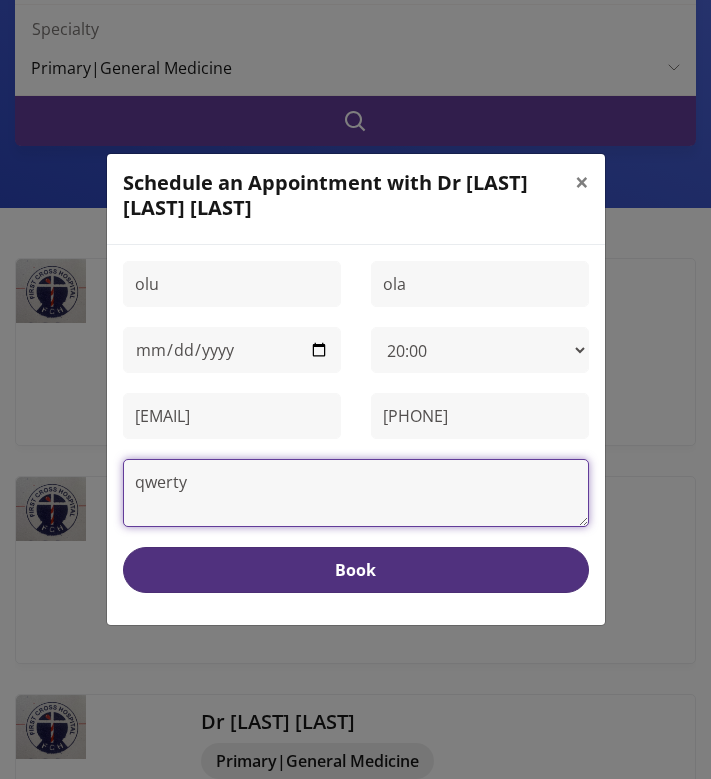 type on "qwerty" 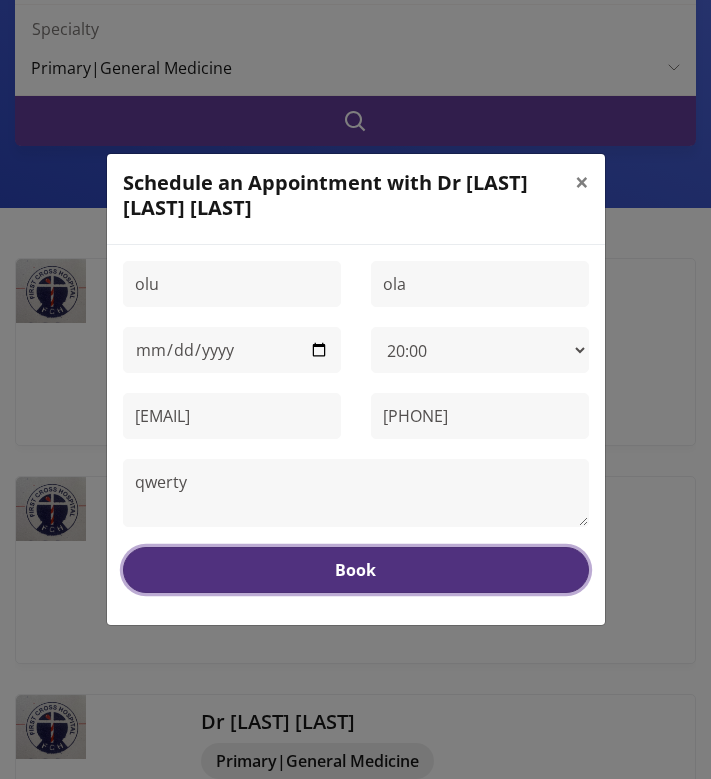 click on "Book" at bounding box center [356, 570] 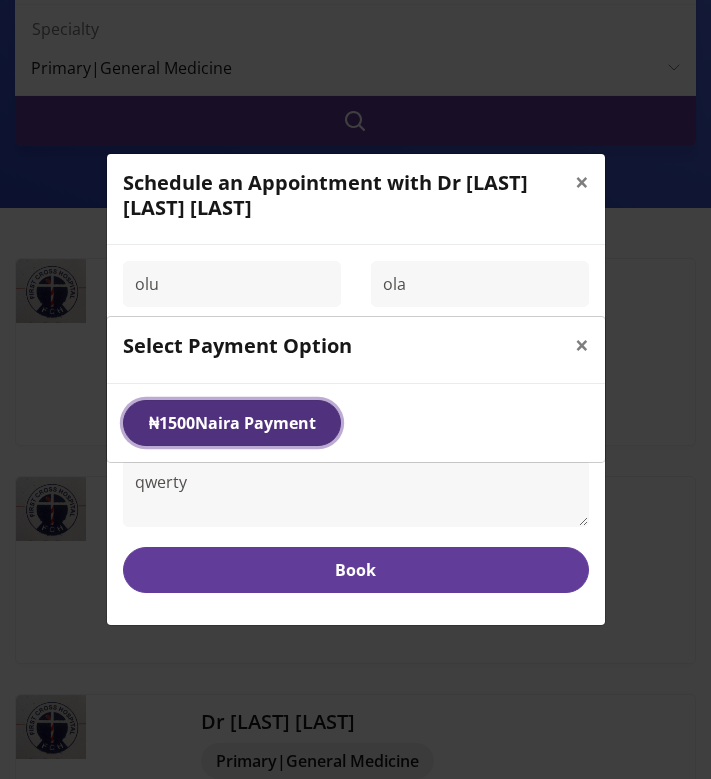 click on "₦ 1500 Naira Payment" at bounding box center [232, 423] 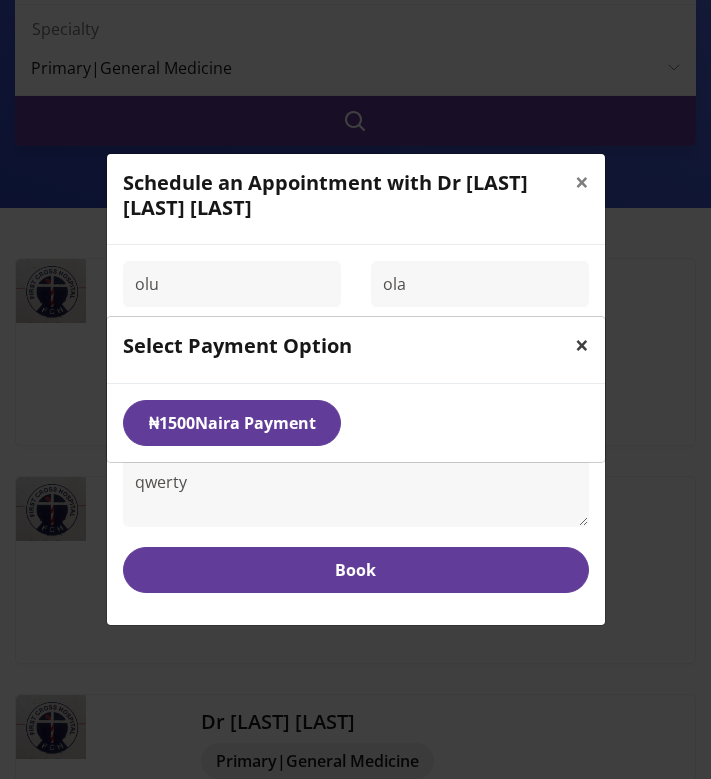 click on "×" at bounding box center (582, 344) 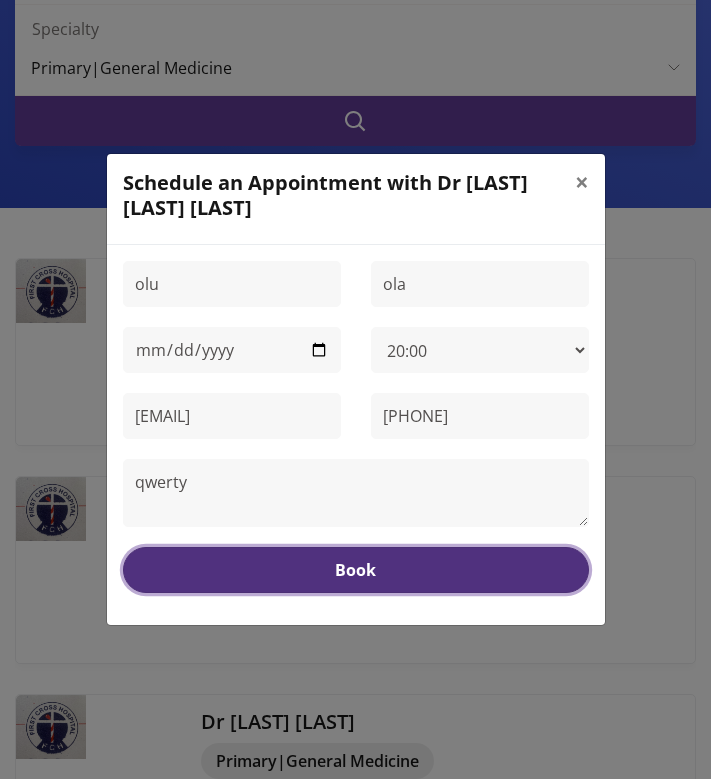 click on "Book" at bounding box center (356, 570) 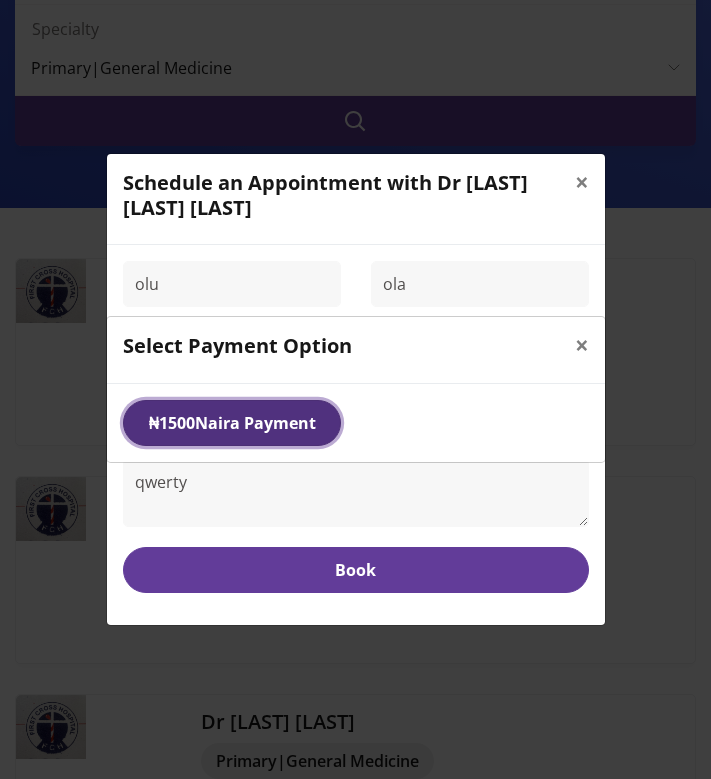 click on "₦ 1500 Naira Payment" at bounding box center (232, 423) 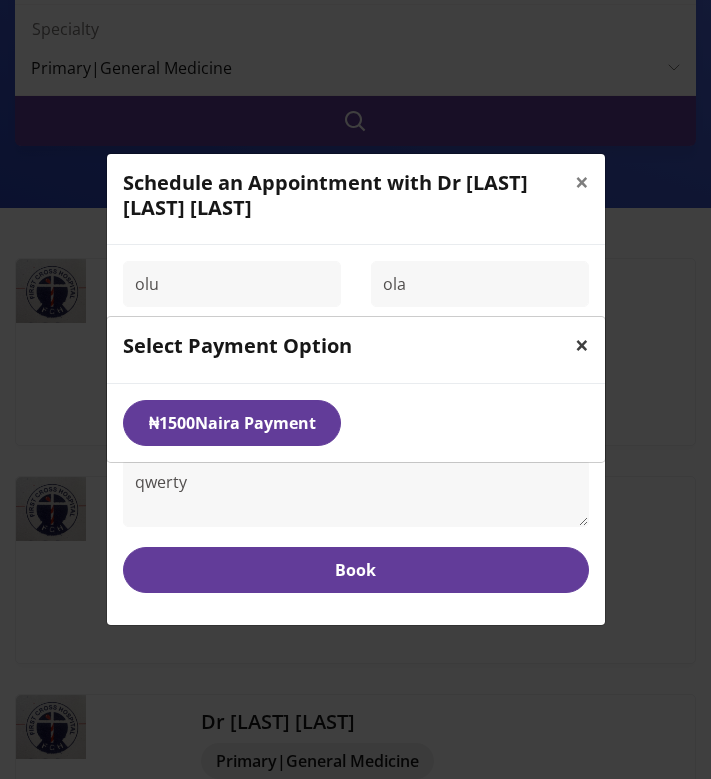 click on "×" at bounding box center [582, 344] 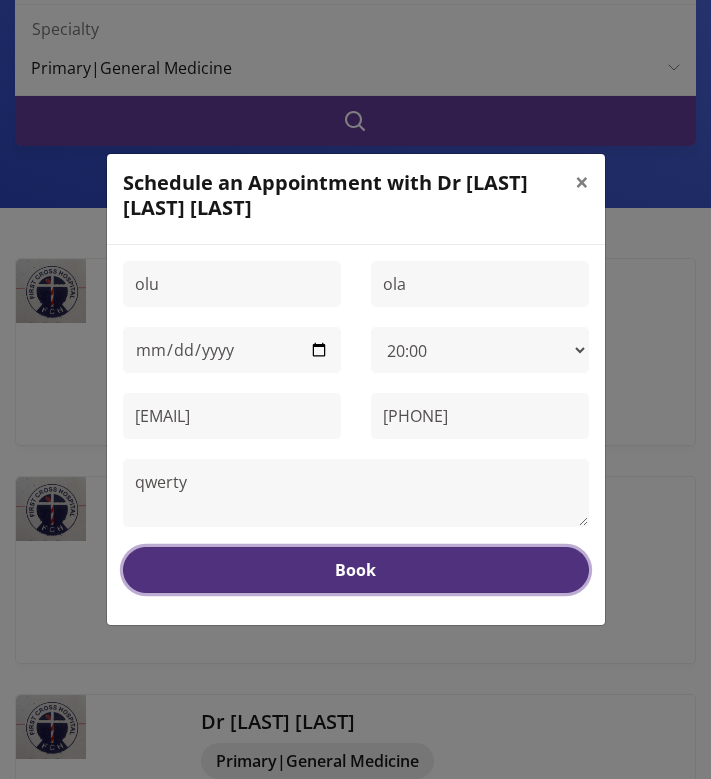 click on "Book" at bounding box center (356, 570) 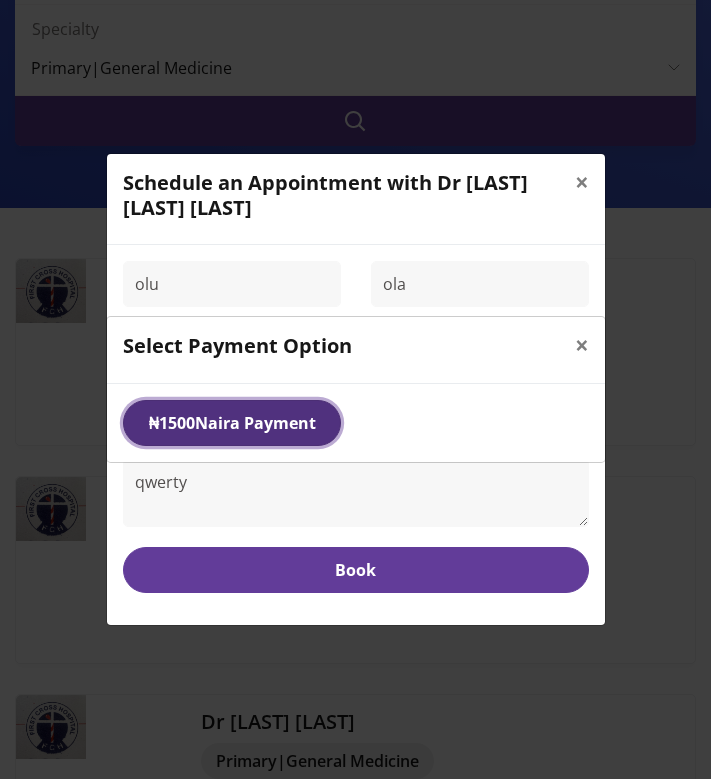 click on "₦ 1500 Naira Payment" at bounding box center [232, 423] 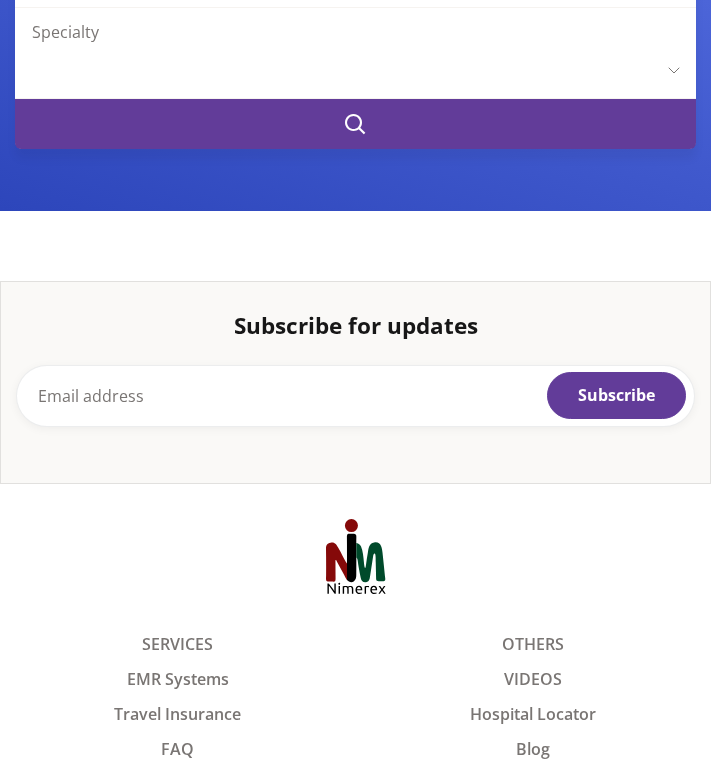 scroll, scrollTop: 0, scrollLeft: 0, axis: both 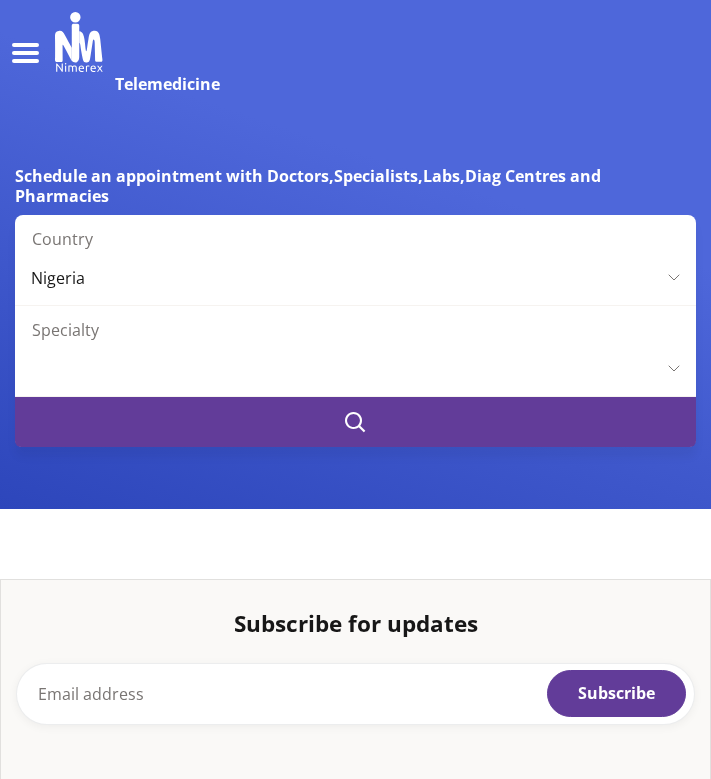click on "Schedule an Appointment with Doctors,Specialists,Labs,Diag Centres and Pharmacies
Country
Nigeria
USA
Specialty" at bounding box center [355, 254] 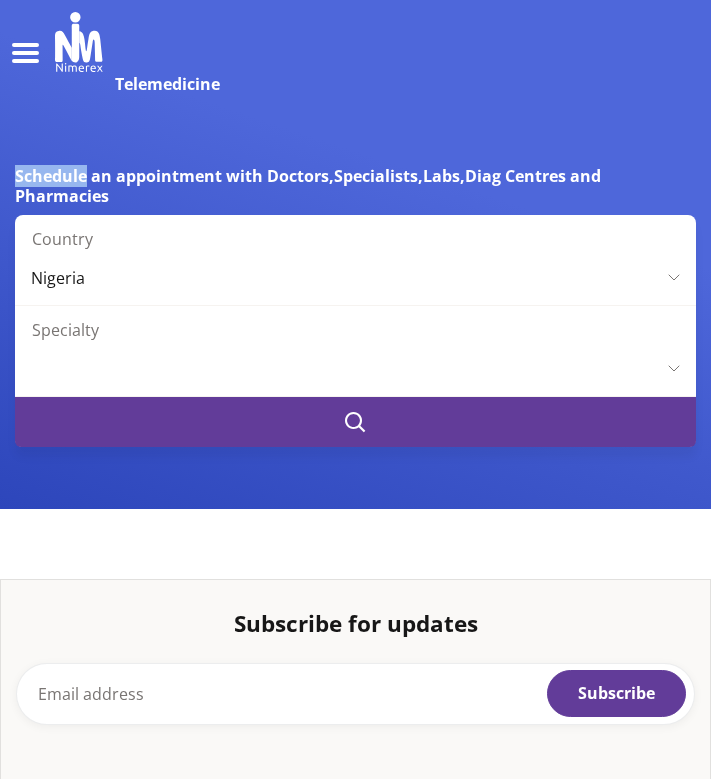 click on "Schedule an appointment with Doctors,Specialists,Labs,Diag Centres and Pharmacies" at bounding box center (355, 186) 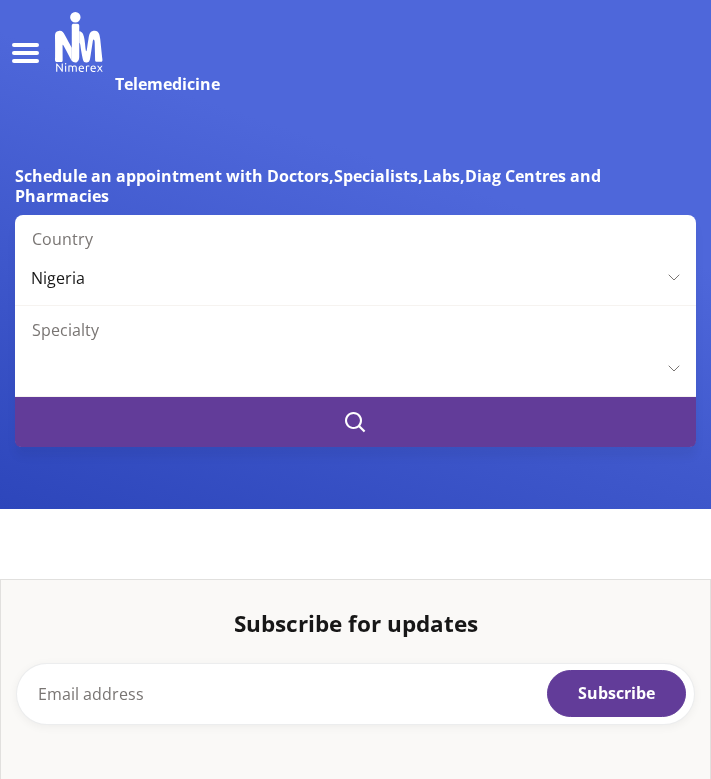 click on "Schedule an appointment with Doctors,Specialists,Labs,Diag Centres and Pharmacies" at bounding box center [355, 186] 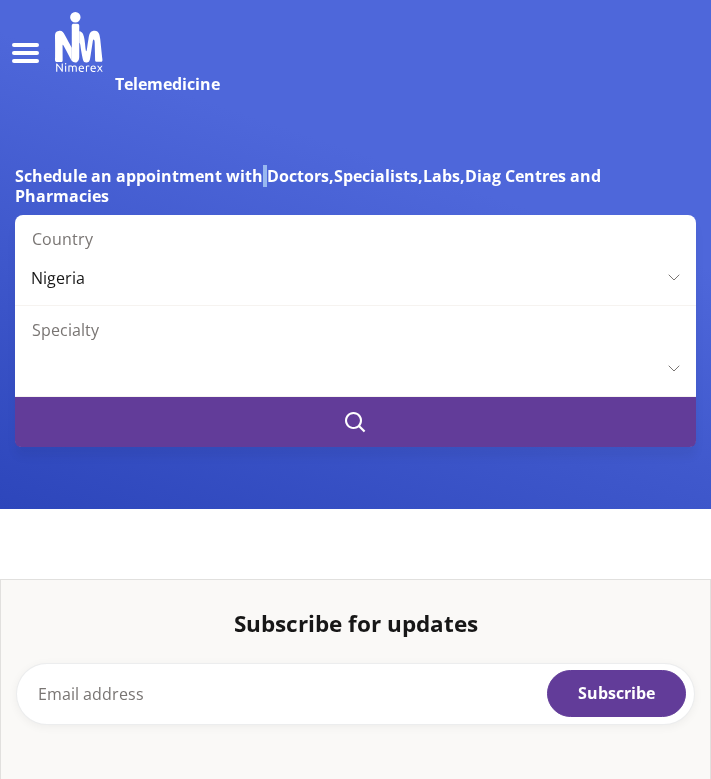 click on "Schedule an appointment with Doctors,Specialists,Labs,Diag Centres and Pharmacies" at bounding box center [355, 186] 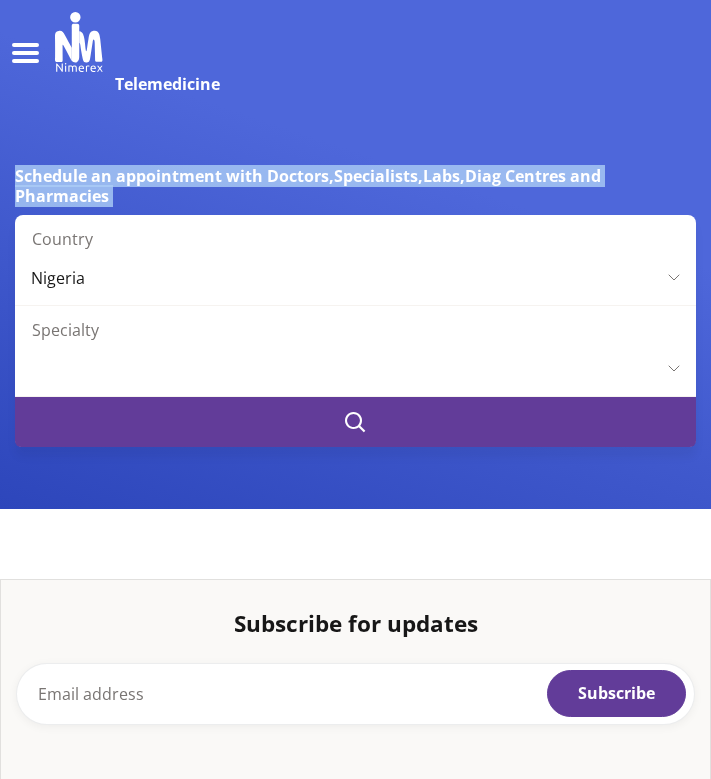 click on "Schedule an appointment with Doctors,Specialists,Labs,Diag Centres and Pharmacies" at bounding box center [355, 186] 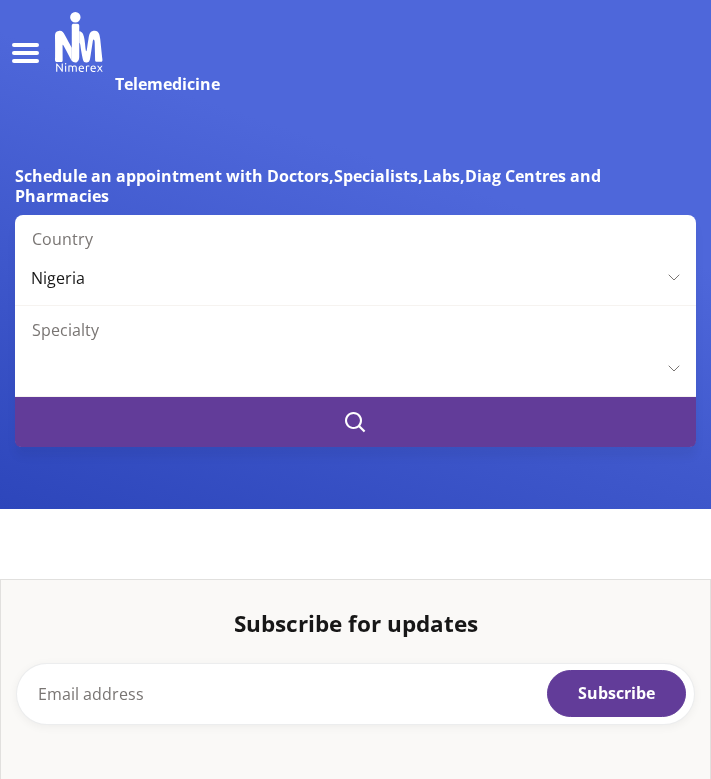 click on "Schedule an appointment with Doctors,Specialists,Labs,Diag Centres and Pharmacies" at bounding box center [355, 186] 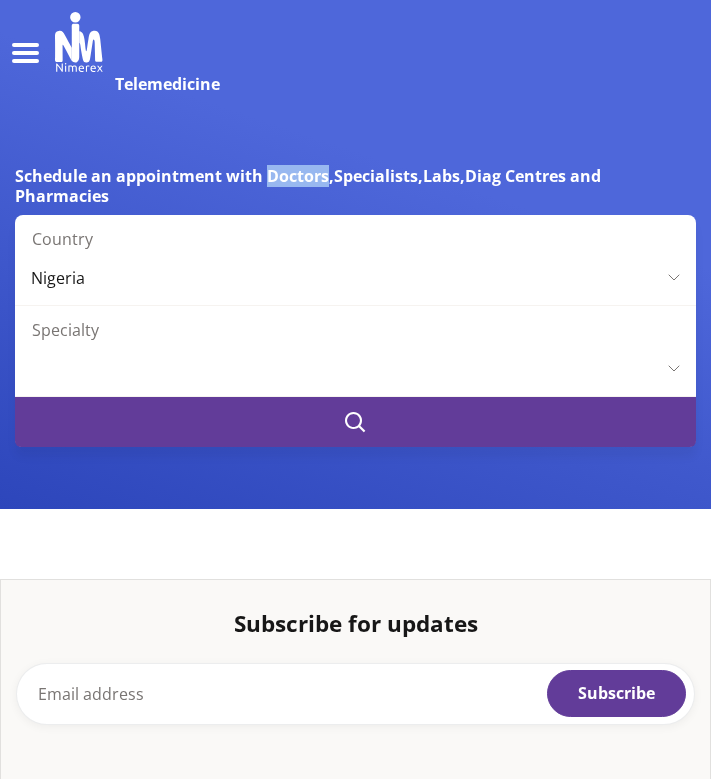 click on "Schedule an appointment with Doctors,Specialists,Labs,Diag Centres and Pharmacies" at bounding box center (355, 186) 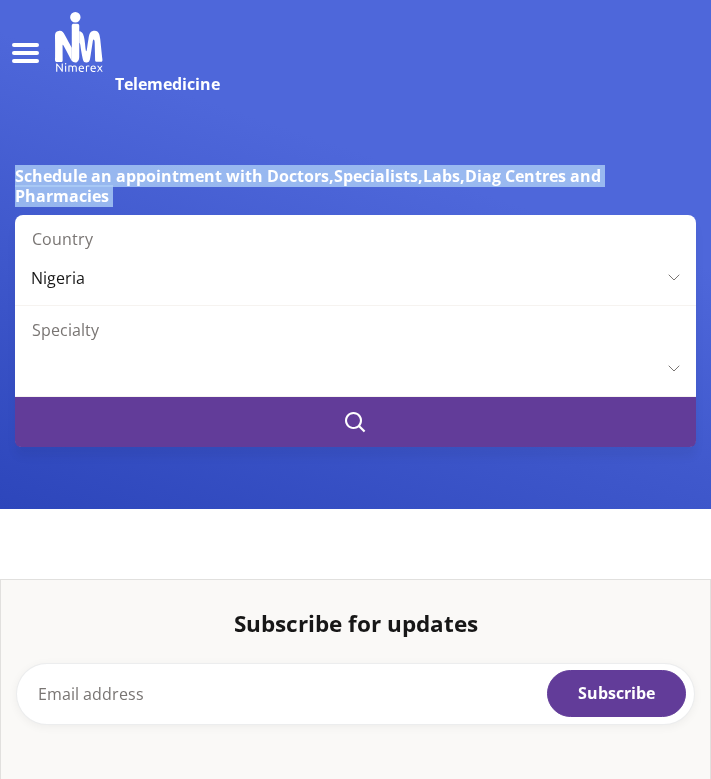 click on "Schedule an appointment with Doctors,Specialists,Labs,Diag Centres and Pharmacies" at bounding box center (355, 186) 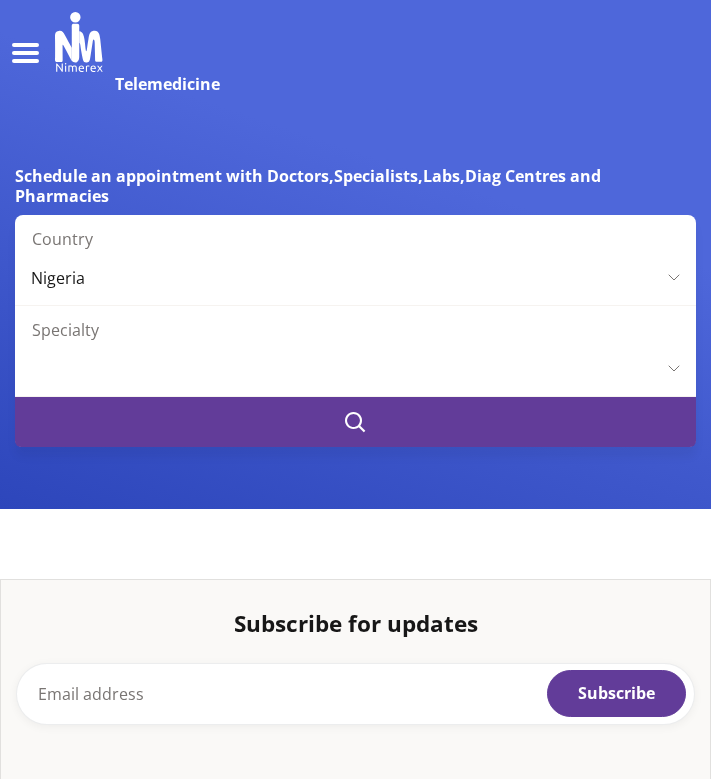 click on "Schedule an appointment with Doctors,Specialists,Labs,Diag Centres and Pharmacies" at bounding box center [355, 186] 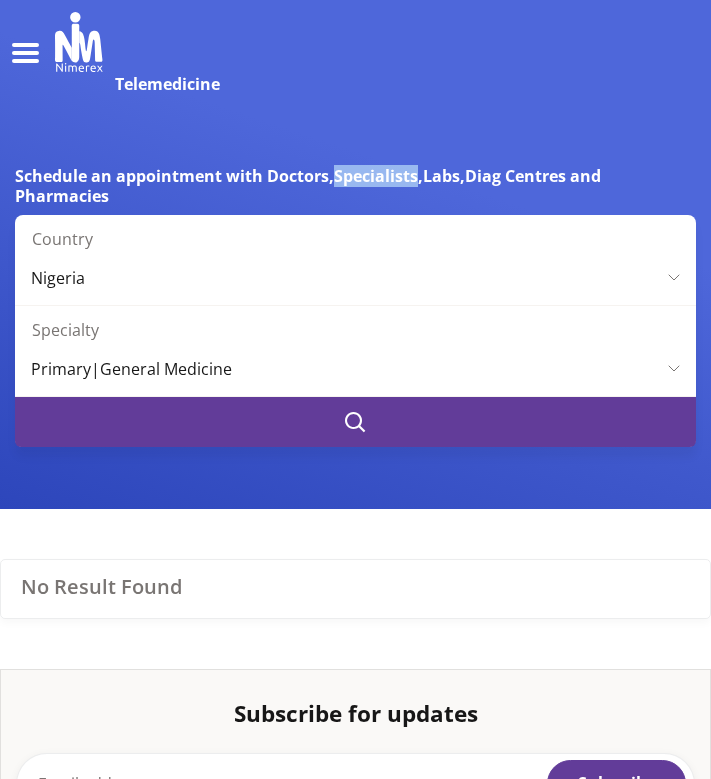 click on "Schedule an appointment with Doctors,Specialists,Labs,Diag Centres and Pharmacies" at bounding box center [355, 186] 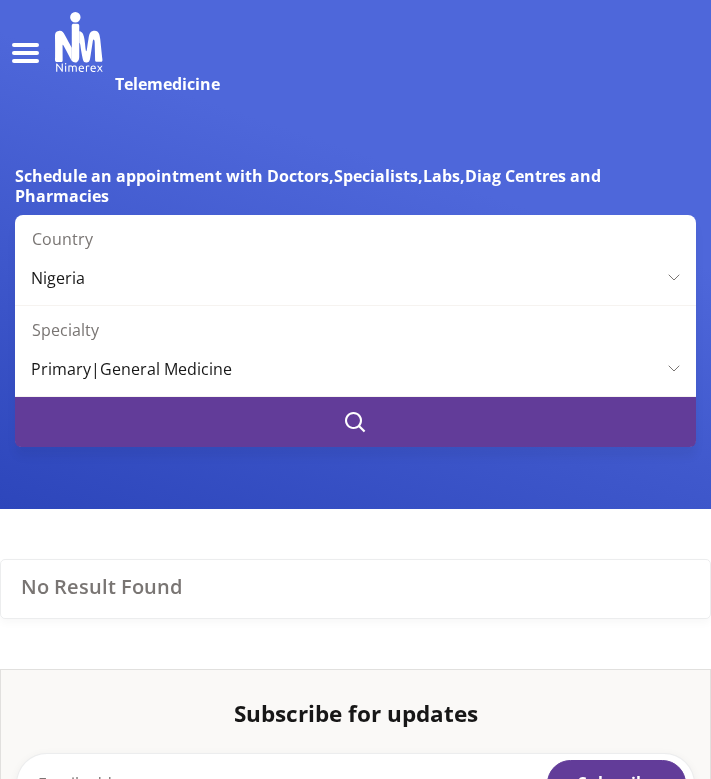 click on "Schedule an appointment with Doctors,Specialists,Labs,Diag Centres and Pharmacies" at bounding box center [355, 186] 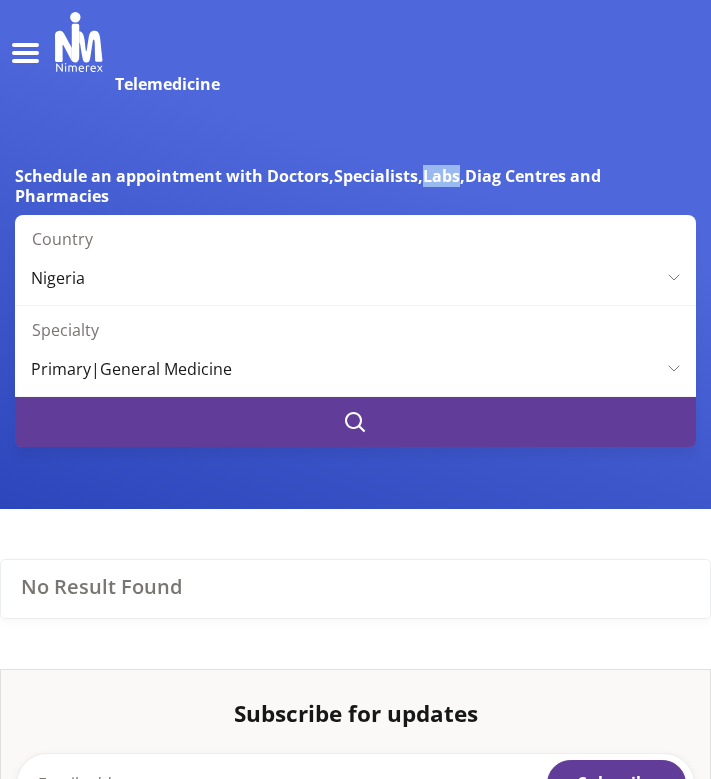 click on "Schedule an appointment with Doctors,Specialists,Labs,Diag Centres and Pharmacies" at bounding box center [355, 186] 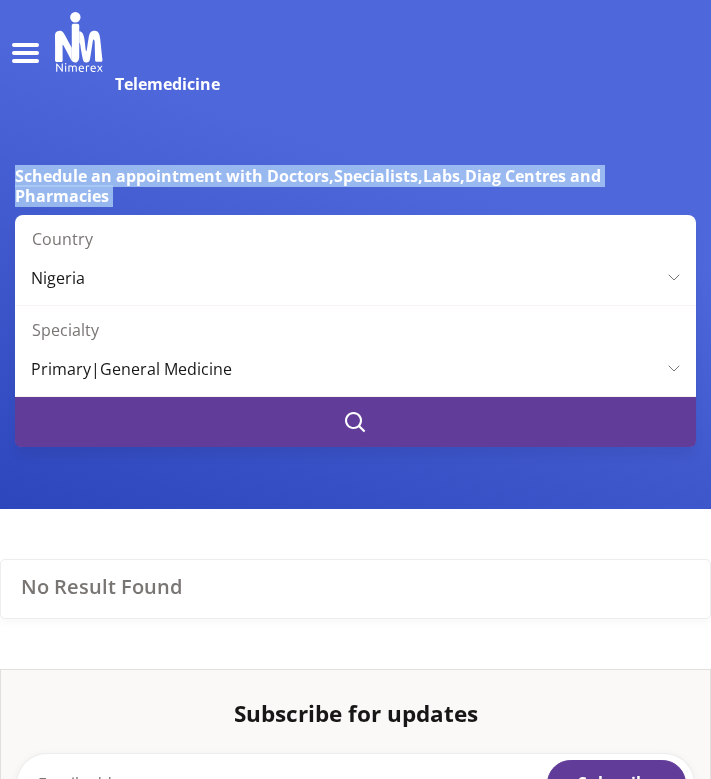 click on "Schedule an appointment with Doctors,Specialists,Labs,Diag Centres and Pharmacies" at bounding box center [355, 186] 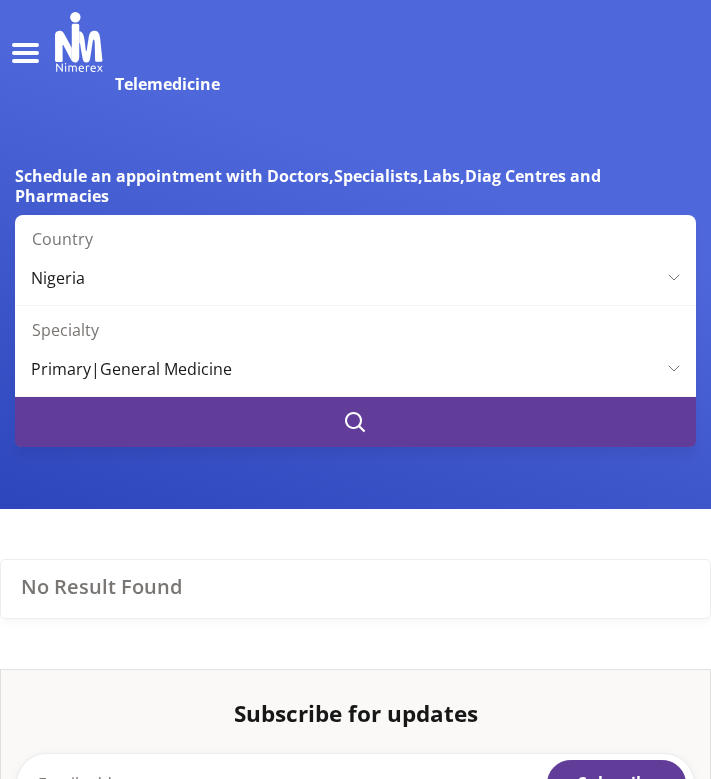 click on "Schedule an appointment with Doctors,Specialists,Labs,Diag Centres and Pharmacies" at bounding box center (355, 186) 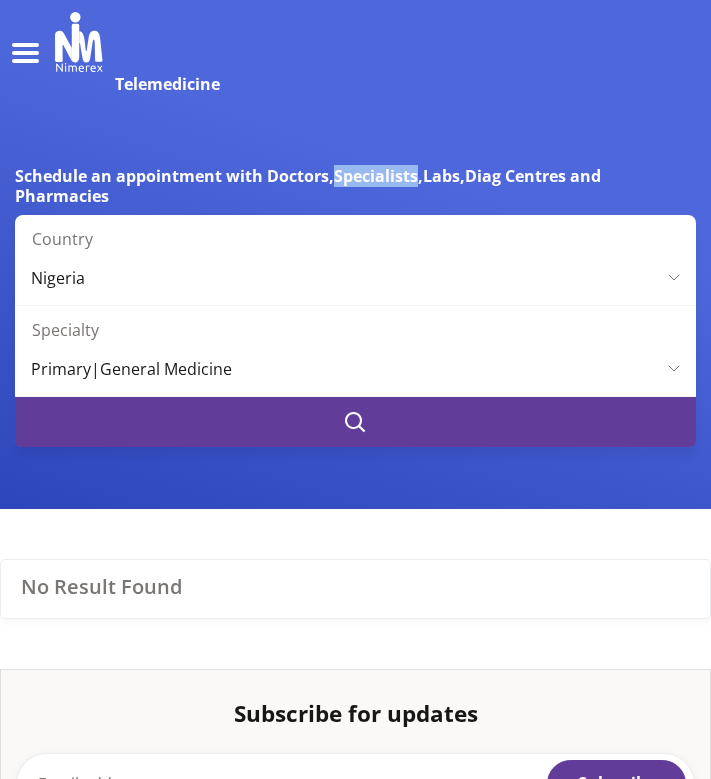 click at bounding box center [355, 422] 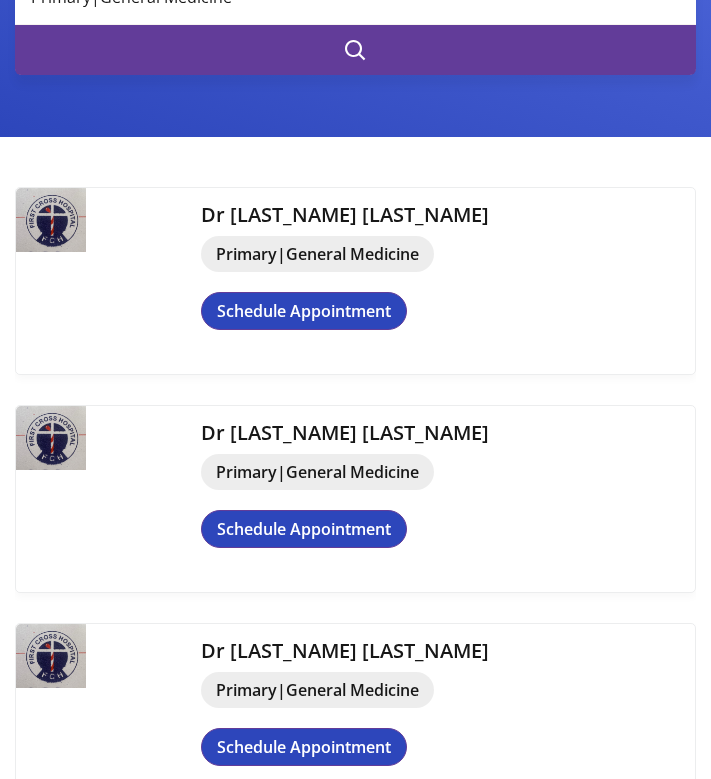 scroll, scrollTop: 393, scrollLeft: 0, axis: vertical 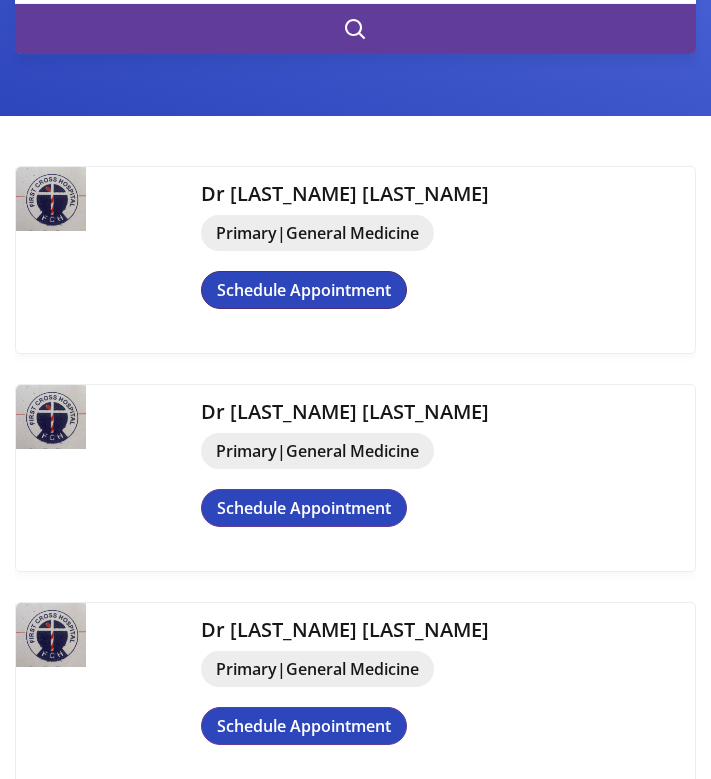 click on "Schedule Appointment" at bounding box center [304, 290] 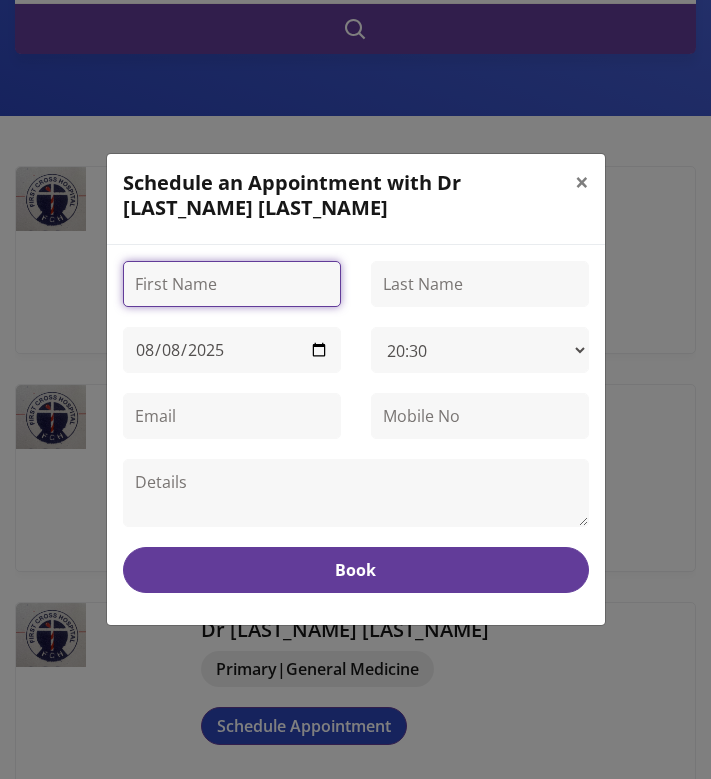 click at bounding box center (232, 284) 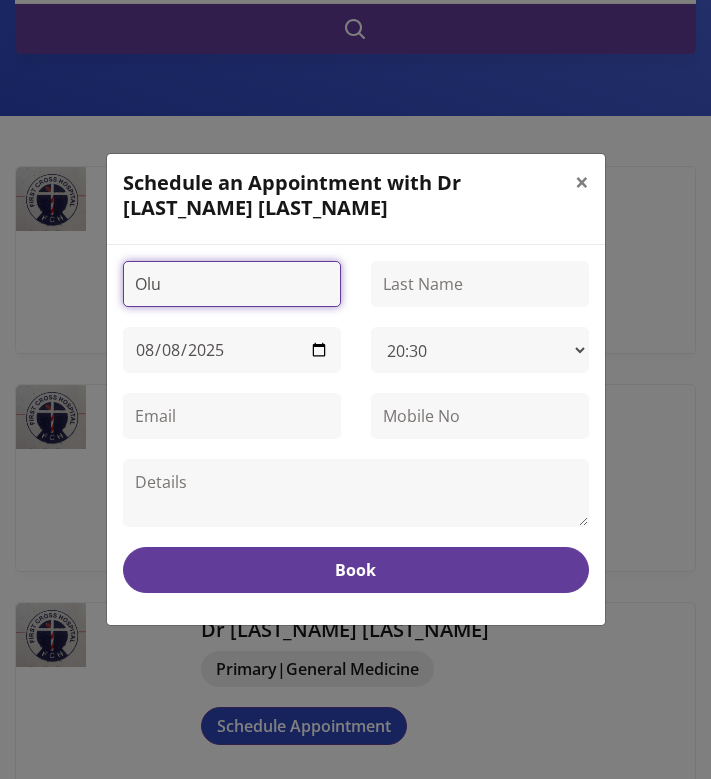 type on "Olu" 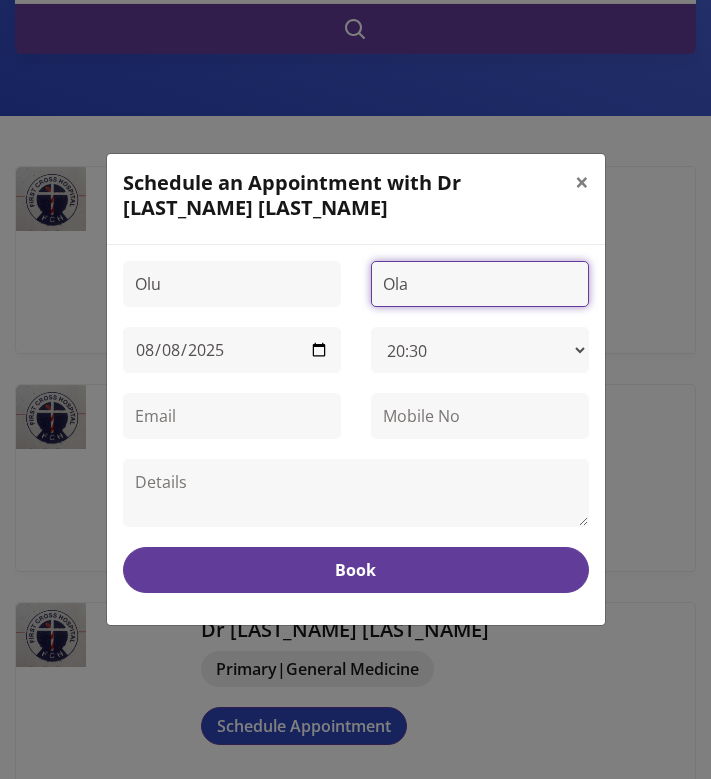 type on "Ola" 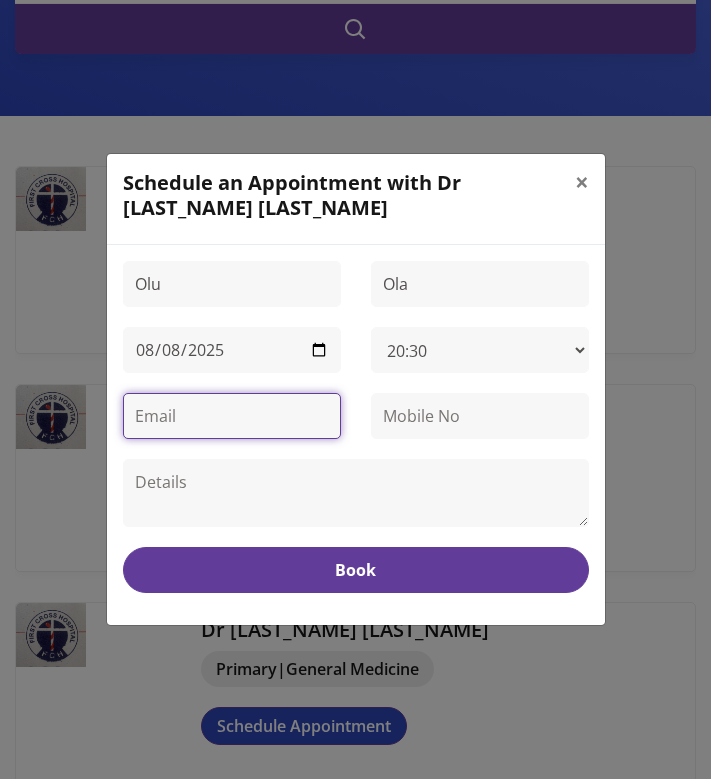 click at bounding box center [232, 416] 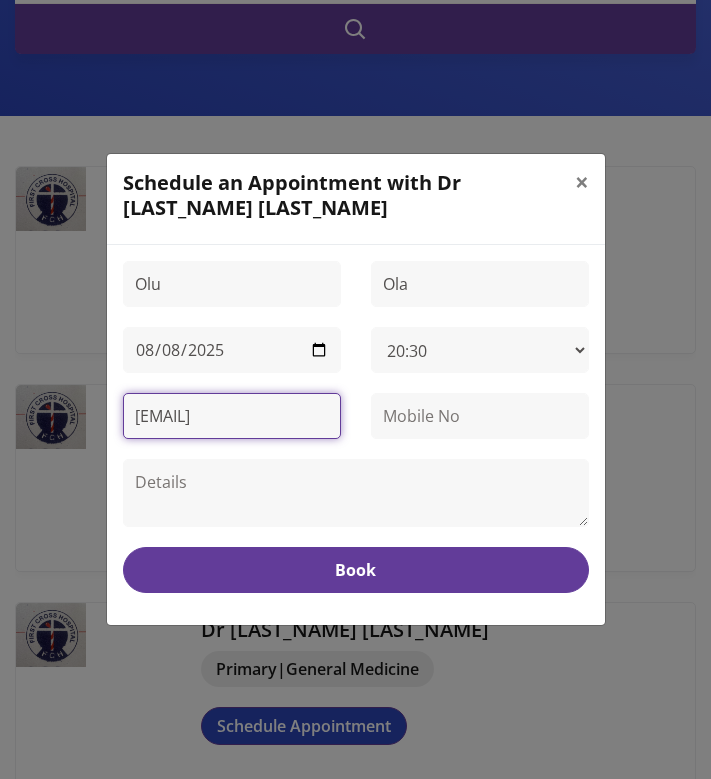 scroll, scrollTop: 0, scrollLeft: 27, axis: horizontal 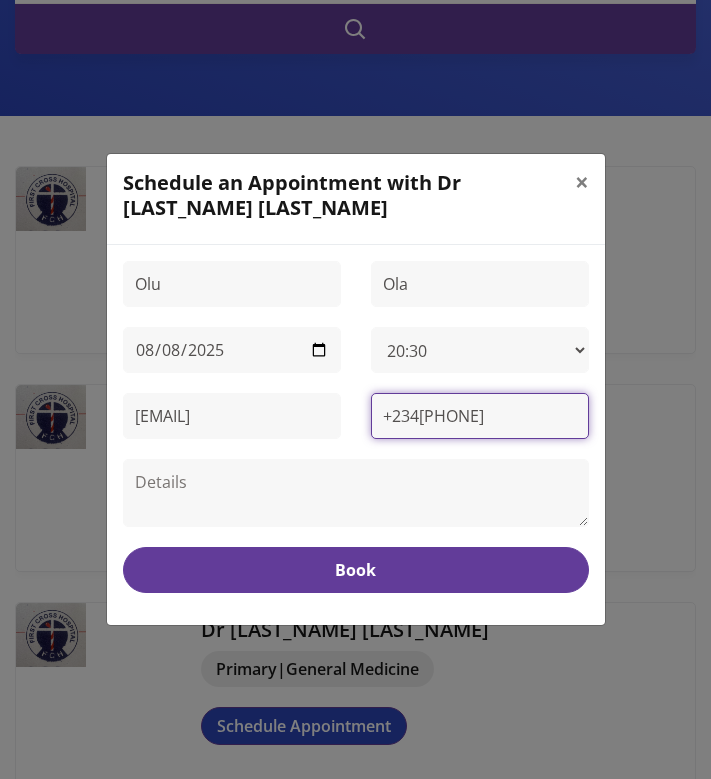type on "[PHONE]" 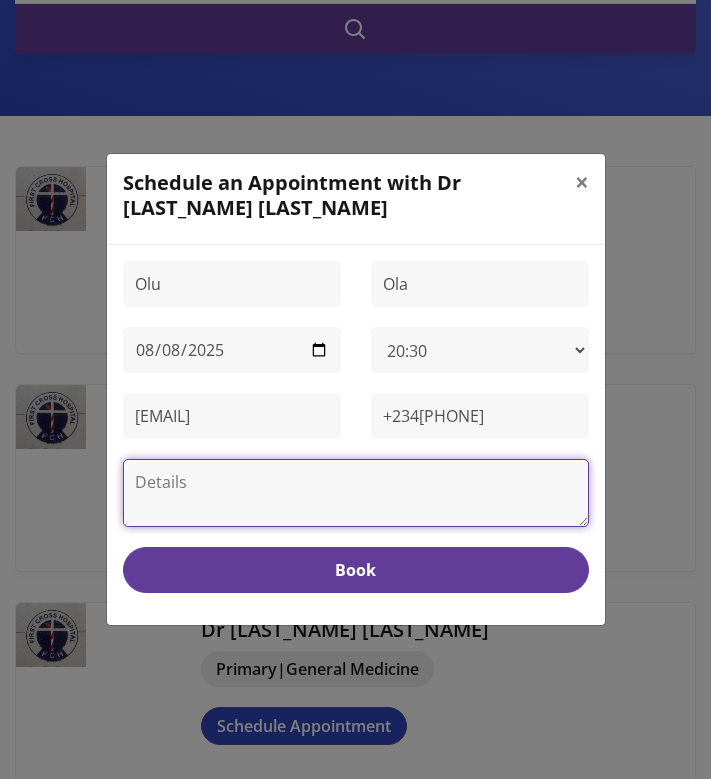 click at bounding box center [356, 493] 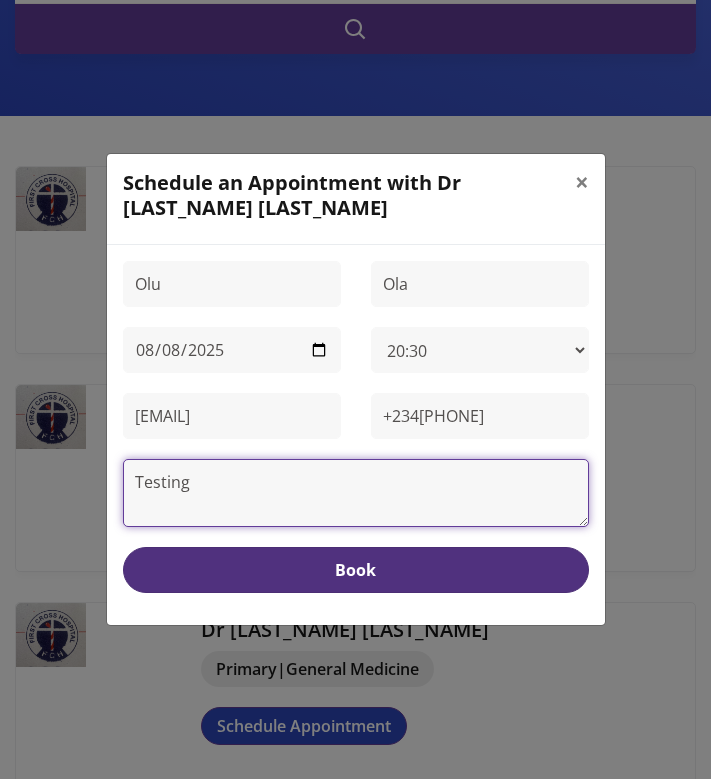 type on "Testing" 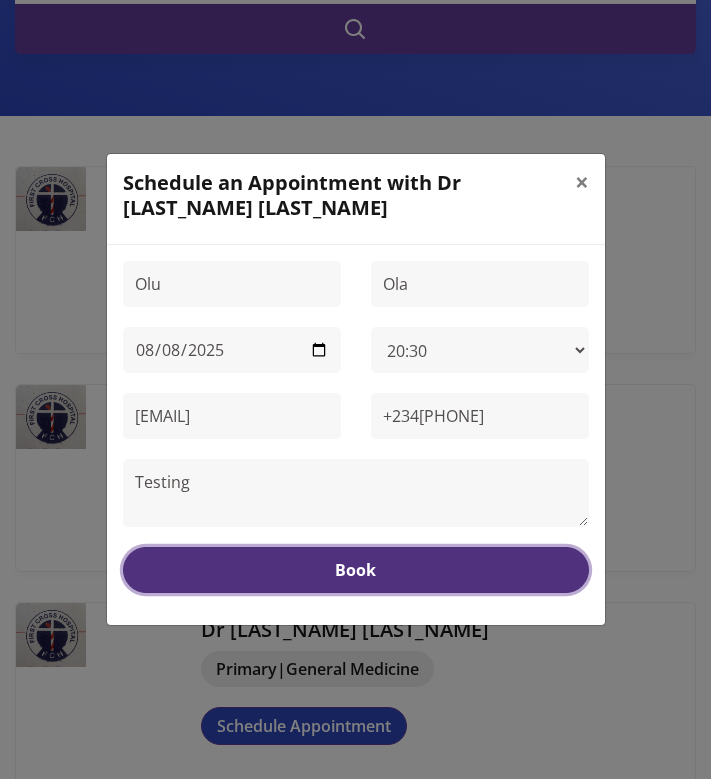 click on "Book" at bounding box center [356, 570] 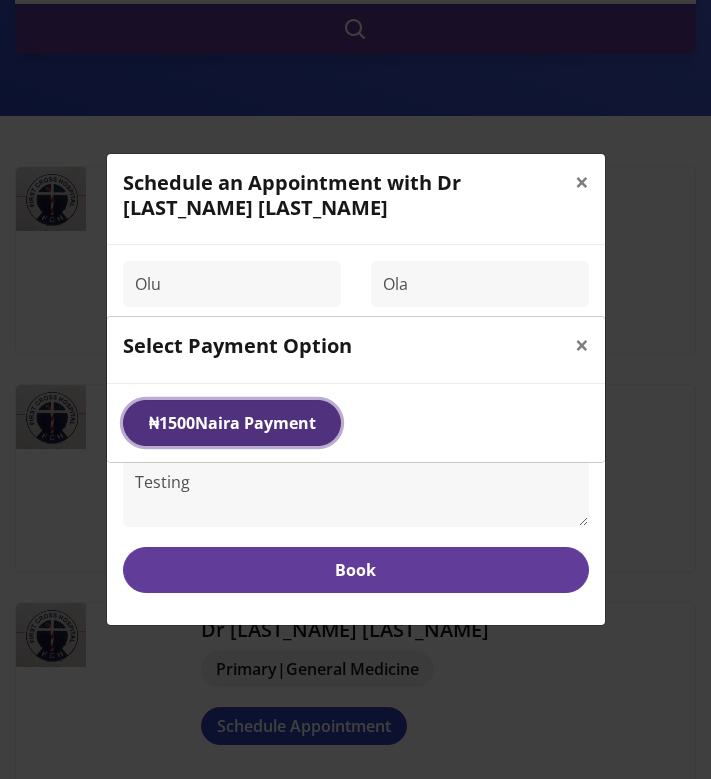 click on "₦ 1500 Naira Payment" at bounding box center [232, 423] 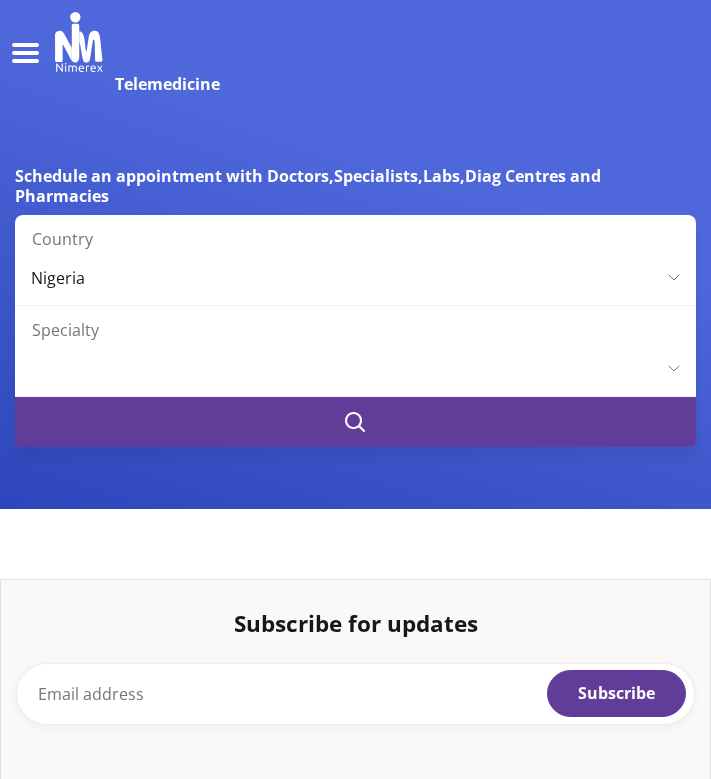 scroll, scrollTop: 0, scrollLeft: 0, axis: both 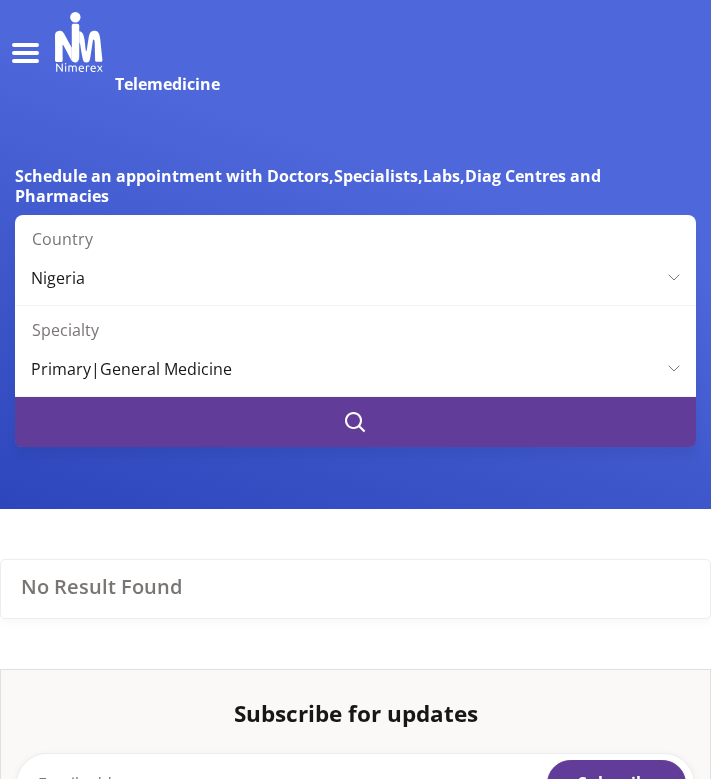 click at bounding box center (355, 422) 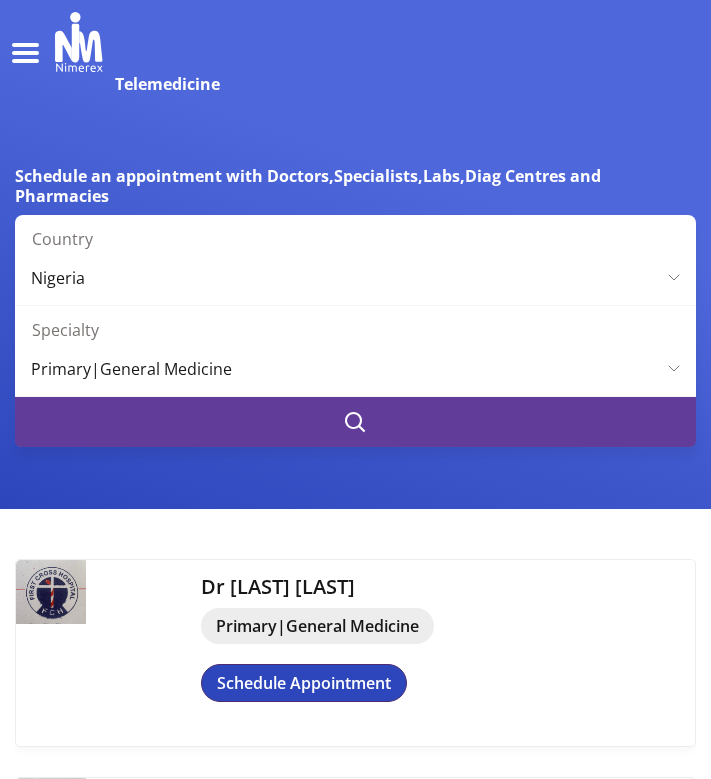 click on "Schedule Appointment" at bounding box center [304, 683] 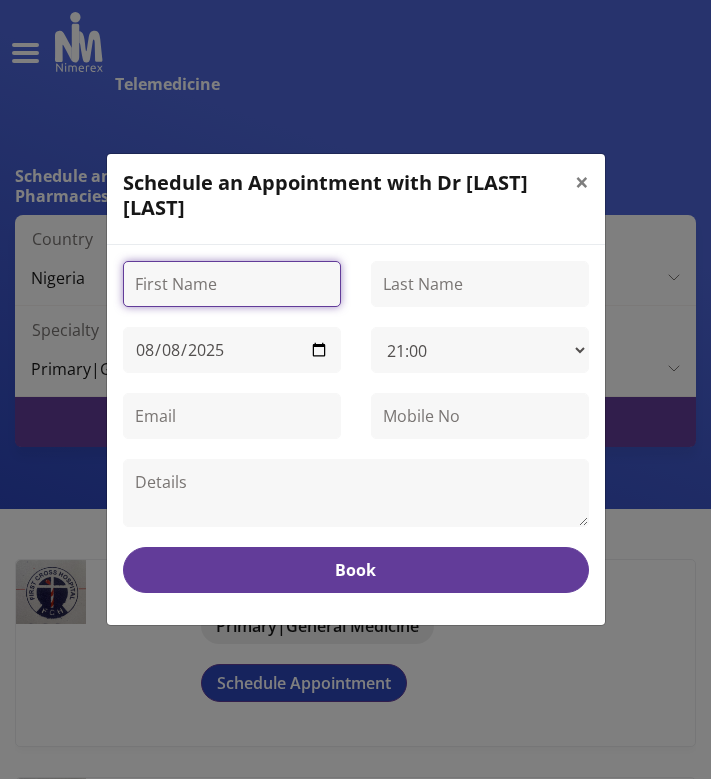 click at bounding box center [232, 284] 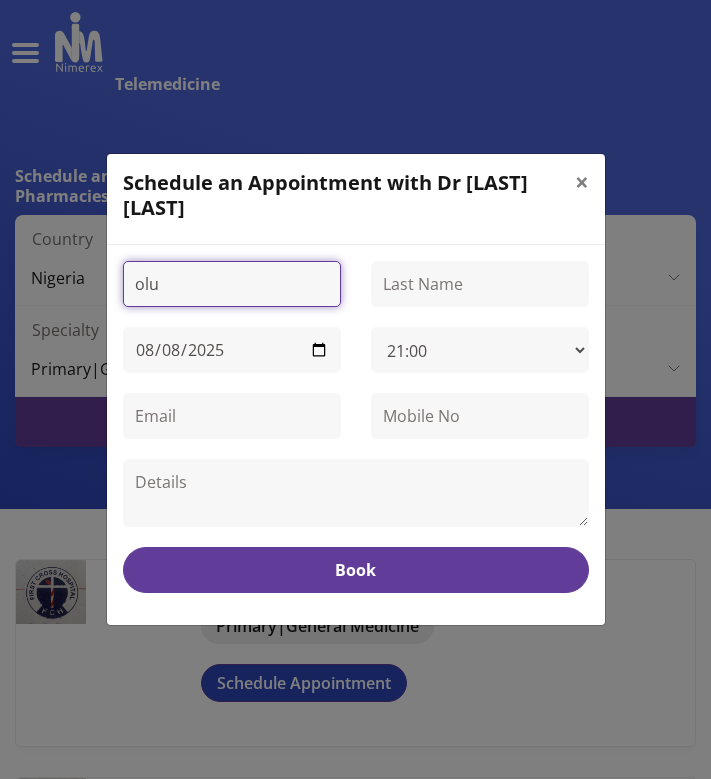 type on "olu" 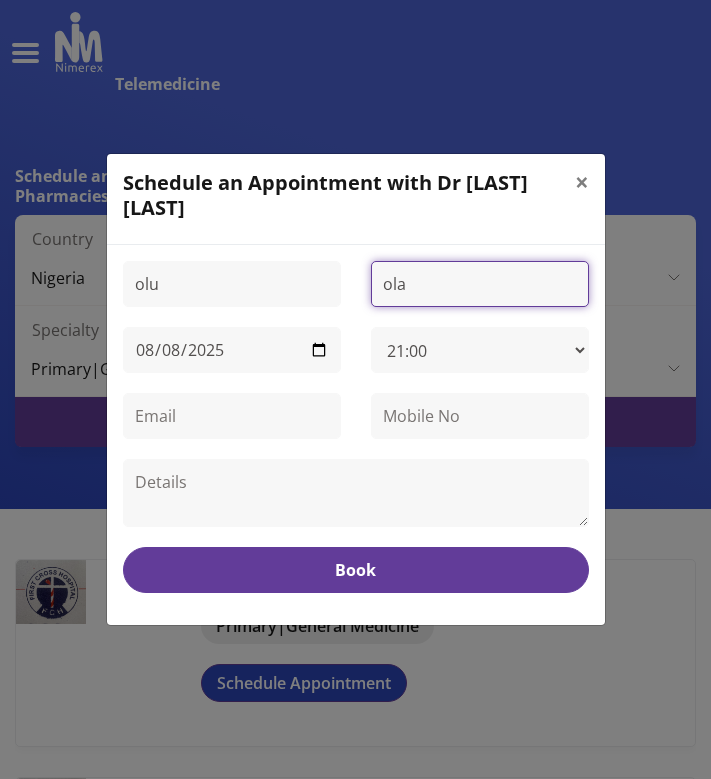 type on "ola" 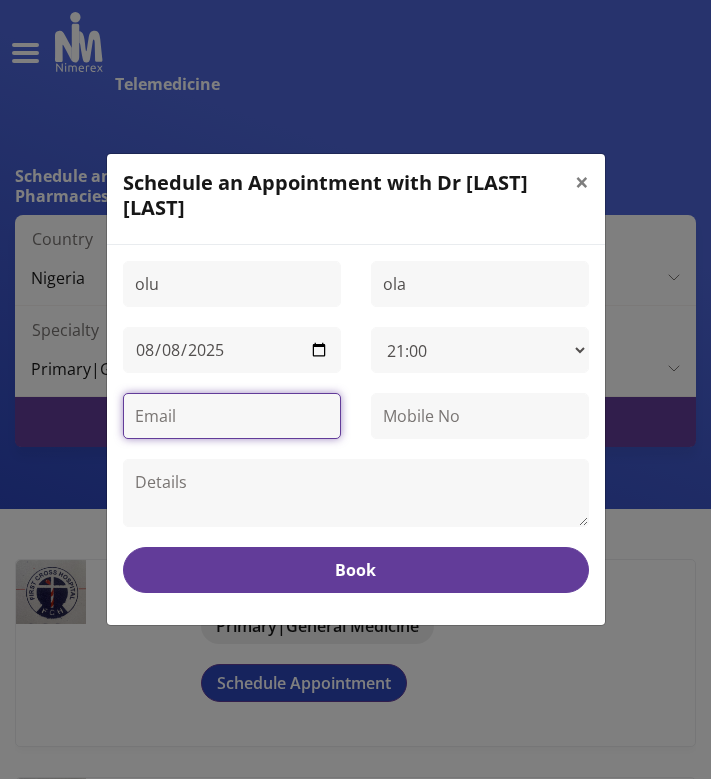 click at bounding box center (232, 416) 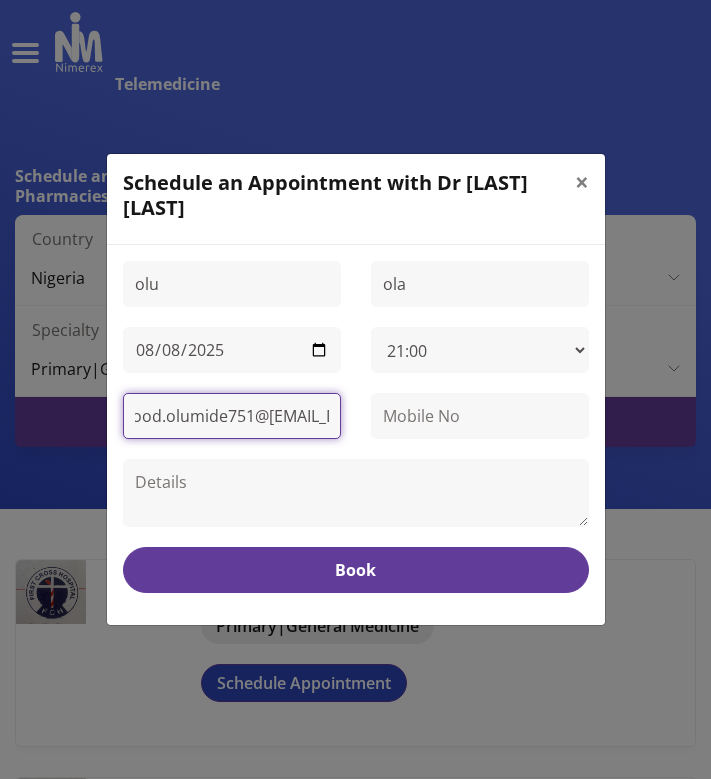 scroll, scrollTop: 0, scrollLeft: 27, axis: horizontal 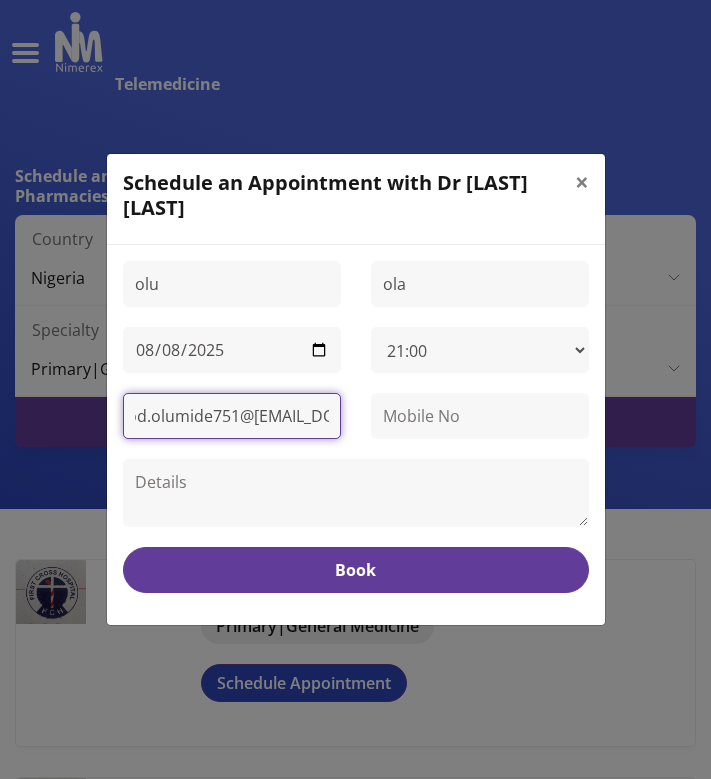 type on "[EMAIL]" 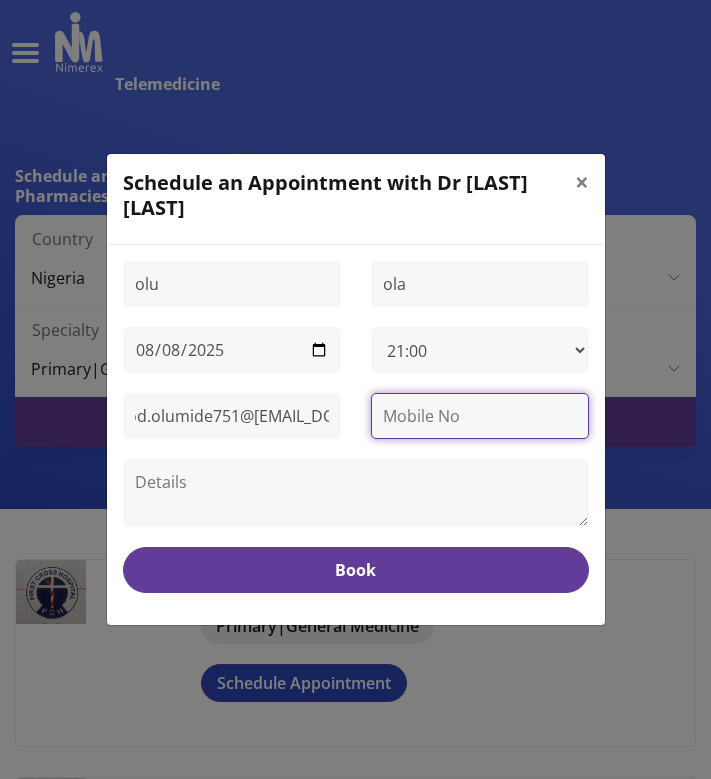 scroll, scrollTop: 0, scrollLeft: 0, axis: both 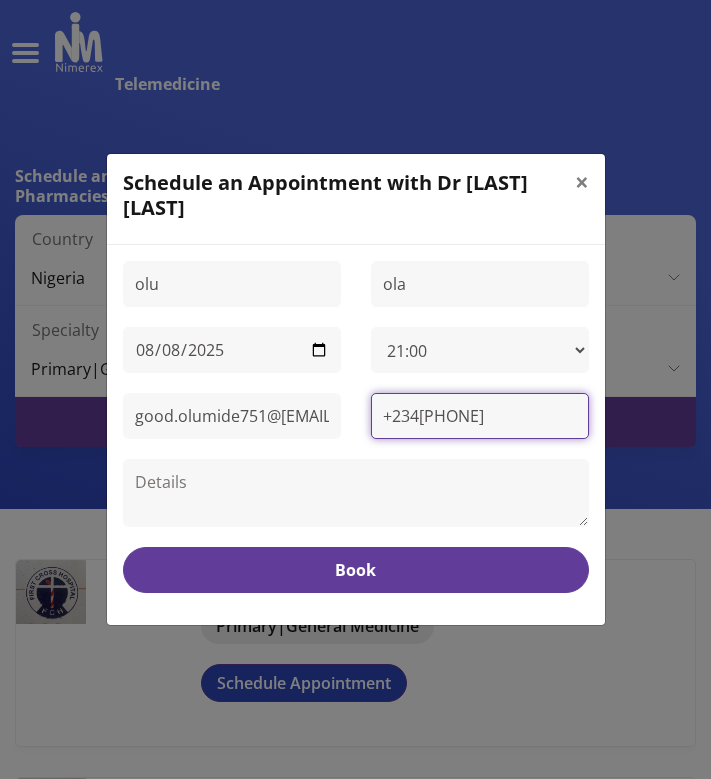 type on "+234[PHONE]" 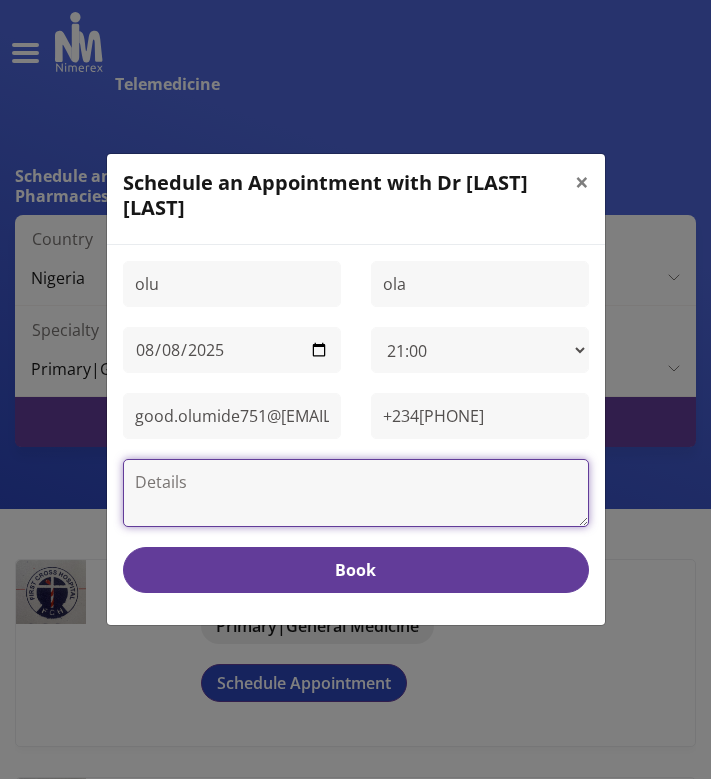 click at bounding box center [356, 493] 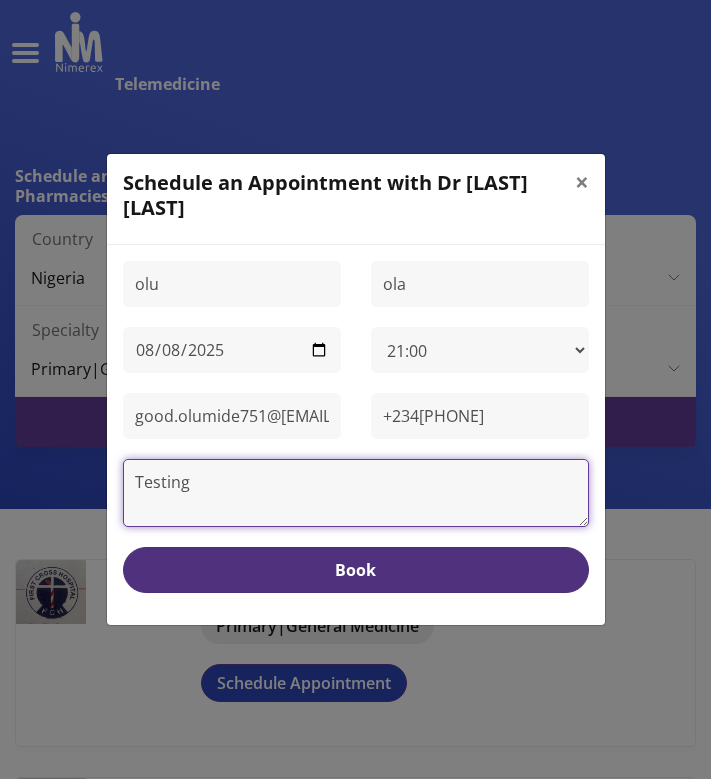 type on "Testing" 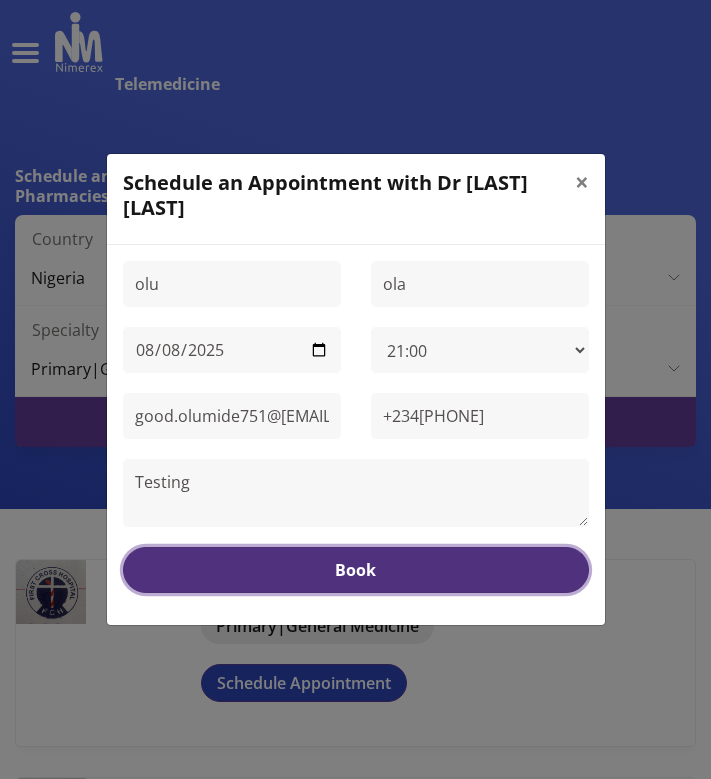 click on "Book" at bounding box center [356, 570] 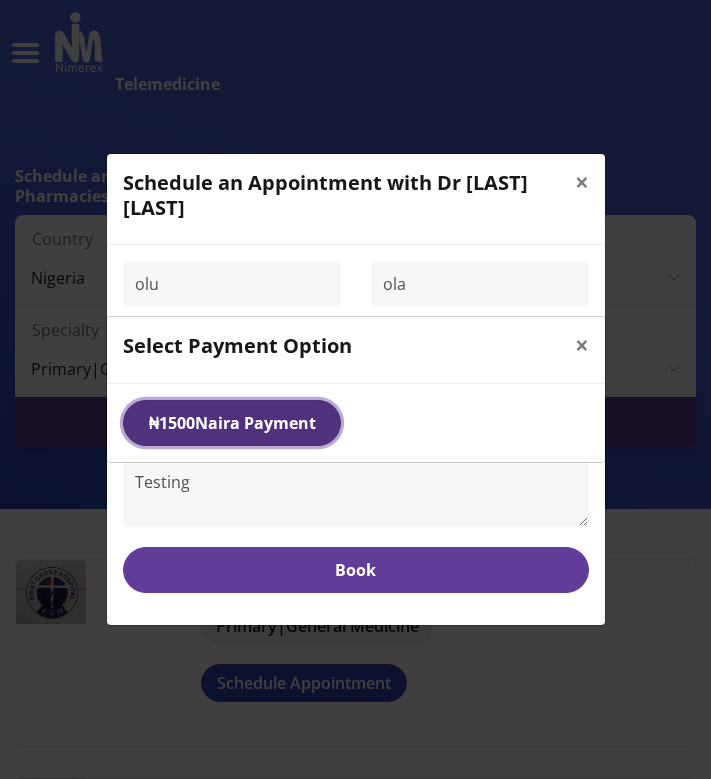 click on "₦ 1500 Naira Payment" at bounding box center [232, 423] 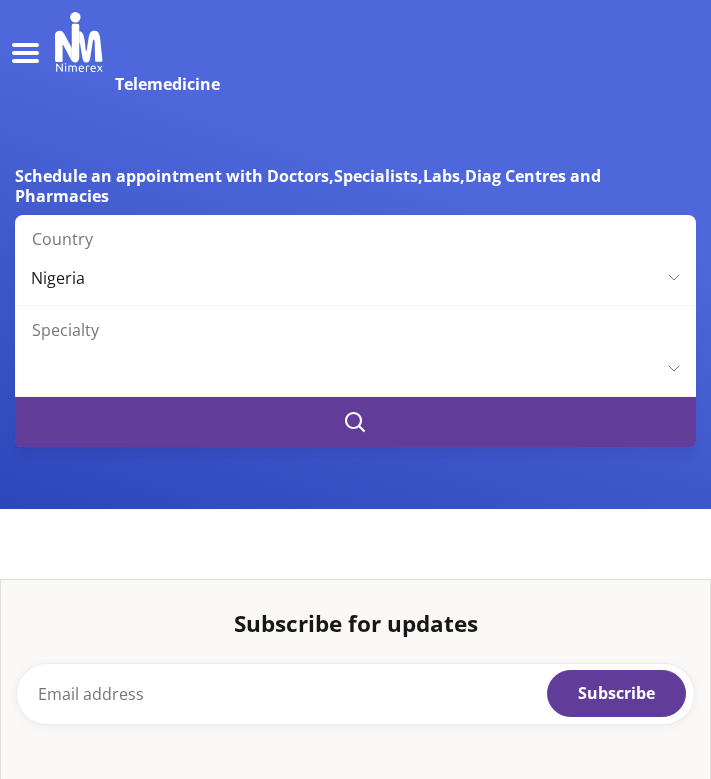 scroll, scrollTop: 0, scrollLeft: 0, axis: both 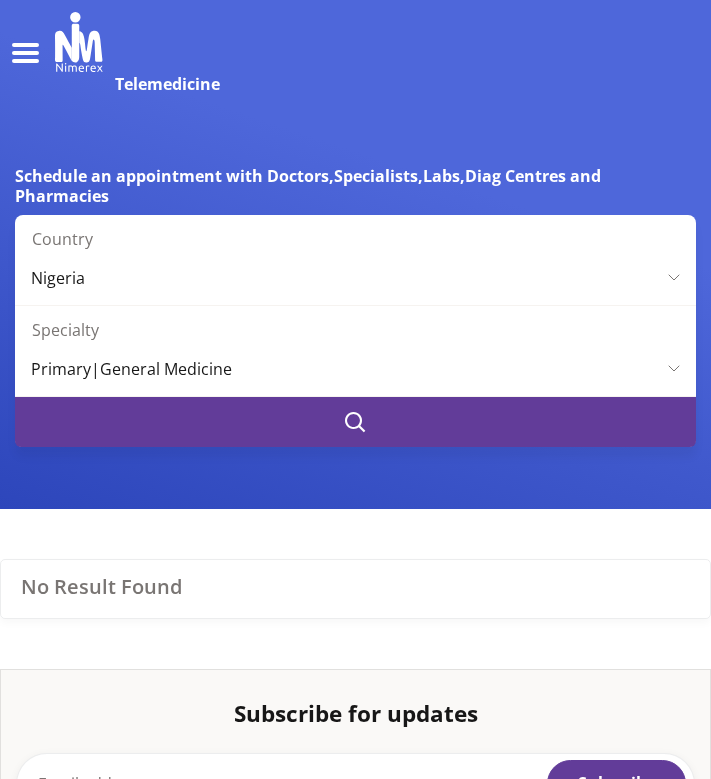 click at bounding box center [355, 422] 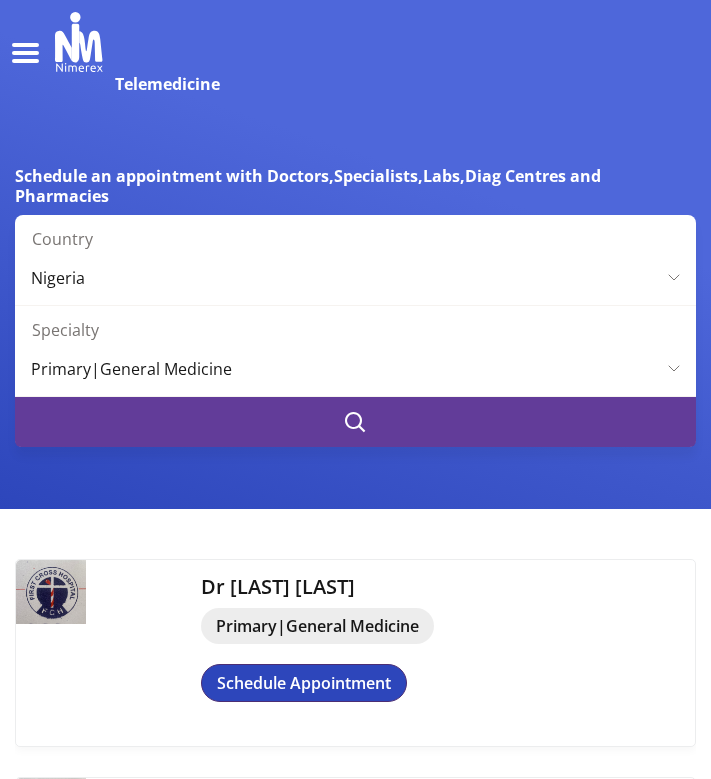 click on "Schedule Appointment" at bounding box center [304, 683] 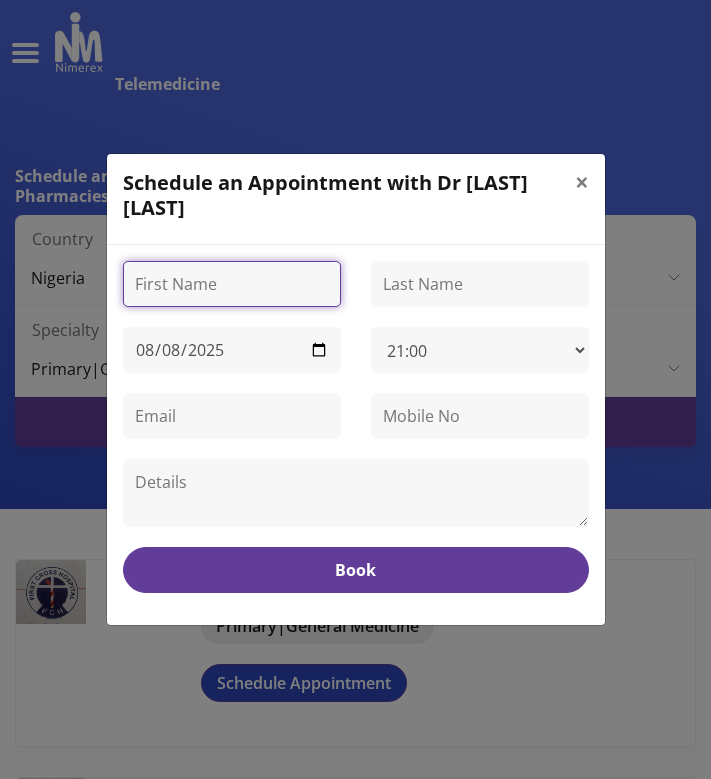 click at bounding box center [232, 284] 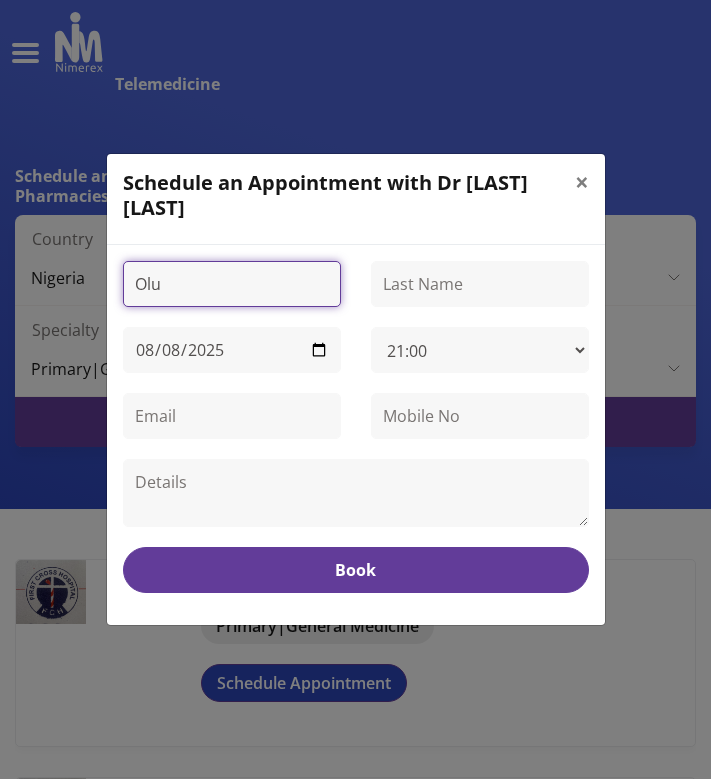 type on "Olu" 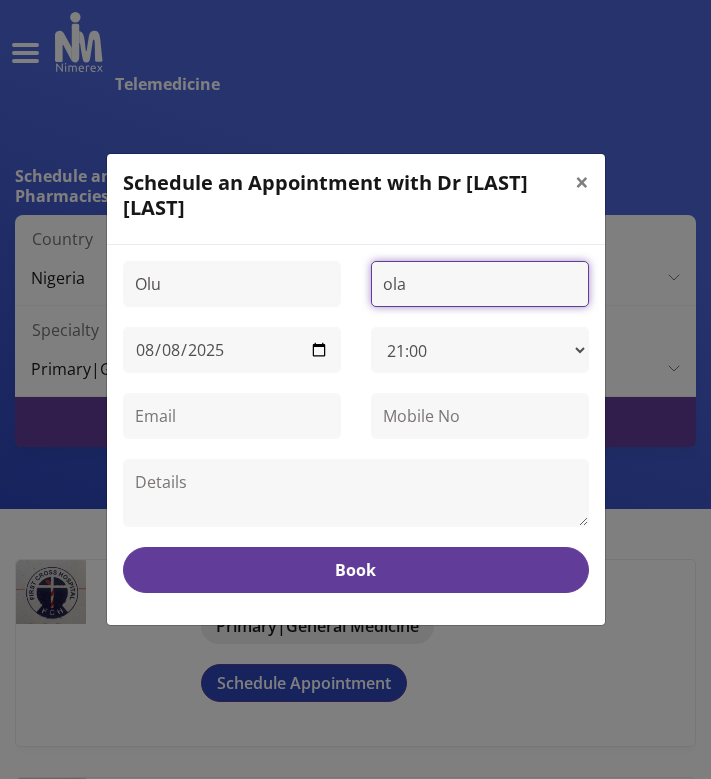 type on "ola" 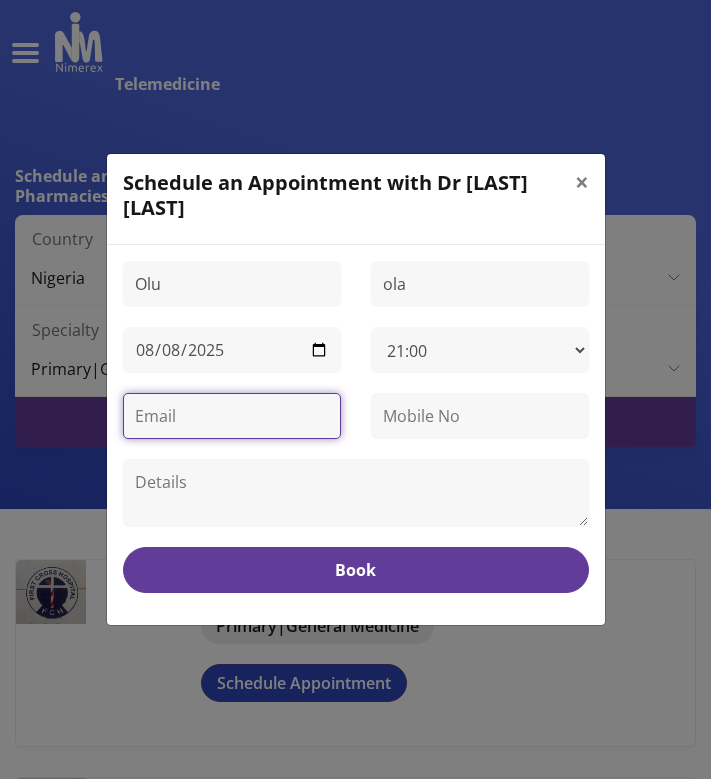 click at bounding box center [232, 416] 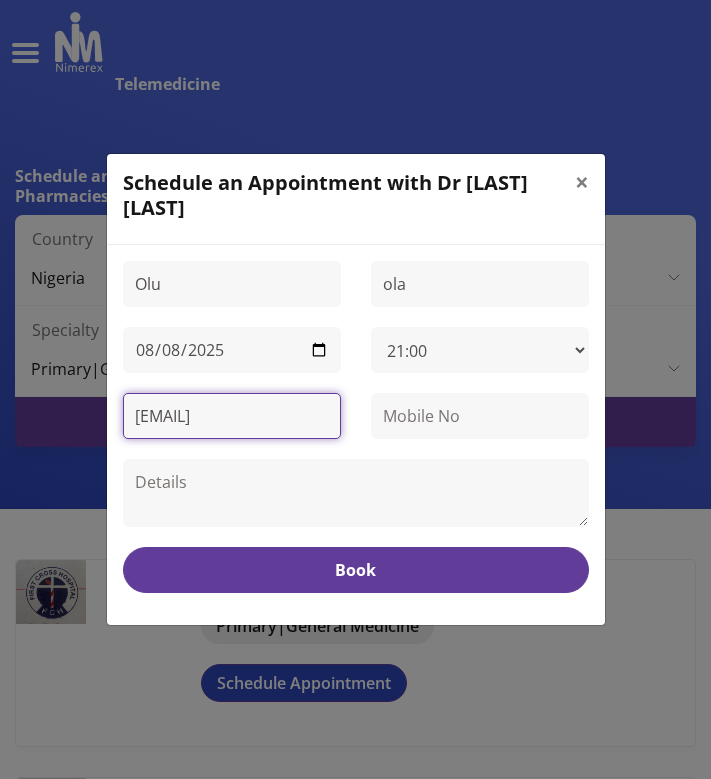 scroll, scrollTop: 0, scrollLeft: 27, axis: horizontal 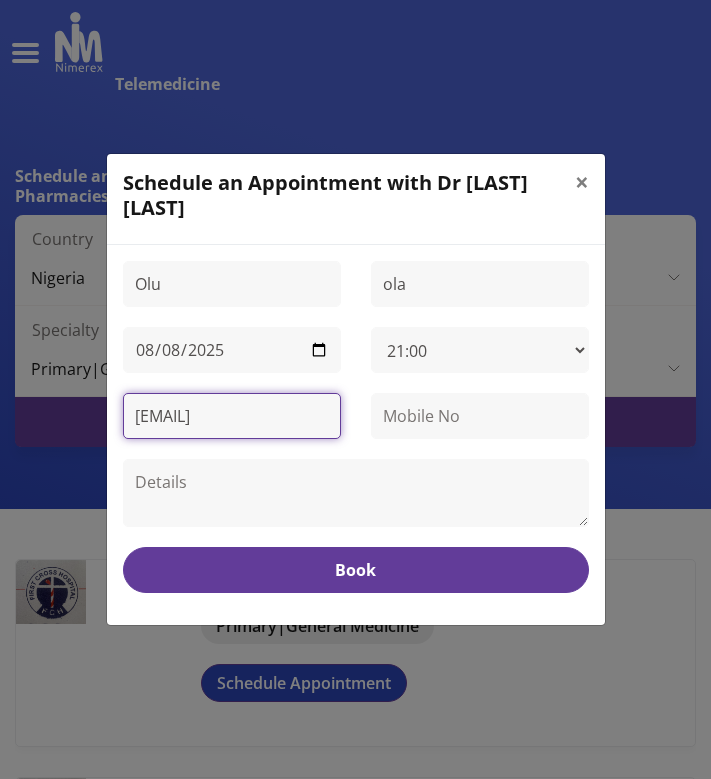 type on "[EMAIL]" 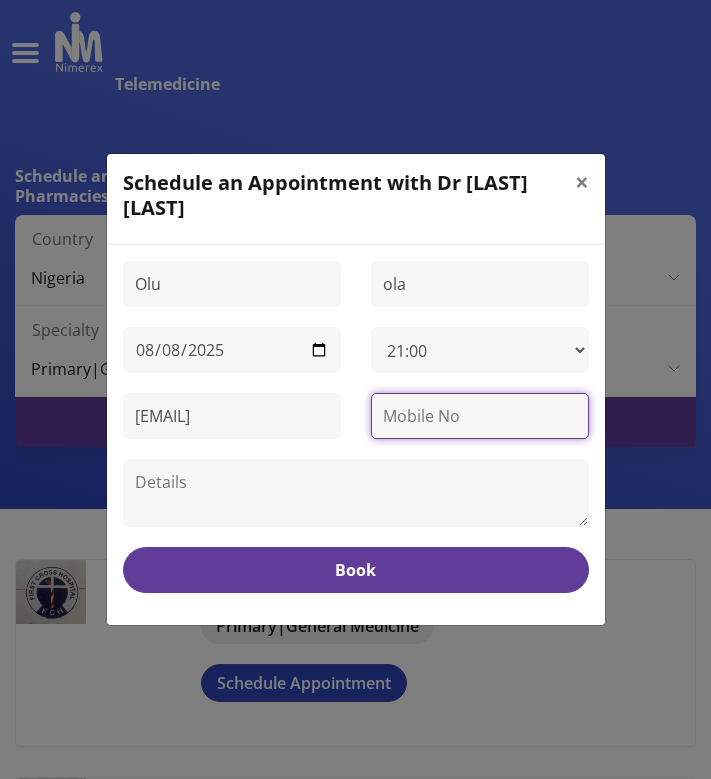 click at bounding box center (480, 416) 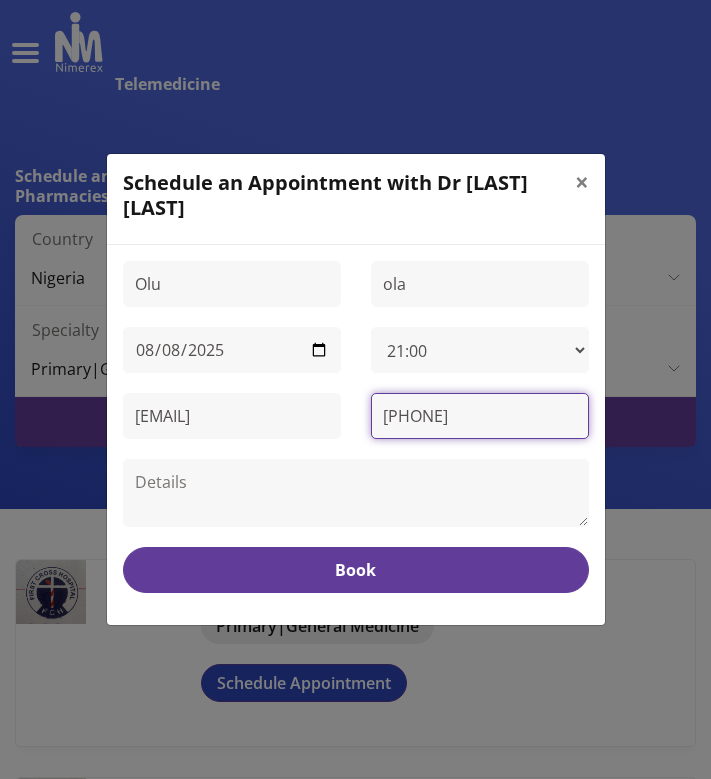 type on "[PHONE]" 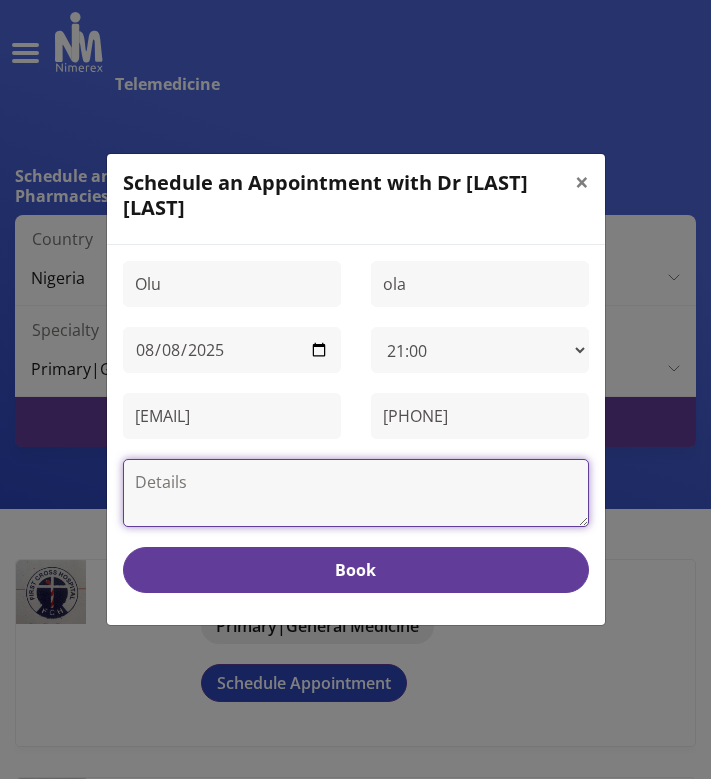 click at bounding box center (356, 493) 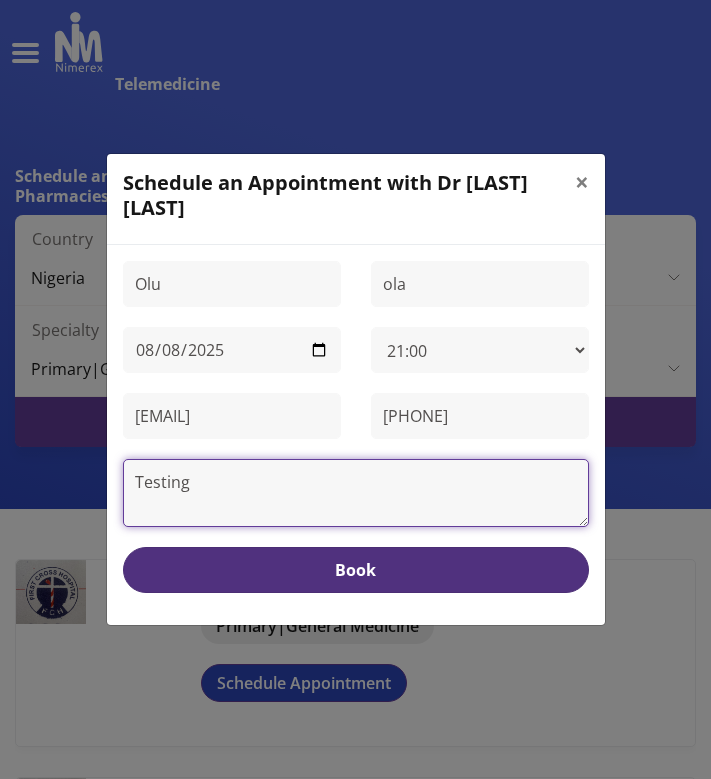 type on "Testing" 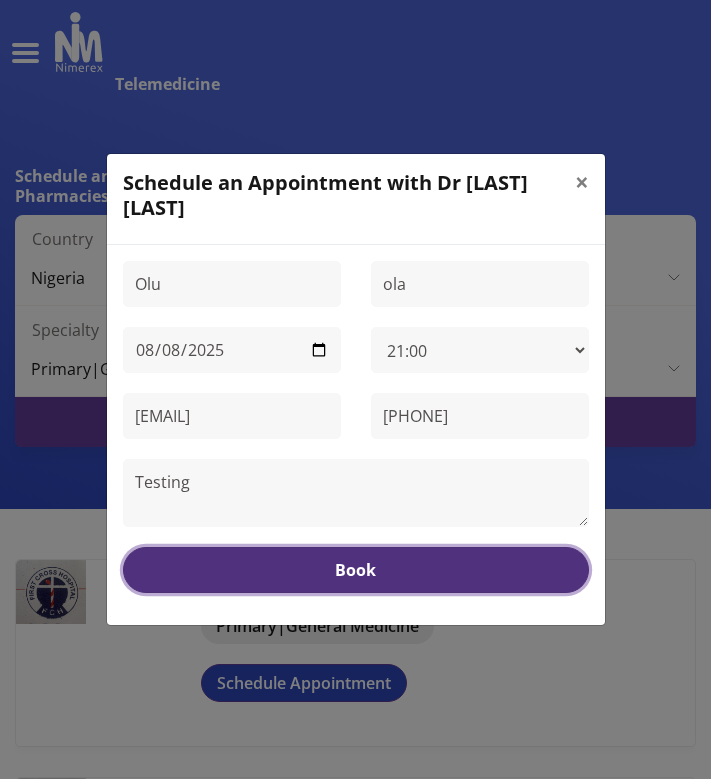 click on "Book" at bounding box center (356, 570) 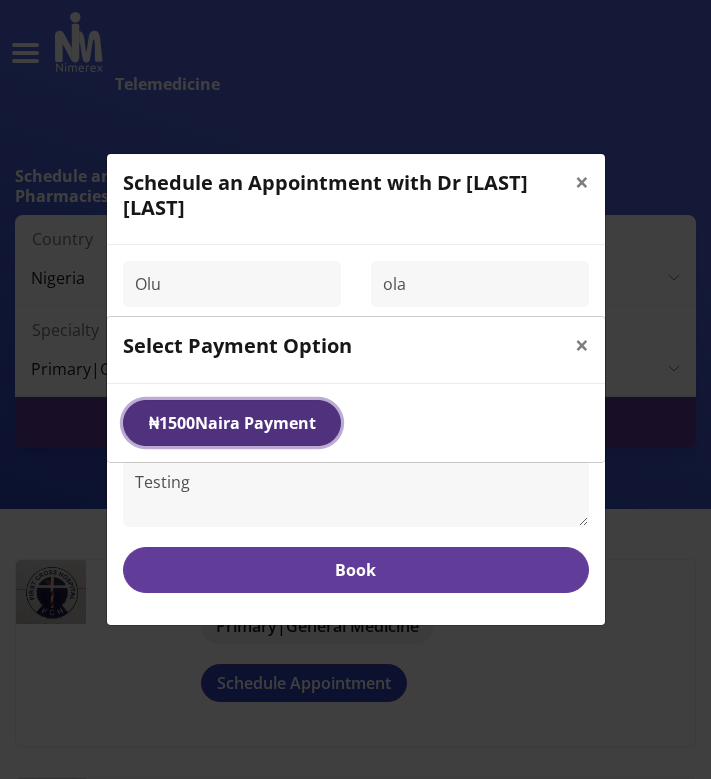 click on "₦ 1500 Naira Payment" at bounding box center [232, 423] 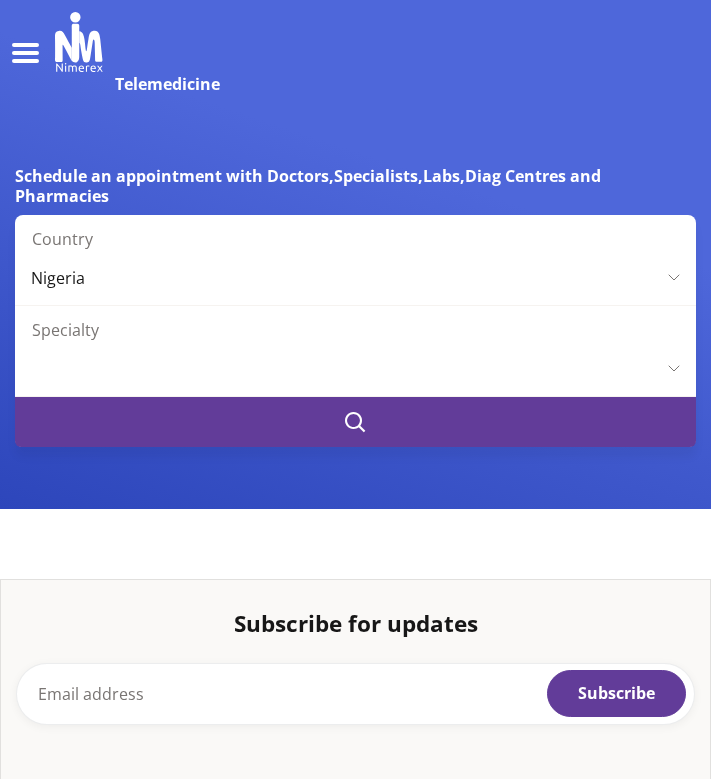 scroll, scrollTop: 0, scrollLeft: 0, axis: both 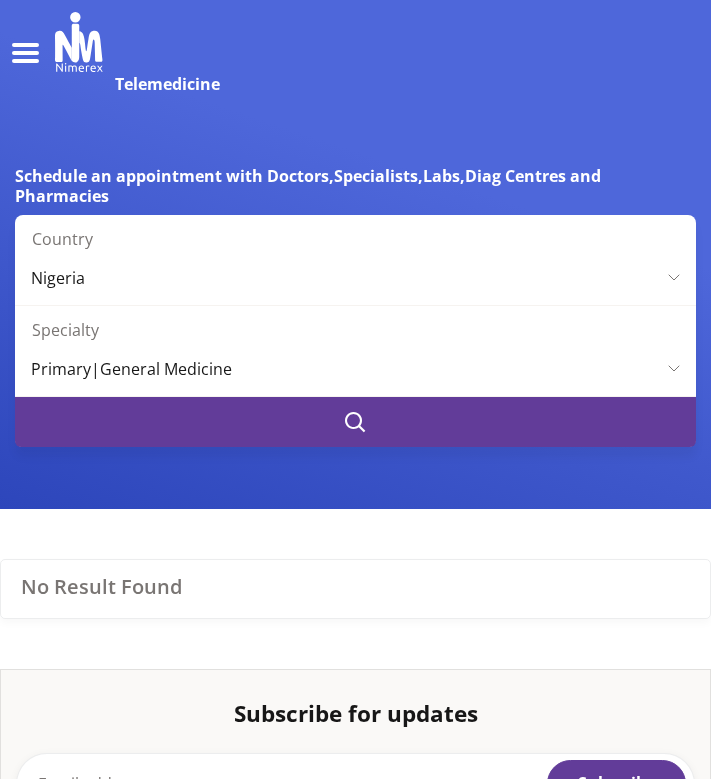 click at bounding box center (355, 422) 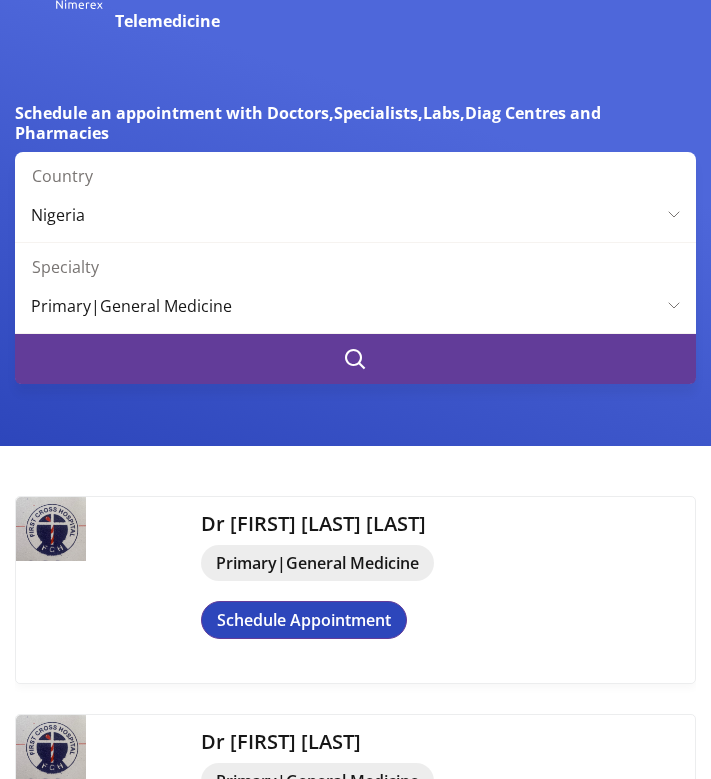 scroll, scrollTop: 0, scrollLeft: 0, axis: both 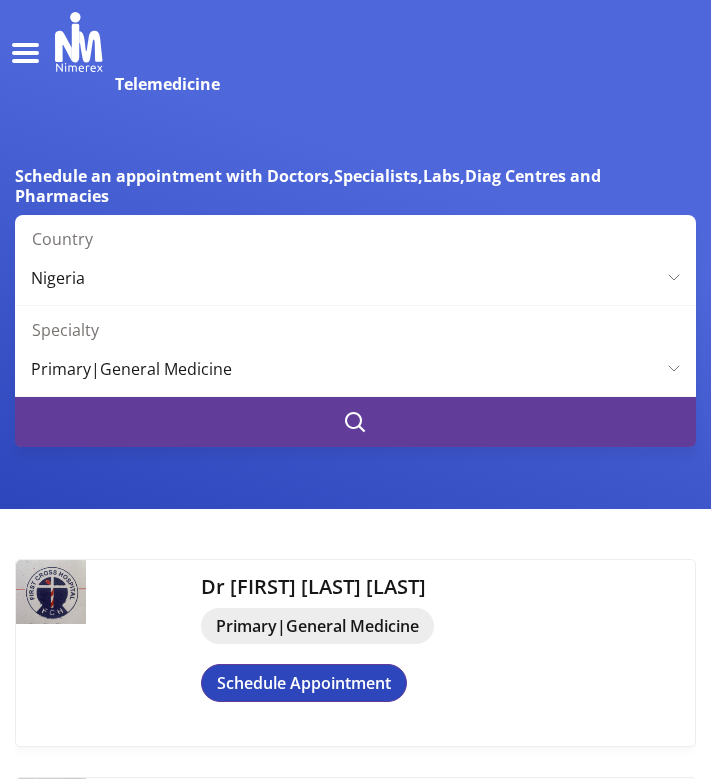 click on "Primary|General Medicine Clinical laboratory sciences Dermatology Dietetics Emergency medicine Endocrinology Family medicine Gastroenterology Geriatrics Gynecology Hepatology Infectious disease Internal medicine llergy and immunology Medical research Nephrology Neurology Neurosurgery Obstetrics and gynecology Oncology Ophthalmology Oral and maxillofacial surgery Orthopedic surgery Otorhinolaryngology, or ENT Palliative care Pathology Pediatrics Physical medicine and rehabilitation Or Physiatry Plastic surgery Podiatry Proctology Psychiatry Public Health Pulmonology Radiology Rheumatology Thoracic surgery Urgent Care Medicine Urology Vascular surgery Cardiology Dentist Family Medicine" at bounding box center (355, 369) 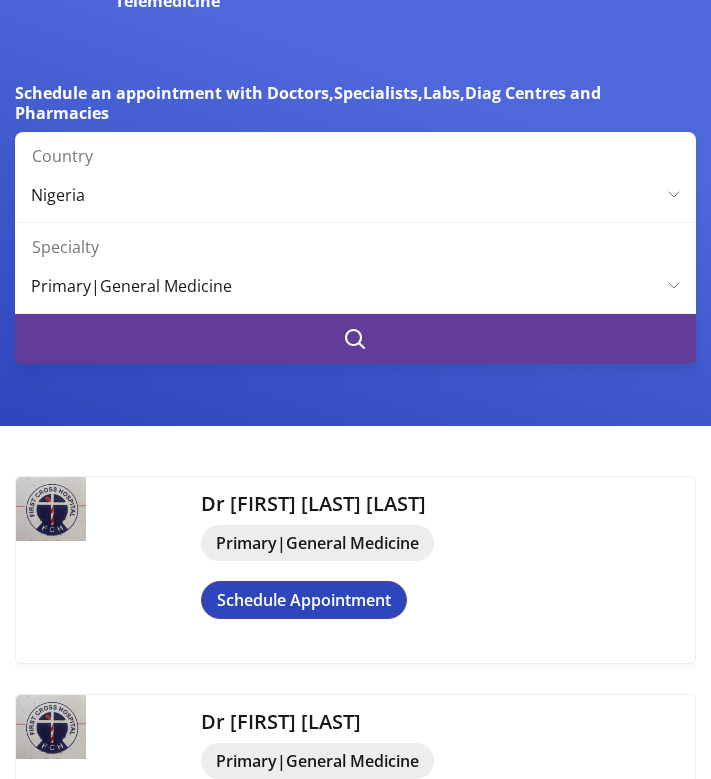 scroll, scrollTop: 60, scrollLeft: 0, axis: vertical 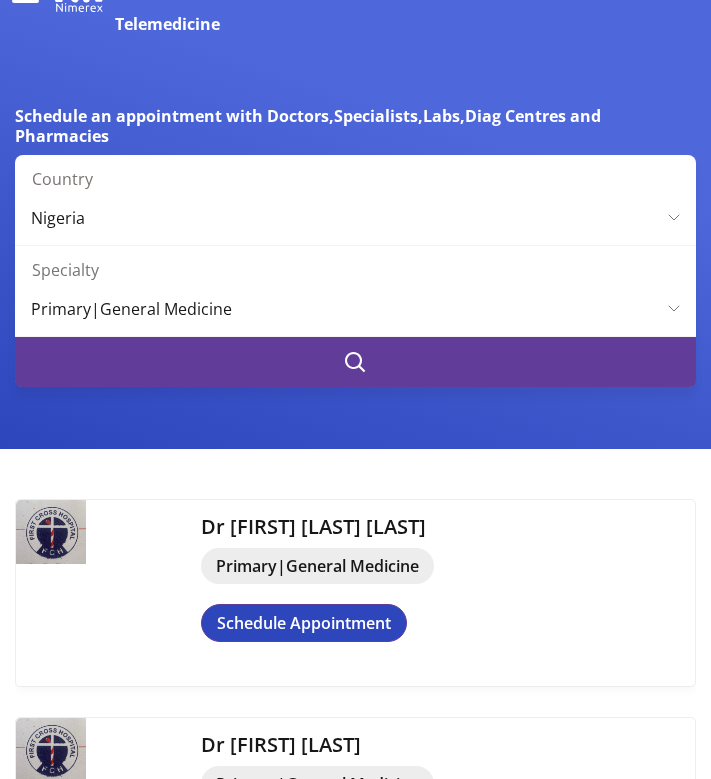 click on "Primary|General Medicine Clinical laboratory sciences Dermatology Dietetics Emergency medicine Endocrinology Family medicine Gastroenterology Geriatrics Gynecology Hepatology Infectious disease Internal medicine llergy and immunology Medical research Nephrology Neurology Neurosurgery Obstetrics and gynecology Oncology Ophthalmology Oral and maxillofacial surgery Orthopedic surgery Otorhinolaryngology, or ENT Palliative care Pathology Pediatrics Physical medicine and rehabilitation Or Physiatry Plastic surgery Podiatry Proctology Psychiatry Public Health Pulmonology Radiology Rheumatology Thoracic surgery Urgent Care Medicine Urology Vascular surgery Cardiology Dentist Family Medicine" at bounding box center (355, 309) 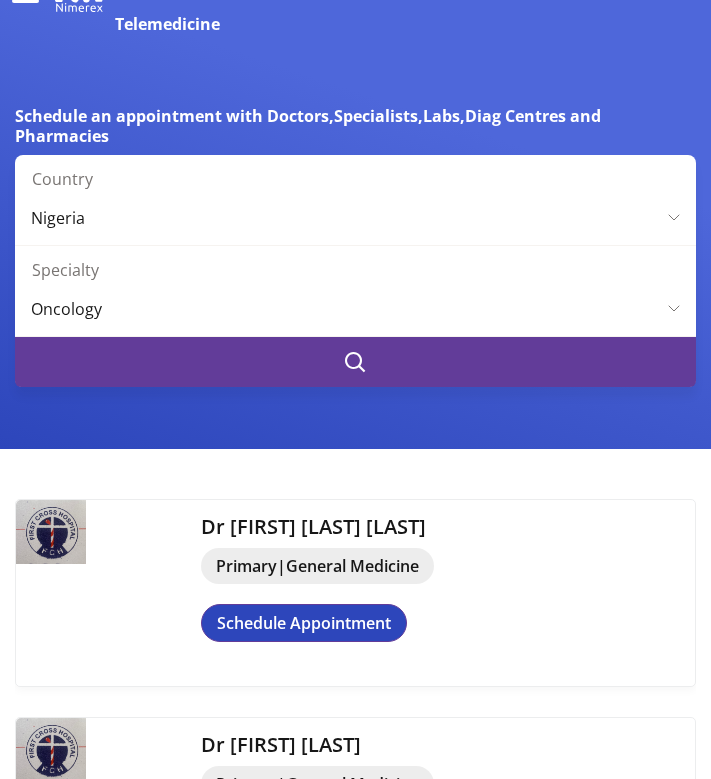 click at bounding box center [355, 362] 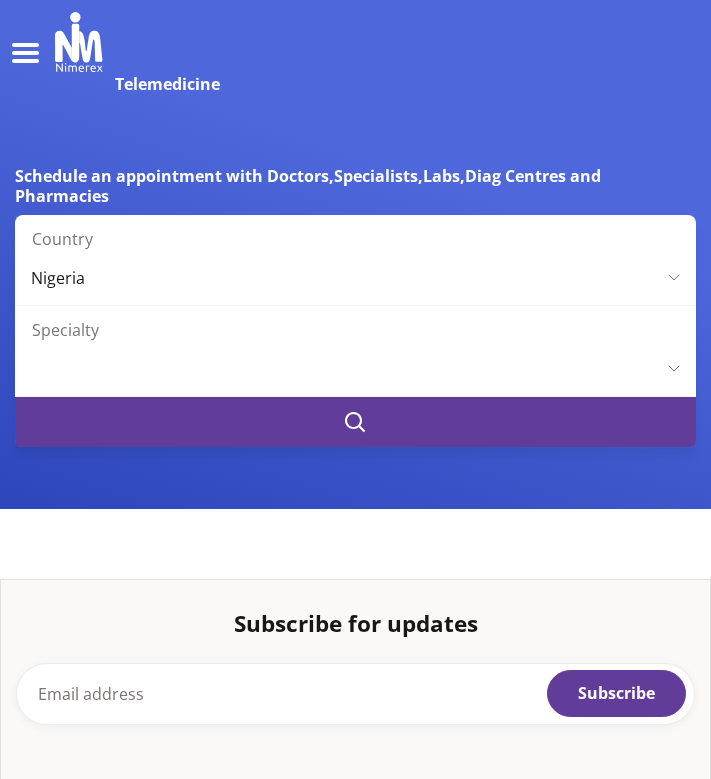 scroll, scrollTop: 60, scrollLeft: 0, axis: vertical 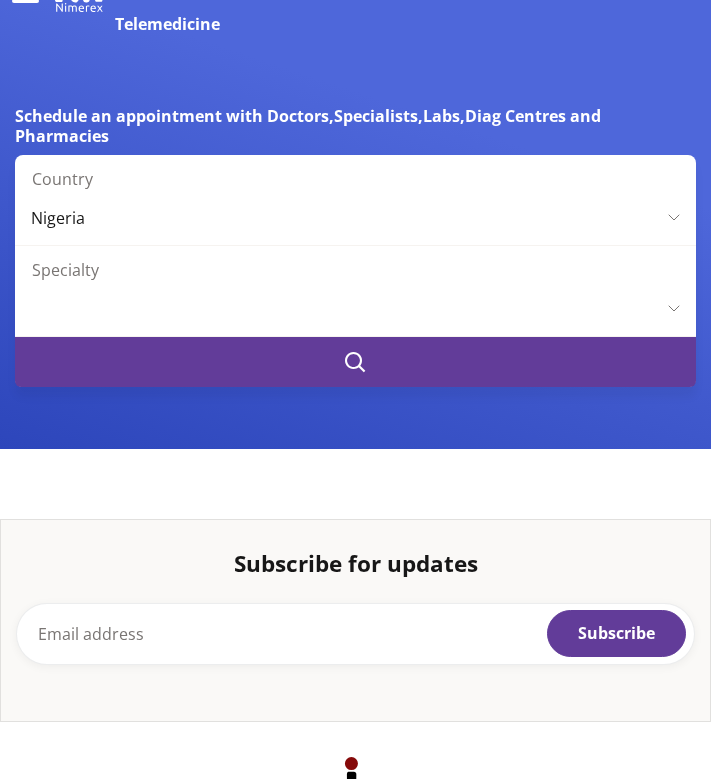 click at bounding box center [355, 309] 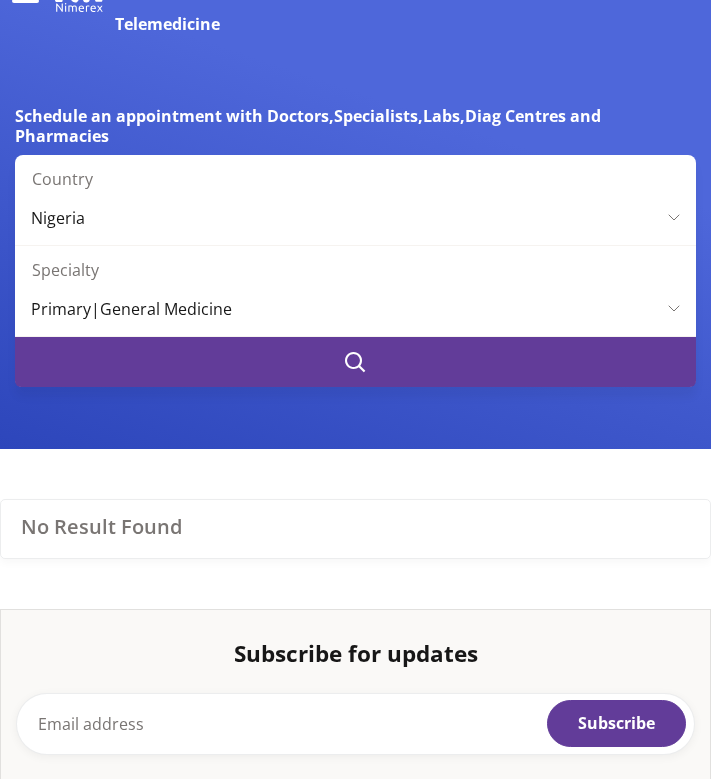click at bounding box center [355, 362] 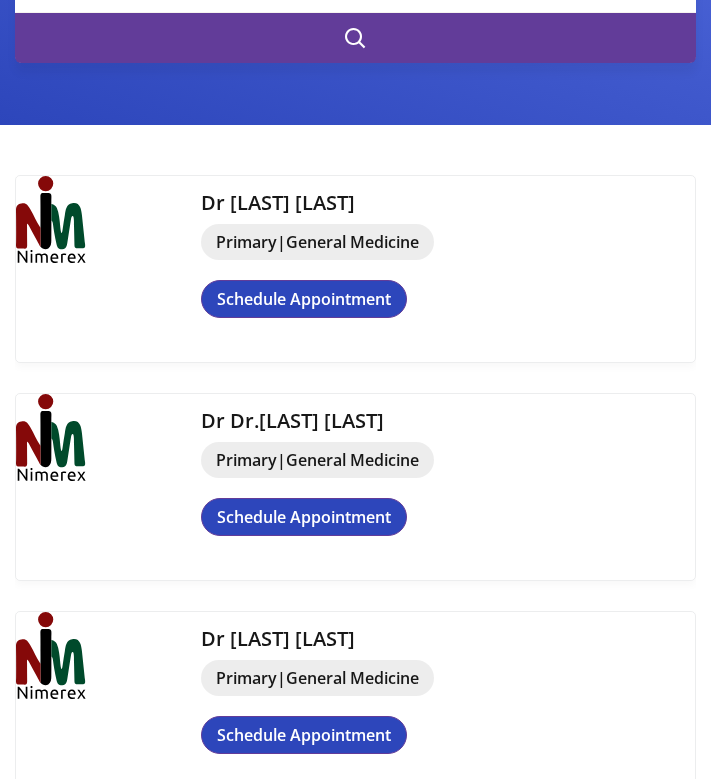 scroll, scrollTop: 0, scrollLeft: 0, axis: both 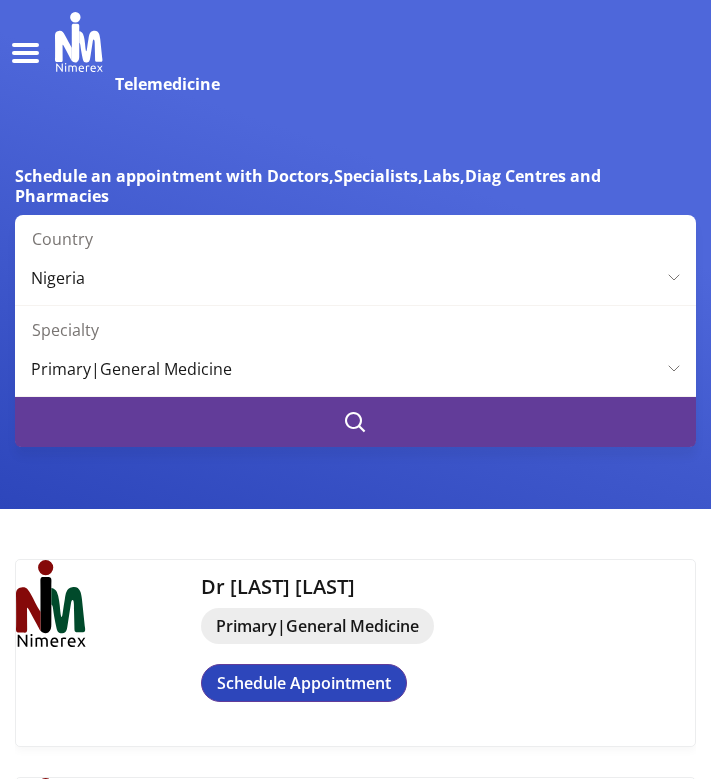 click on "Primary|General Medicine Clinical laboratory sciences Dermatology Dietetics Emergency medicine Endocrinology Family medicine Gastroenterology Geriatrics Gynecology Hepatology Infectious disease Internal medicine llergy and immunology Medical research Nephrology Neurology Neurosurgery Obstetrics and gynecology Oncology Ophthalmology Oral and maxillofacial surgery Orthopedic surgery Otorhinolaryngology, or ENT Palliative care Pathology Pediatrics Physical medicine and rehabilitation Or Physiatry Plastic surgery Podiatry Proctology Psychiatry Public Health Pulmonology Radiology Rheumatology Thoracic surgery Urgent Care Medicine Urology Vascular surgery Cardiology Dentist Family Medicine" at bounding box center [355, 369] 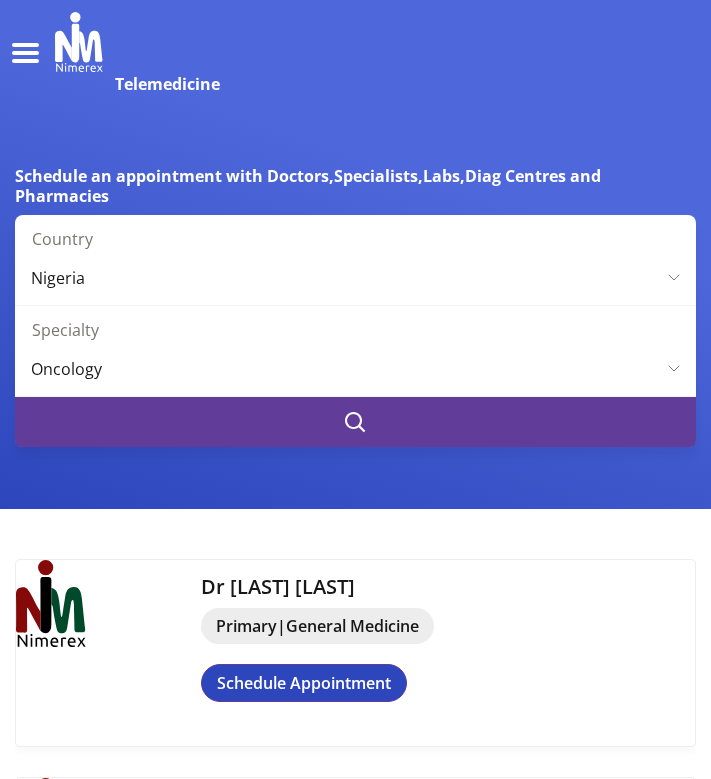 click at bounding box center [355, 422] 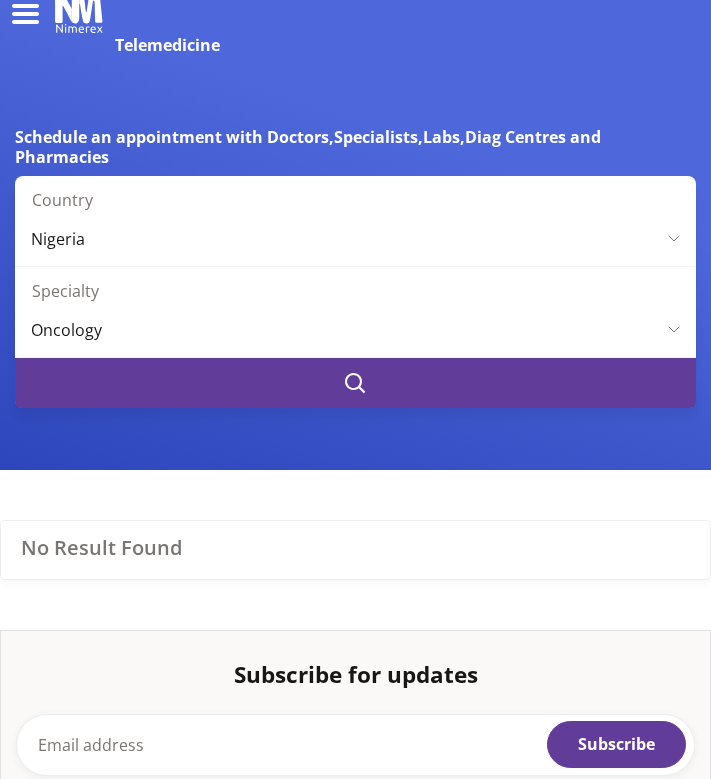 scroll, scrollTop: 19, scrollLeft: 0, axis: vertical 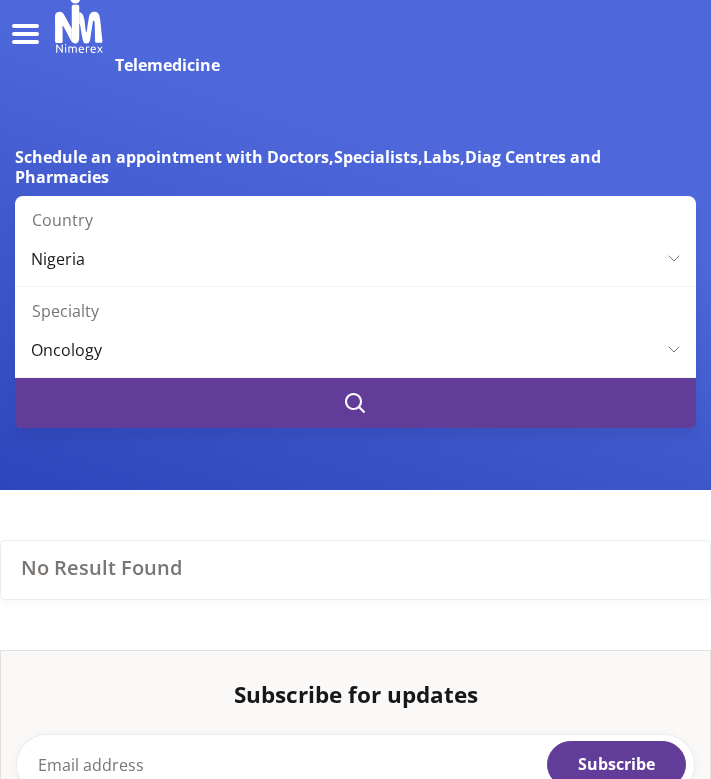 click on "Primary|General Medicine Clinical laboratory sciences Dermatology Dietetics Emergency medicine Endocrinology Family medicine Gastroenterology Geriatrics Gynecology Hepatology Infectious disease Internal medicine llergy and immunology Medical research Nephrology Neurology Neurosurgery Obstetrics and gynecology Oncology Ophthalmology Oral and maxillofacial surgery Orthopedic surgery Otorhinolaryngology, or ENT Palliative care Pathology Pediatrics Physical medicine and rehabilitation Or Physiatry Plastic surgery Podiatry Proctology Psychiatry Public Health Pulmonology Radiology Rheumatology Thoracic surgery Urgent Care Medicine Urology Vascular surgery Cardiology Dentist Family Medicine" at bounding box center [355, 350] 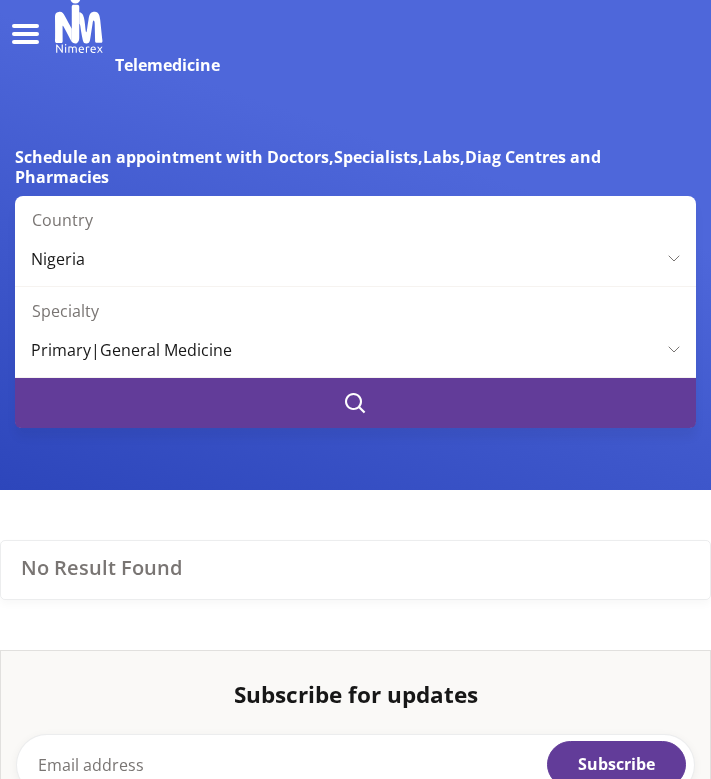 click at bounding box center [355, 403] 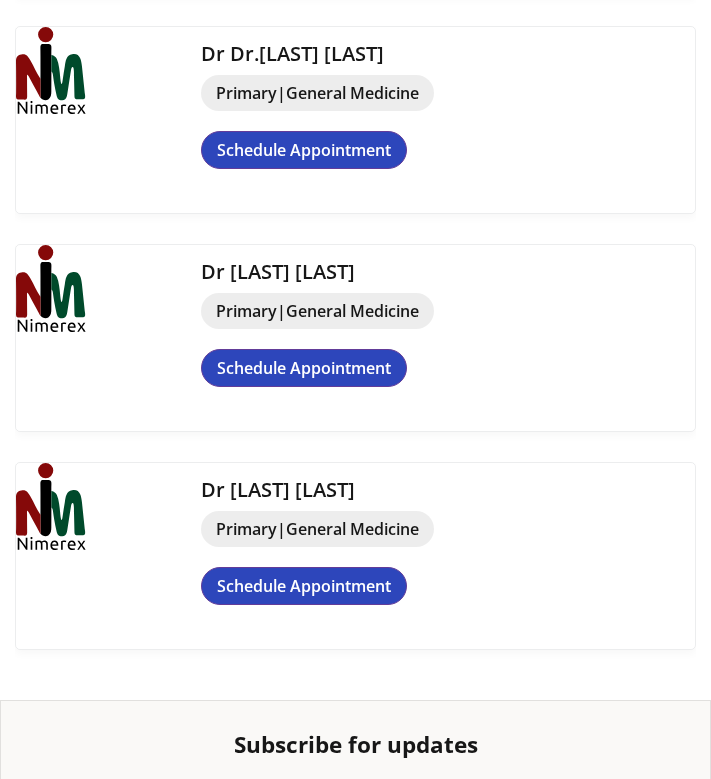 scroll, scrollTop: 1963, scrollLeft: 0, axis: vertical 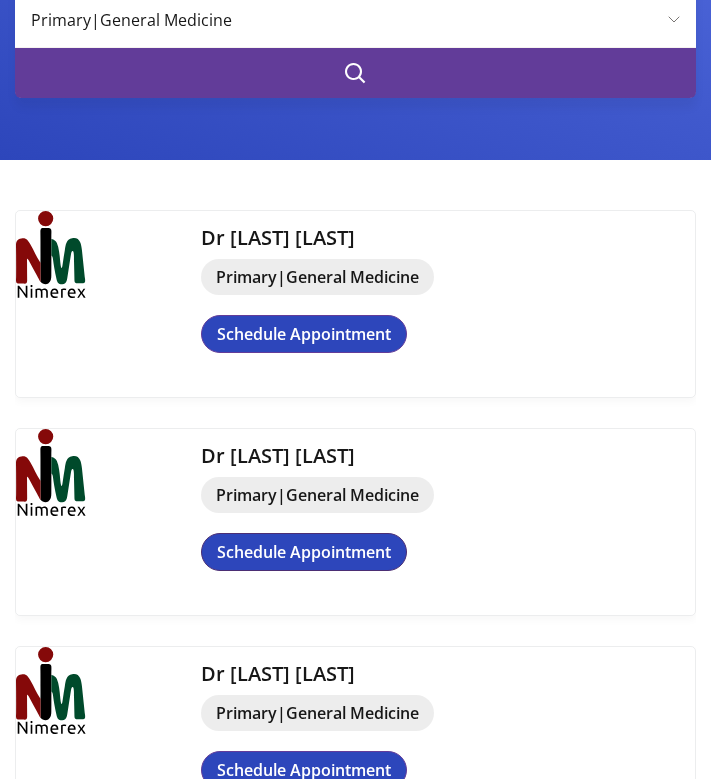 click on "Schedule Appointment" at bounding box center (304, 552) 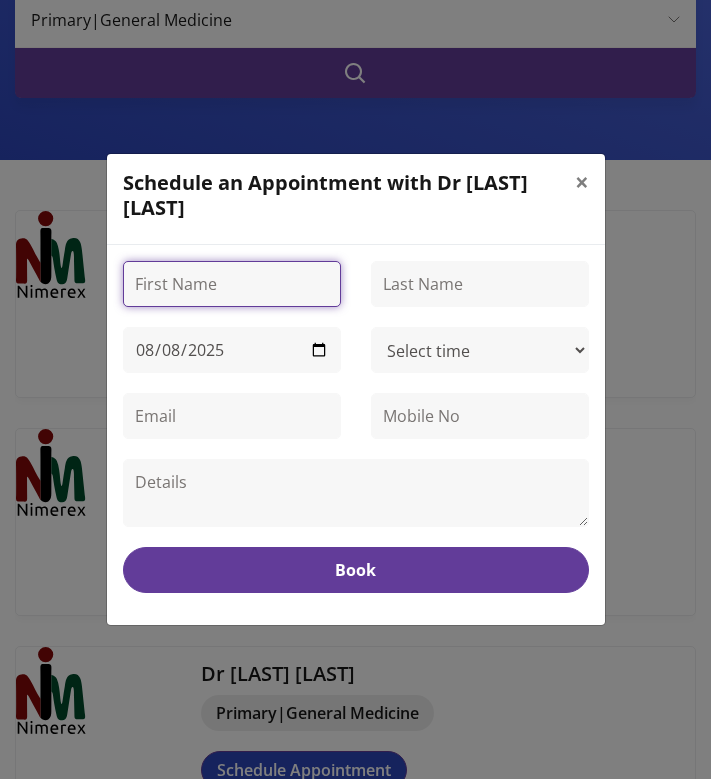 click at bounding box center [232, 284] 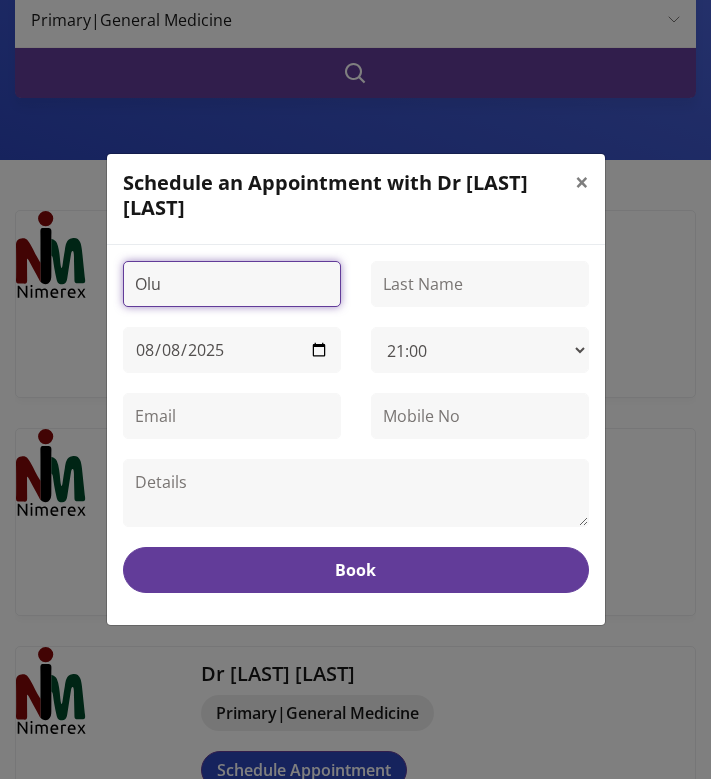 type on "Olu" 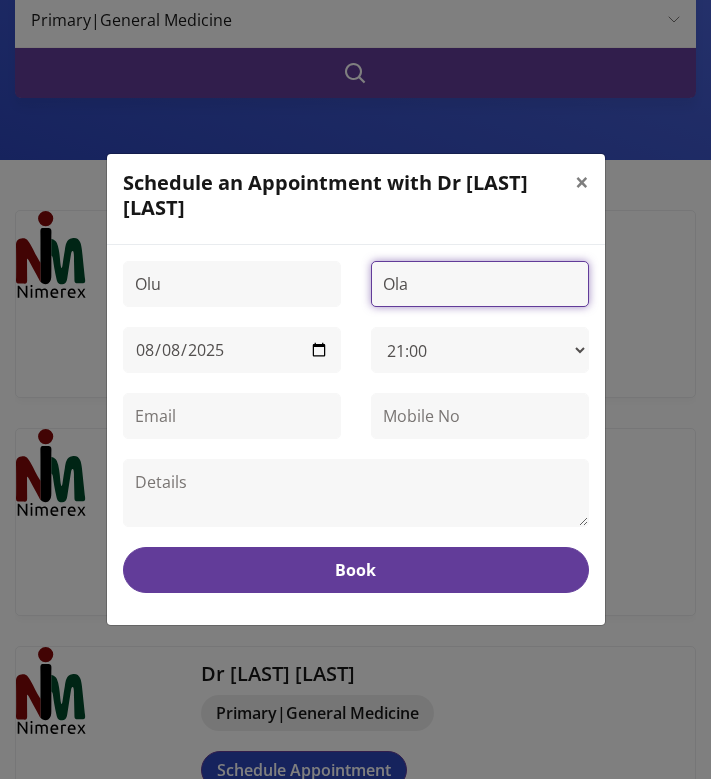 type on "Ola" 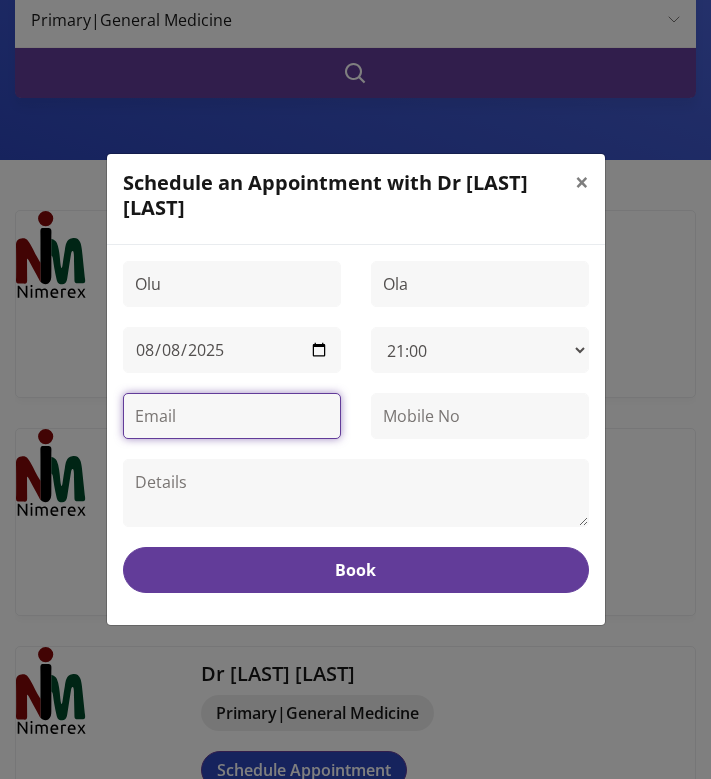 click at bounding box center [232, 416] 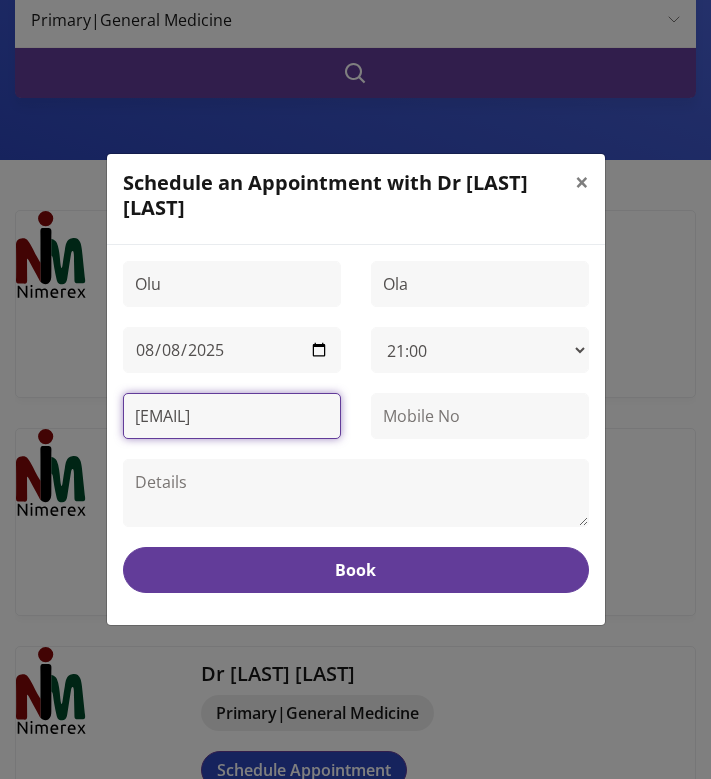 scroll, scrollTop: 0, scrollLeft: 27, axis: horizontal 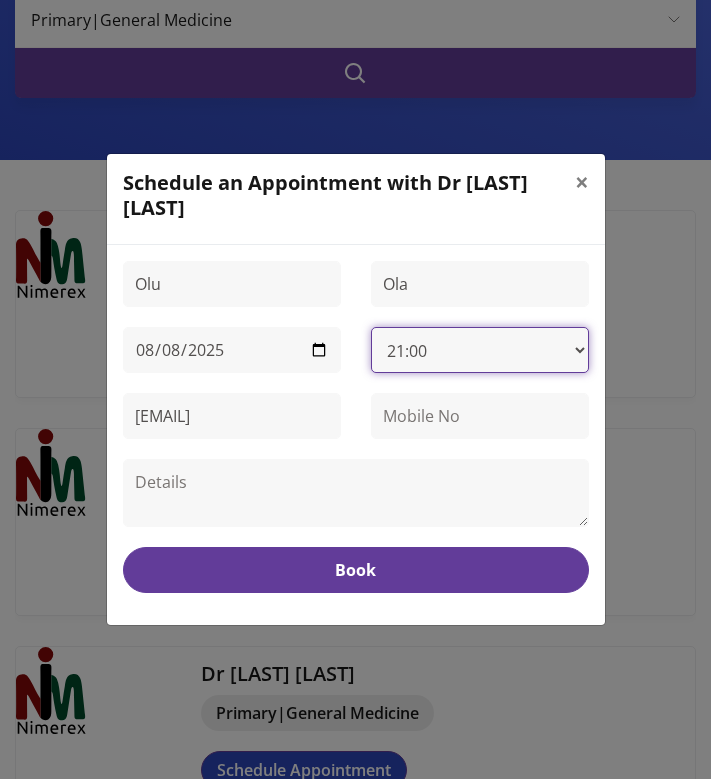click on "[TIME] [TIME] [TIME] [TIME] [TIME] [TIME]" at bounding box center [480, 350] 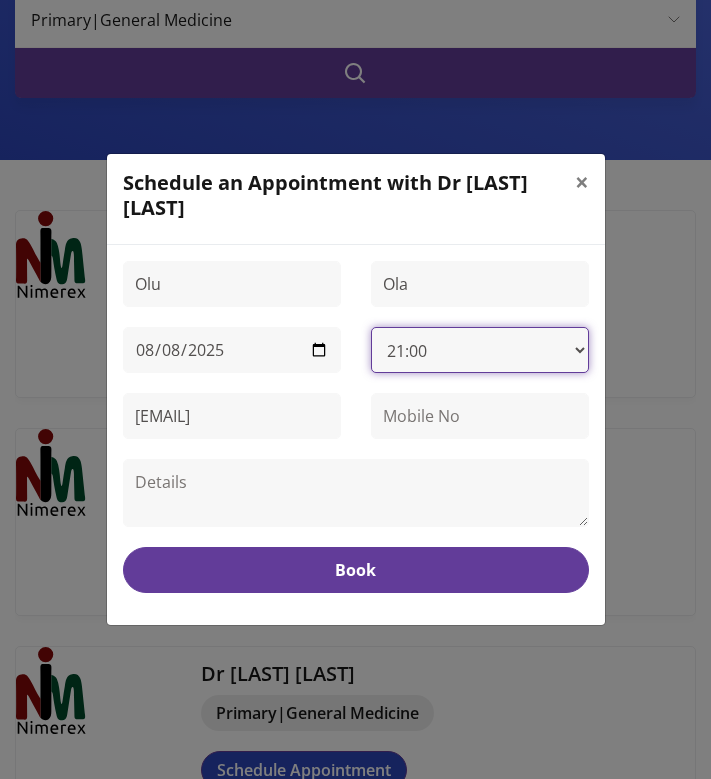 click on "[TIME] [TIME] [TIME] [TIME] [TIME] [TIME]" at bounding box center [480, 350] 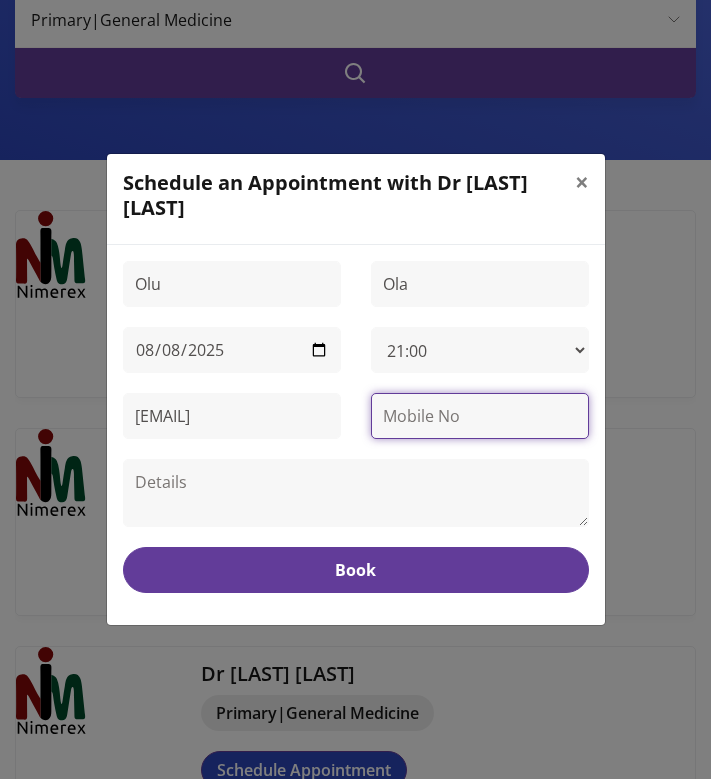 click at bounding box center (480, 416) 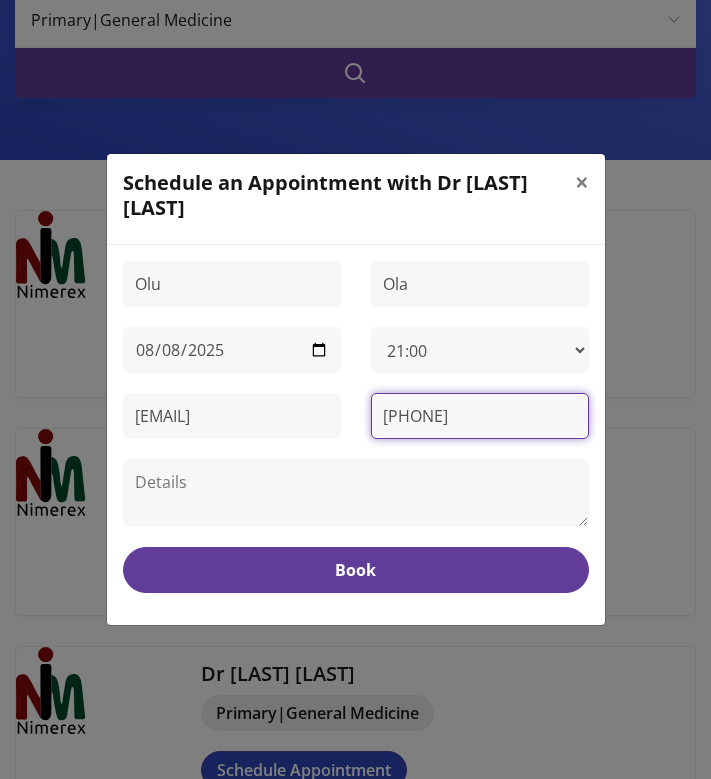 type on "[PHONE]" 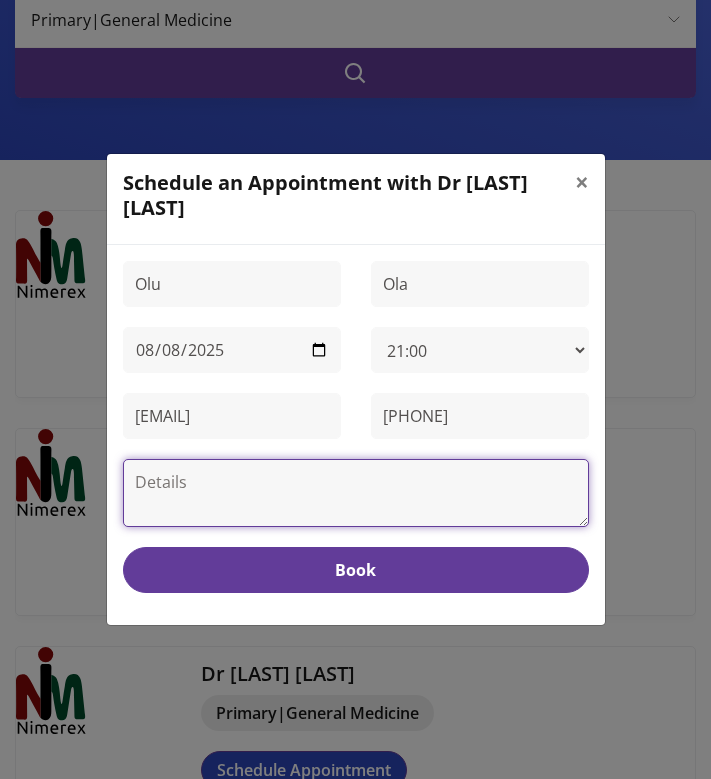 click at bounding box center [356, 493] 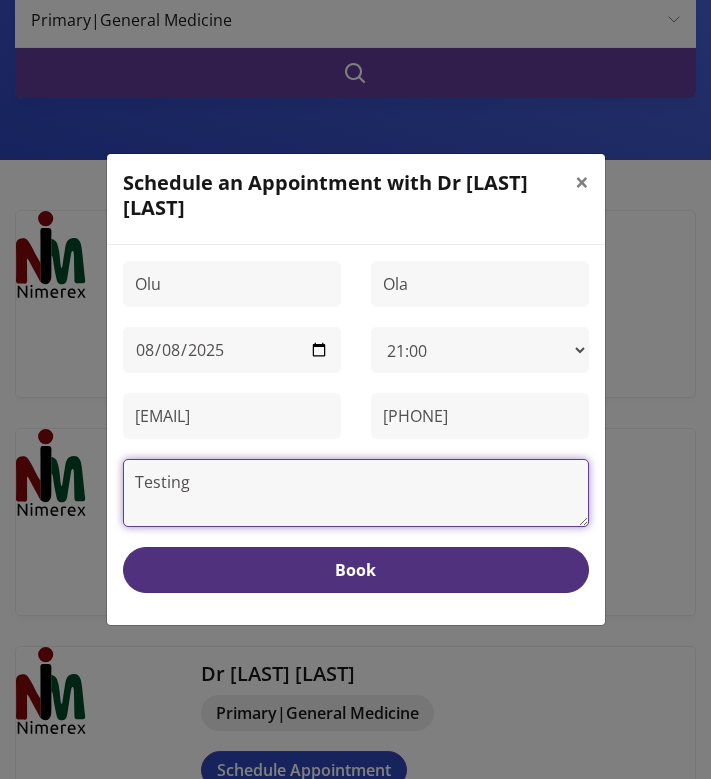 type on "Testing" 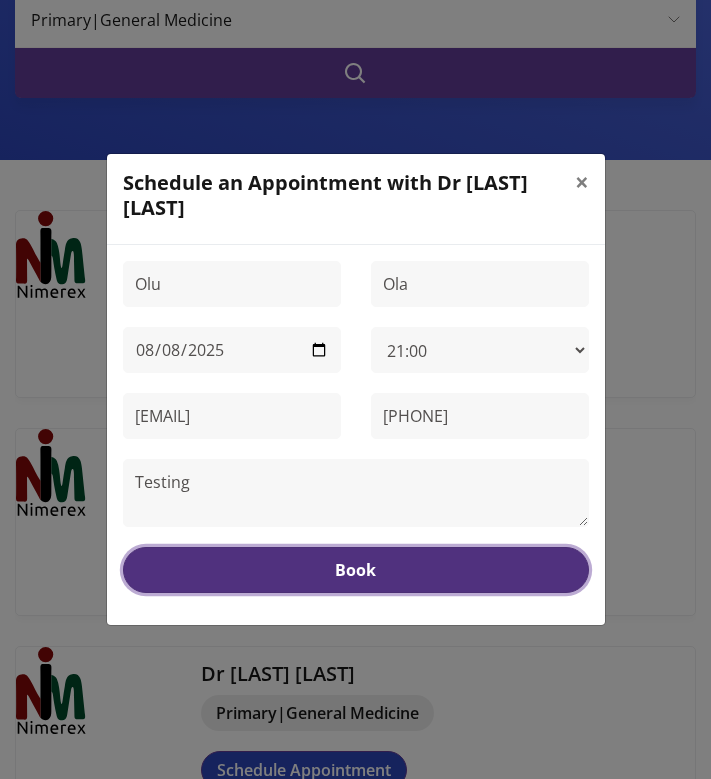 click on "Book" at bounding box center [356, 570] 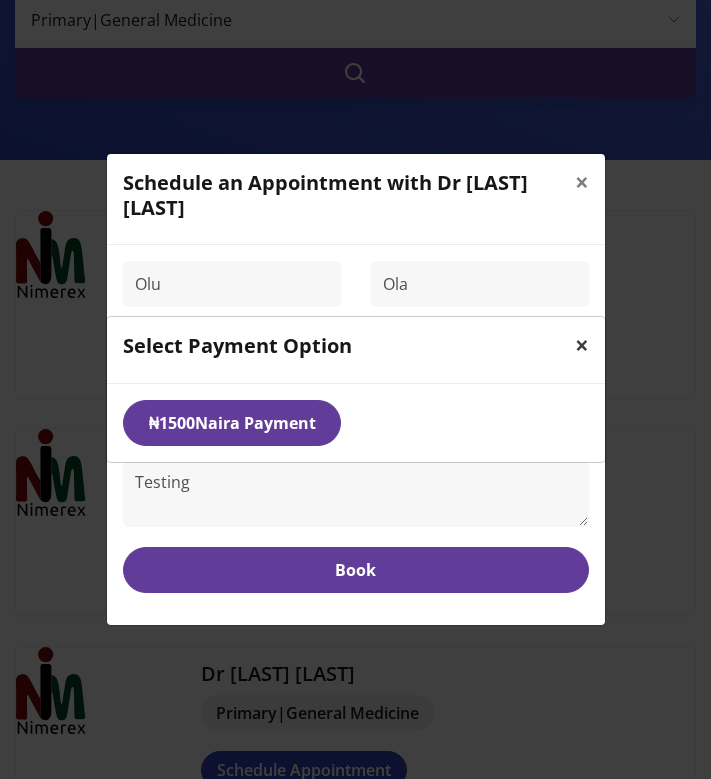 click on "×" at bounding box center (582, 344) 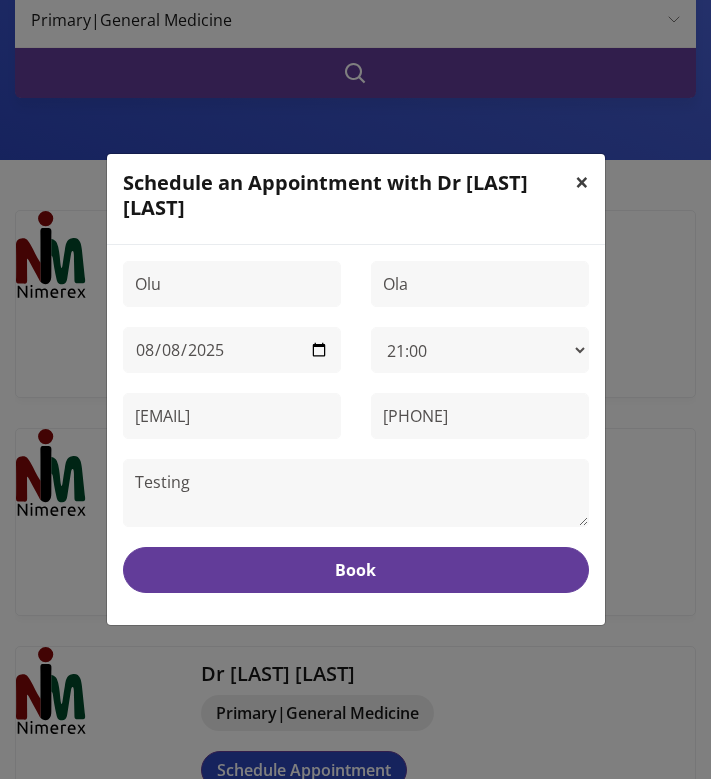 click on "×" at bounding box center [582, 181] 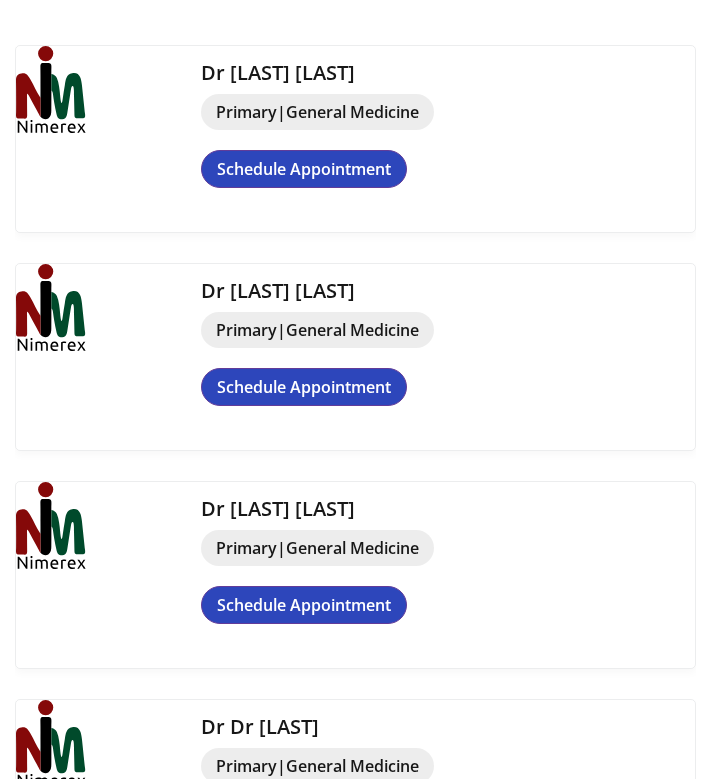 scroll, scrollTop: 0, scrollLeft: 0, axis: both 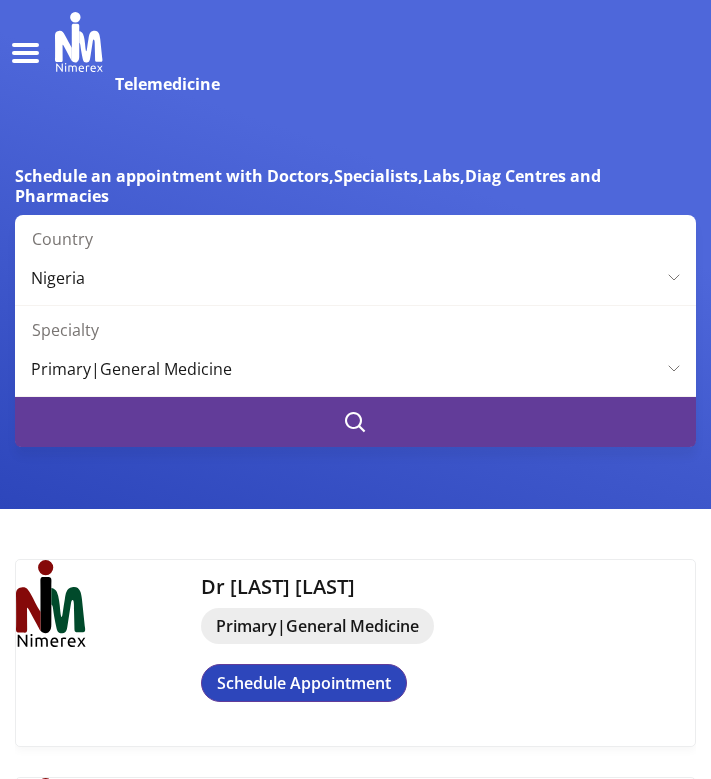 click on "Primary|General Medicine Clinical laboratory sciences Dermatology Dietetics Emergency medicine Endocrinology Family medicine Gastroenterology Geriatrics Gynecology Hepatology Infectious disease Internal medicine llergy and immunology Medical research Nephrology Neurology Neurosurgery Obstetrics and gynecology Oncology Ophthalmology Oral and maxillofacial surgery Orthopedic surgery Otorhinolaryngology, or ENT Palliative care Pathology Pediatrics Physical medicine and rehabilitation Or Physiatry Plastic surgery Podiatry Proctology Psychiatry Public Health Pulmonology Radiology Rheumatology Thoracic surgery Urgent Care Medicine Urology Vascular surgery Cardiology Dentist Family Medicine" at bounding box center (355, 369) 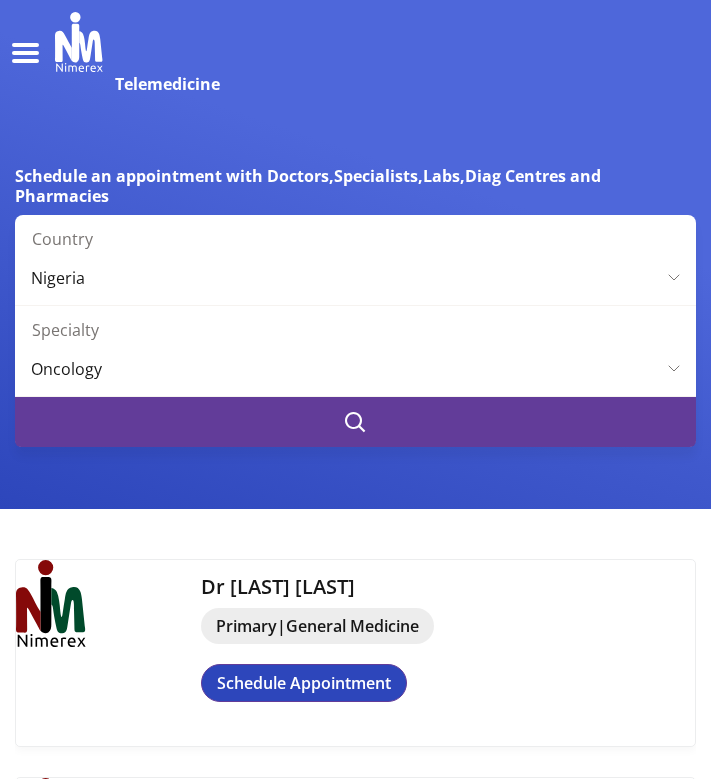 click at bounding box center (355, 422) 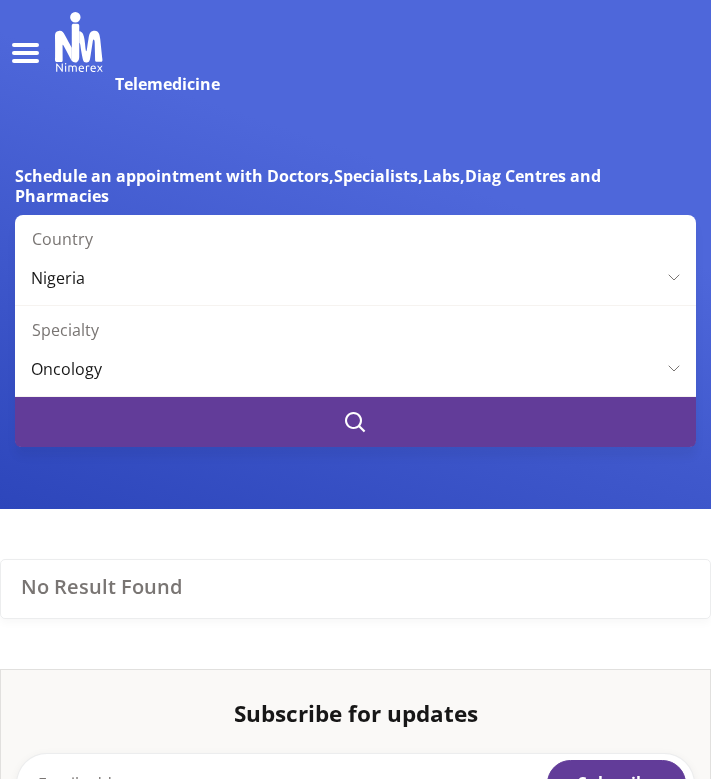 click at bounding box center [355, 422] 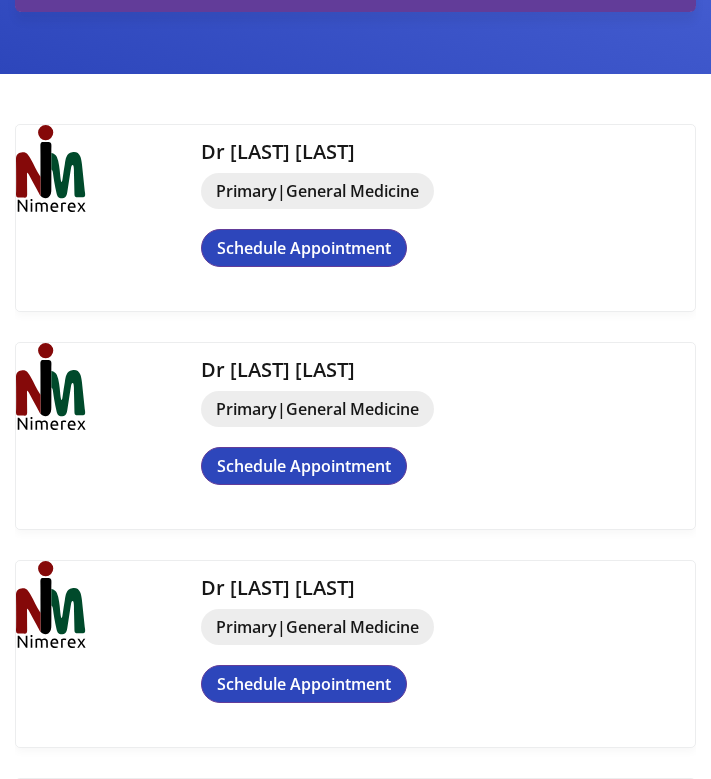 scroll, scrollTop: 0, scrollLeft: 0, axis: both 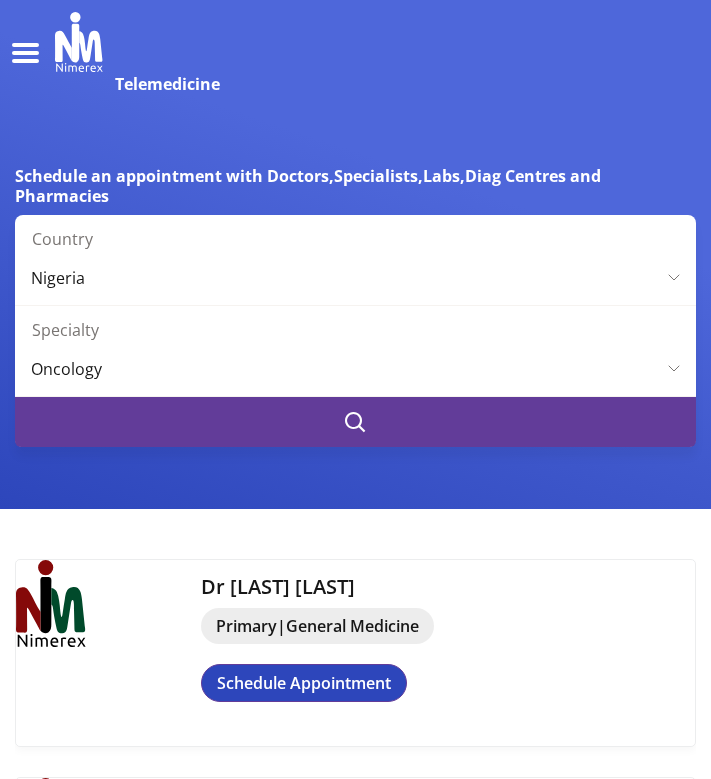 click at bounding box center [355, 422] 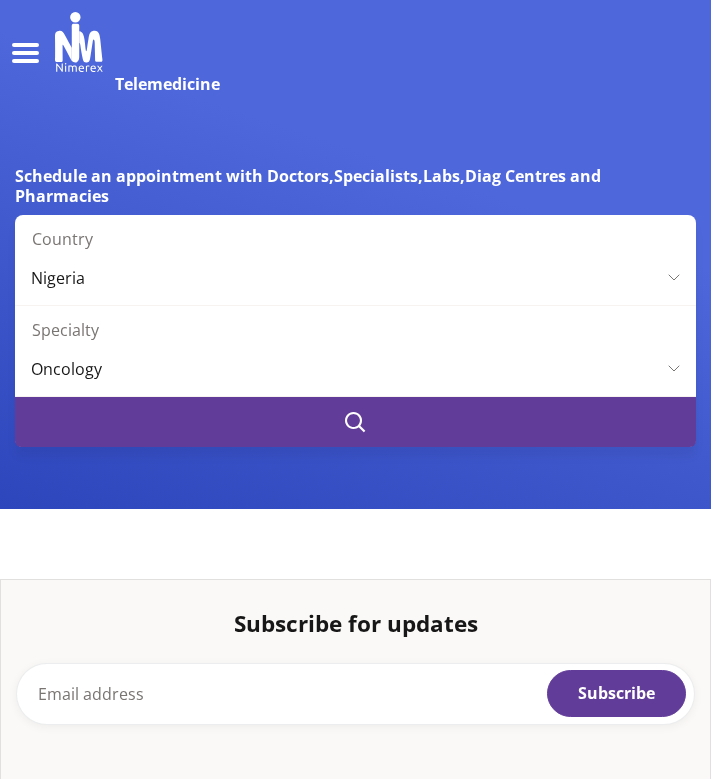 click at bounding box center (355, 422) 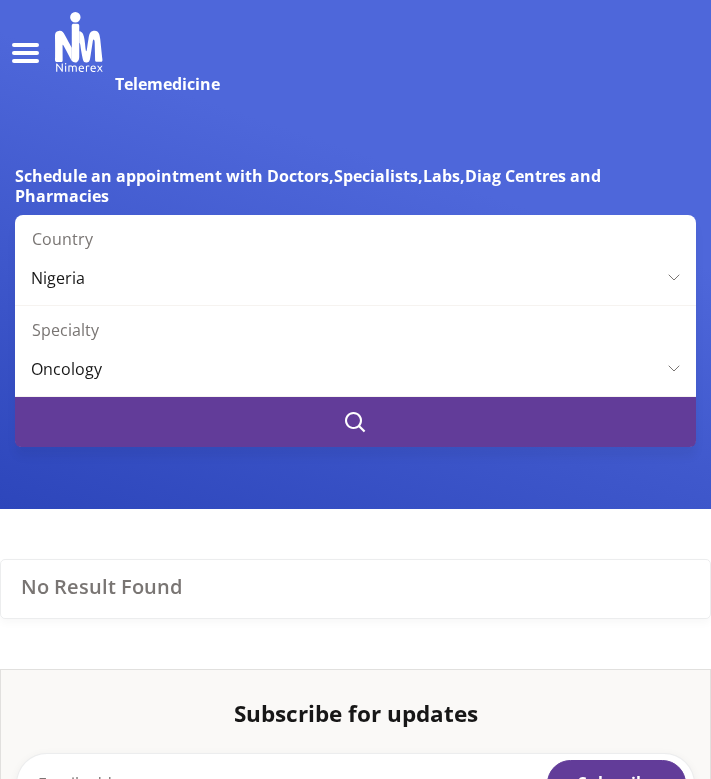 click at bounding box center [355, 422] 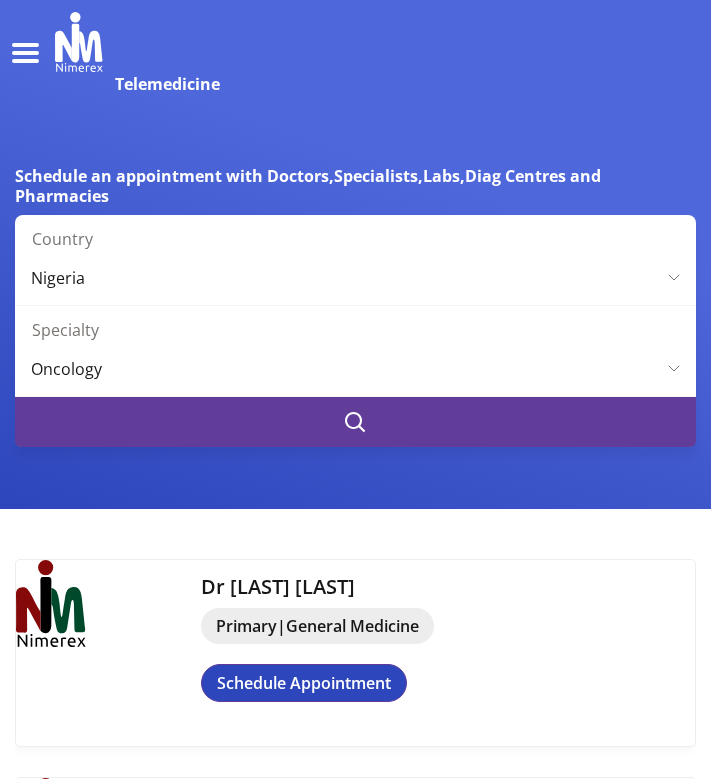 click at bounding box center [355, 422] 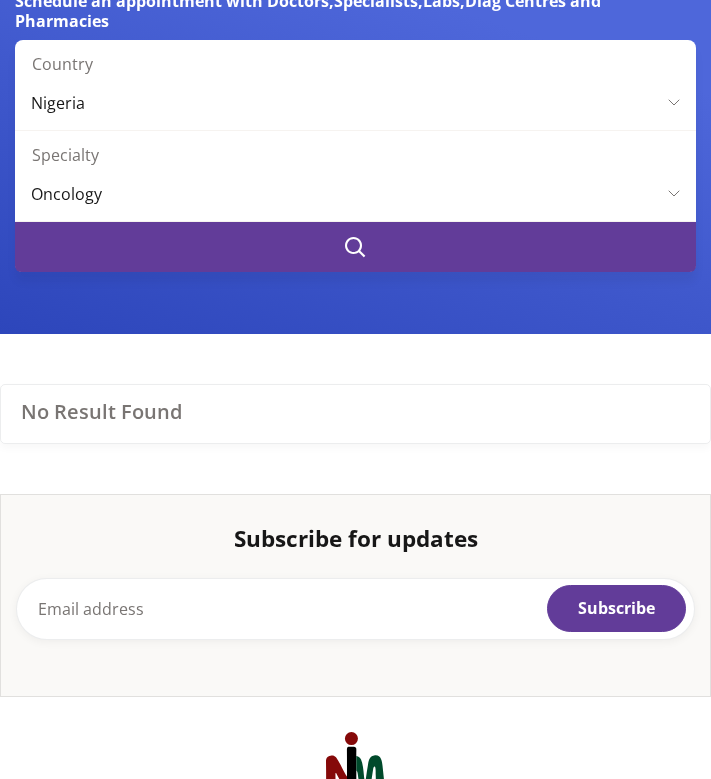scroll, scrollTop: 185, scrollLeft: 0, axis: vertical 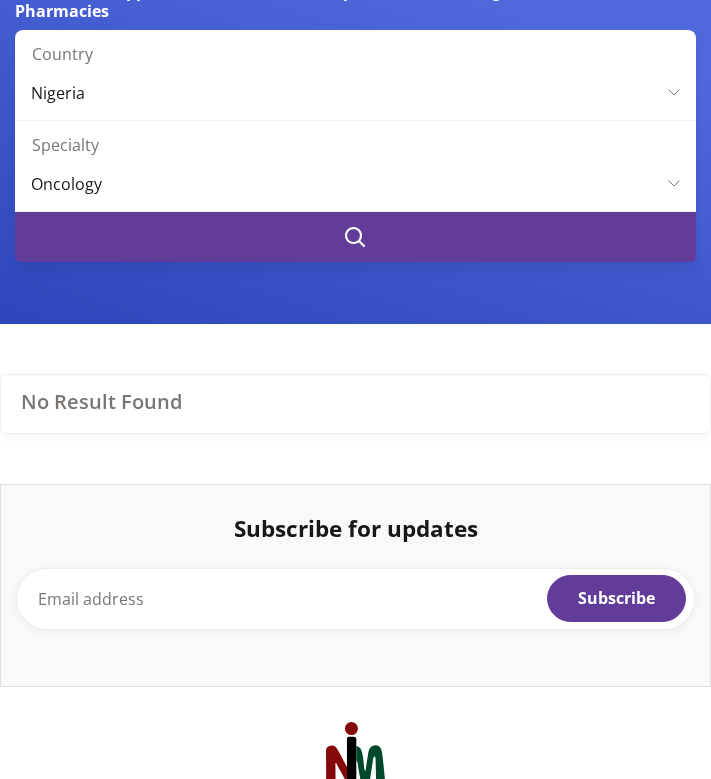 click at bounding box center [355, 237] 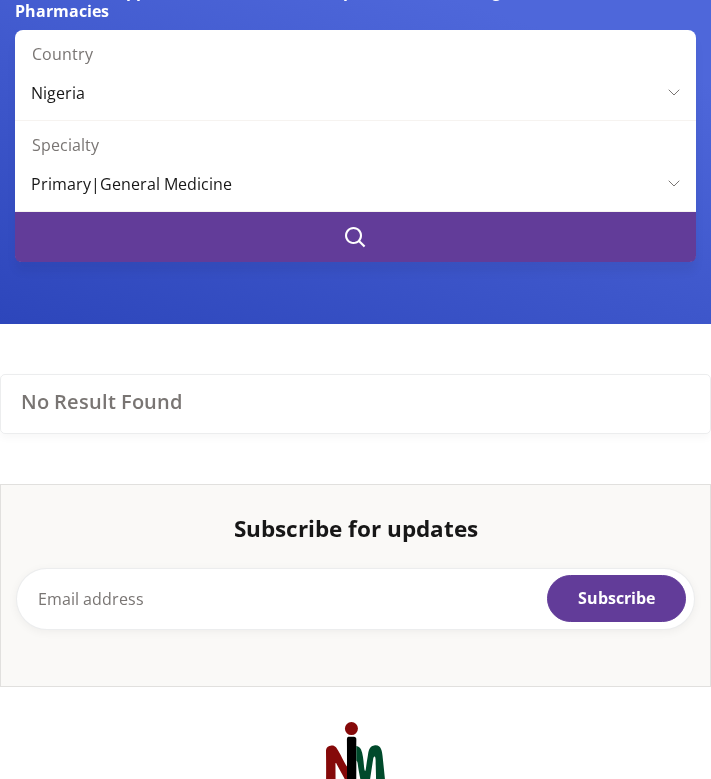 click at bounding box center (355, 237) 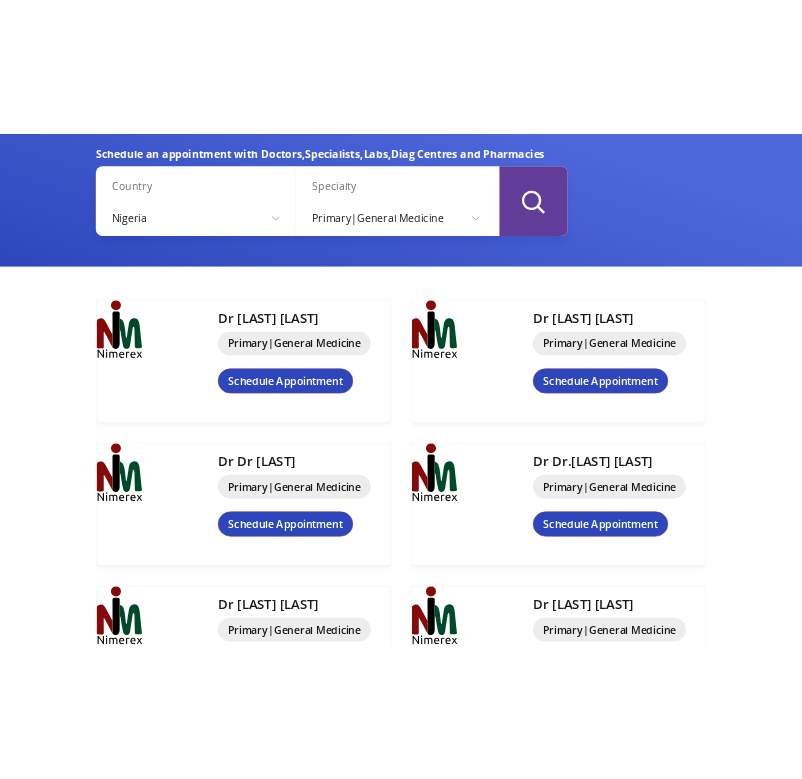 scroll, scrollTop: 0, scrollLeft: 0, axis: both 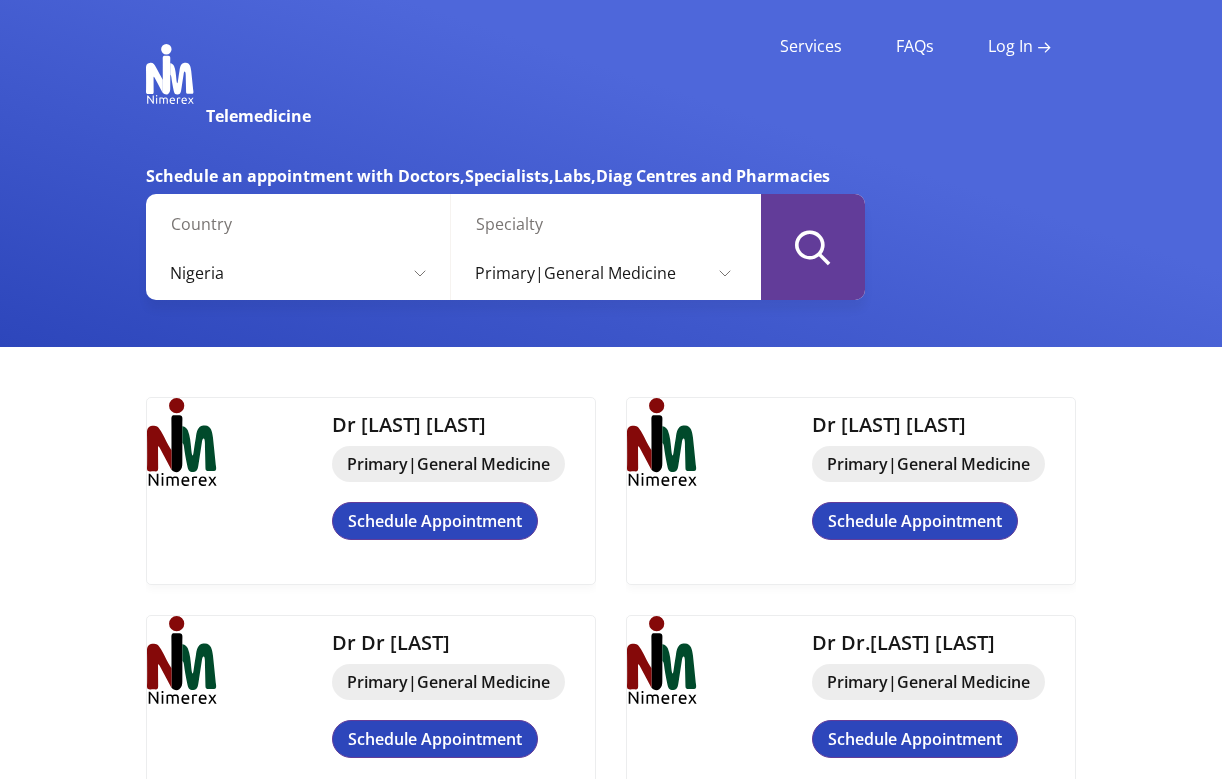 click on "Primary|General Medicine Clinical laboratory sciences Dermatology Dietetics Emergency medicine Endocrinology Family medicine Gastroenterology Geriatrics Gynecology Hepatology Infectious disease Internal medicine llergy and immunology Medical research Nephrology Neurology Neurosurgery Obstetrics and gynecology Oncology Ophthalmology Oral and maxillofacial surgery Orthopedic surgery Otorhinolaryngology, or ENT Palliative care Pathology Pediatrics Physical medicine and rehabilitation Or Physiatry Plastic surgery Podiatry Proctology Psychiatry Public Health Pulmonology Radiology Rheumatology Thoracic surgery Urgent Care Medicine Urology Vascular surgery Cardiology Dentist Family Medicine" at bounding box center [603, 273] 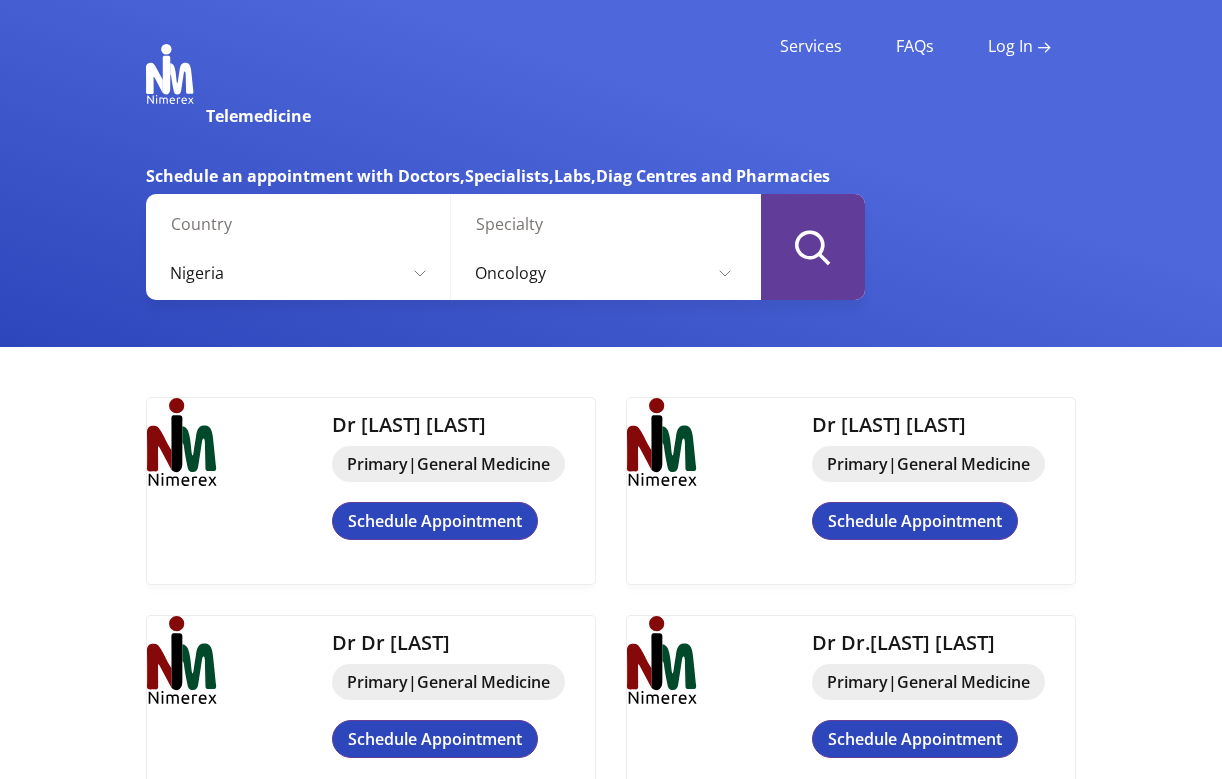 click at bounding box center [813, 247] 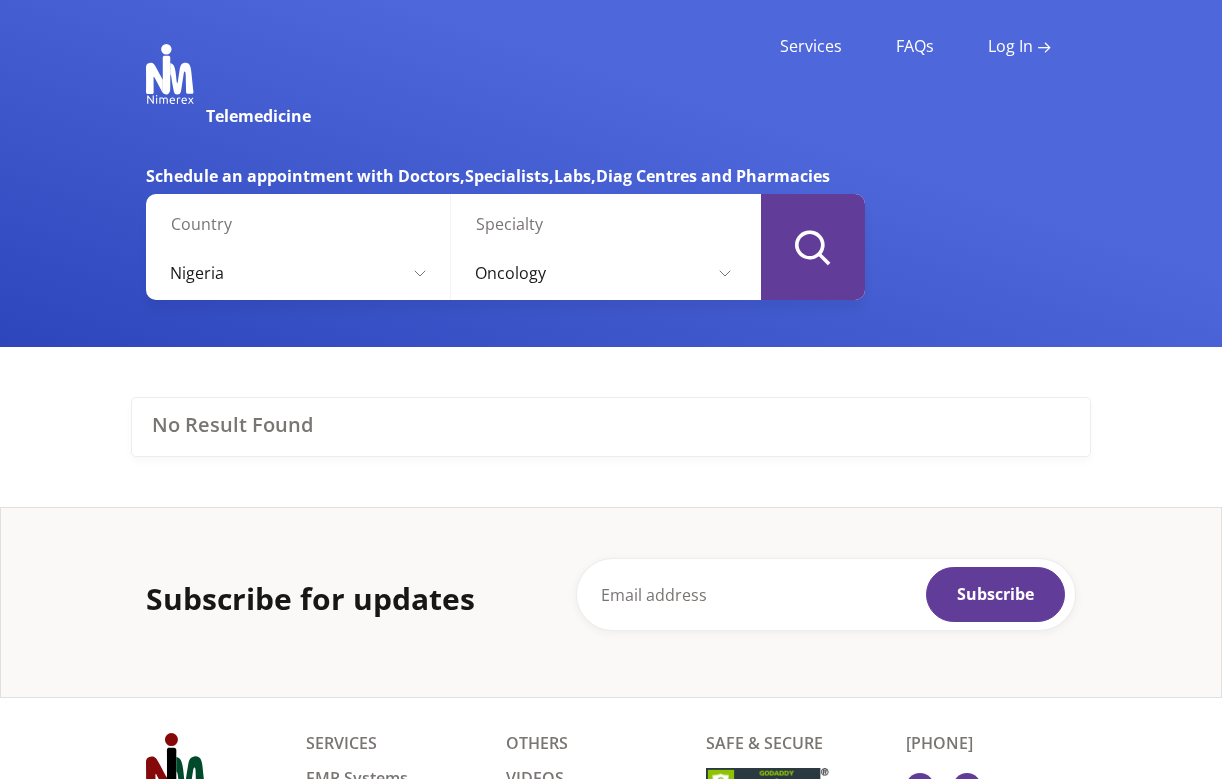 click at bounding box center (813, 247) 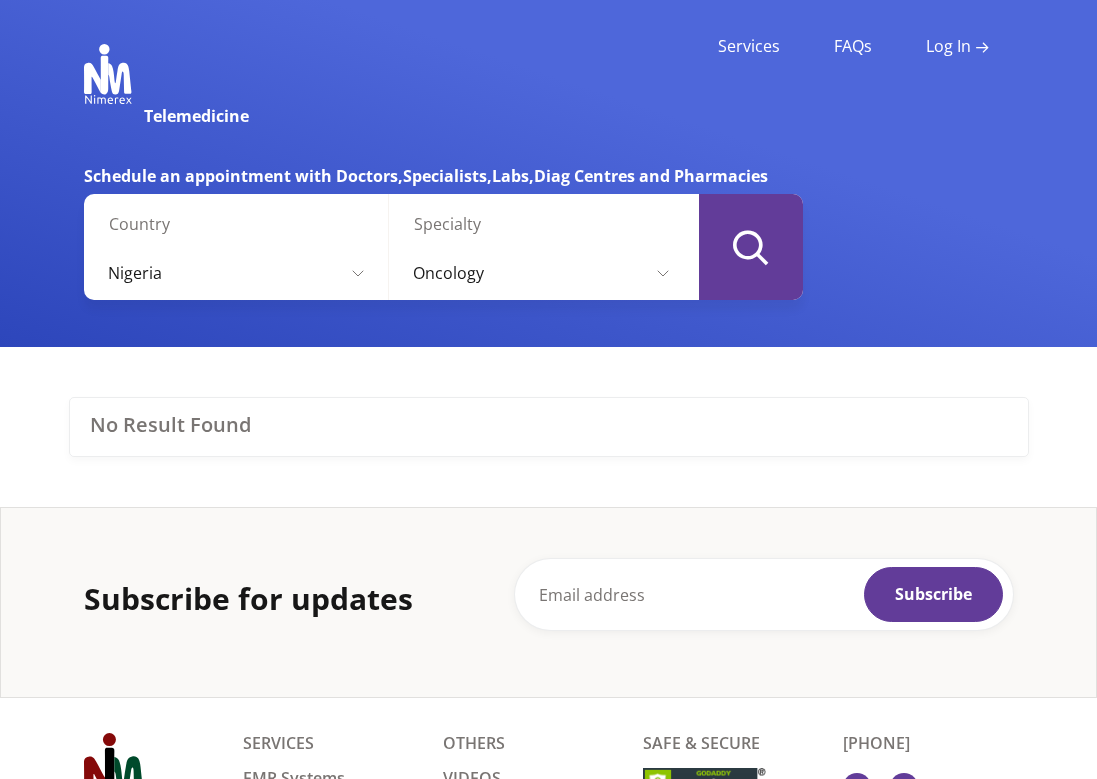 click at bounding box center [751, 247] 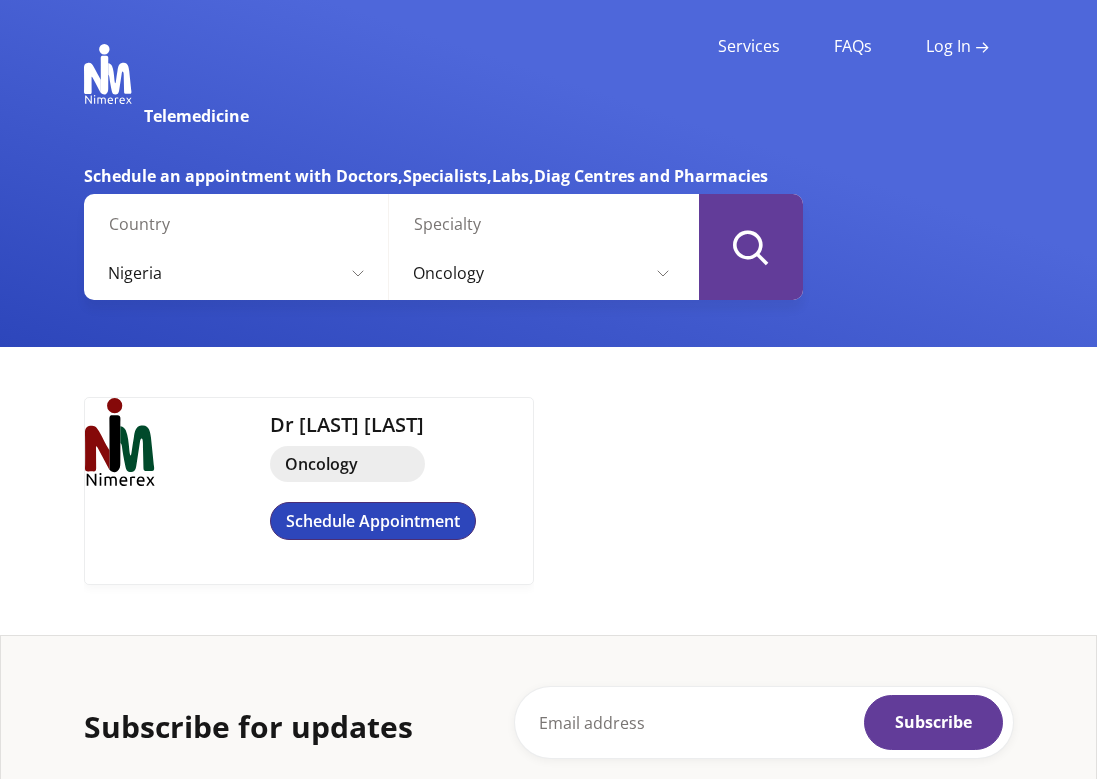 click on "Schedule Appointment" at bounding box center (373, 521) 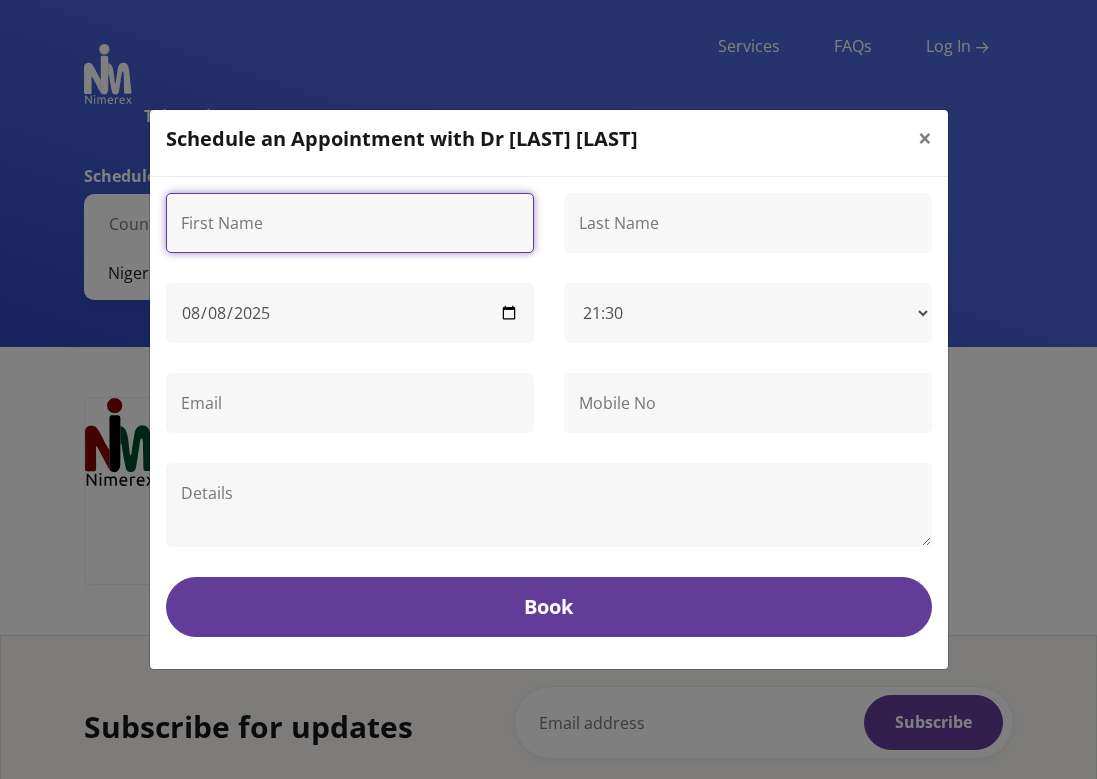 click at bounding box center [350, 223] 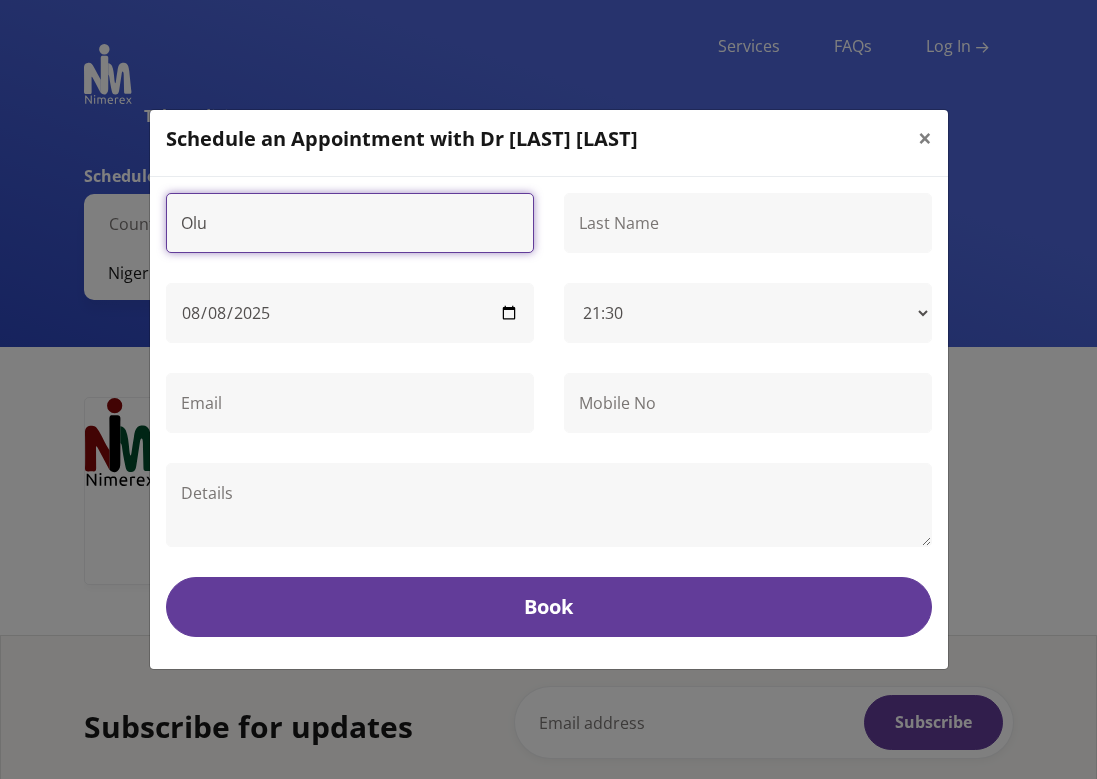 type on "Olu" 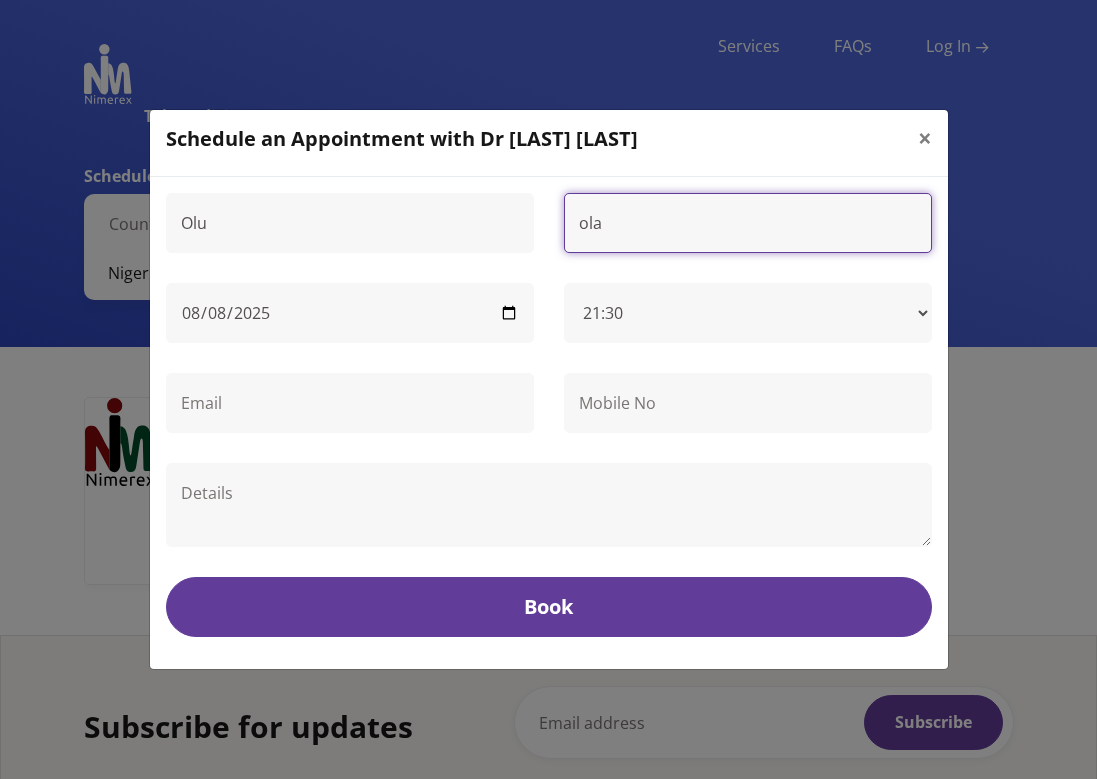 type on "ola" 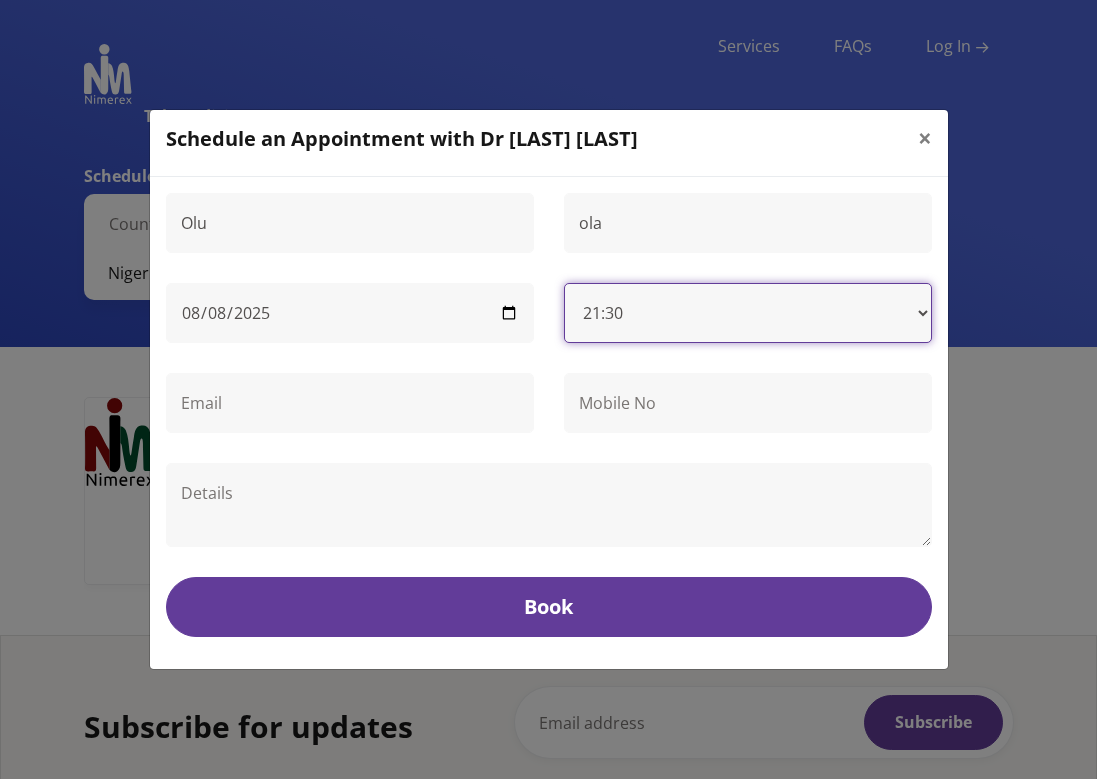 click on "[TIME] [TIME] [TIME] [TIME] [TIME]" at bounding box center (748, 313) 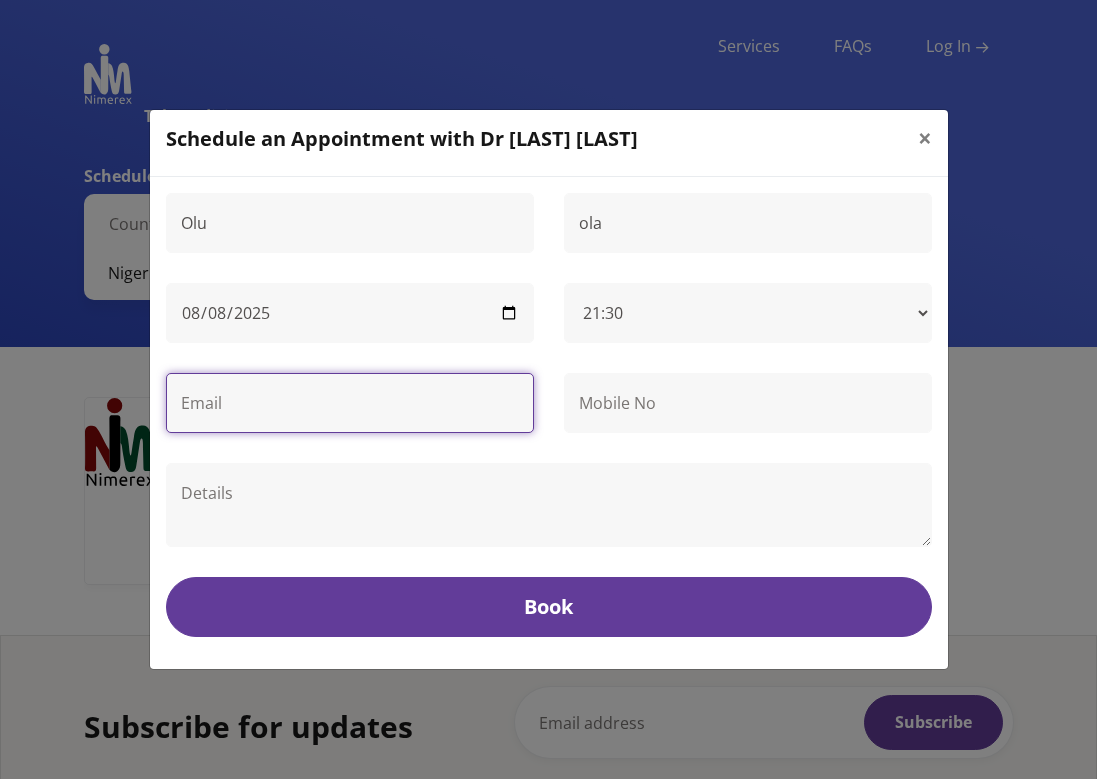 click at bounding box center [350, 403] 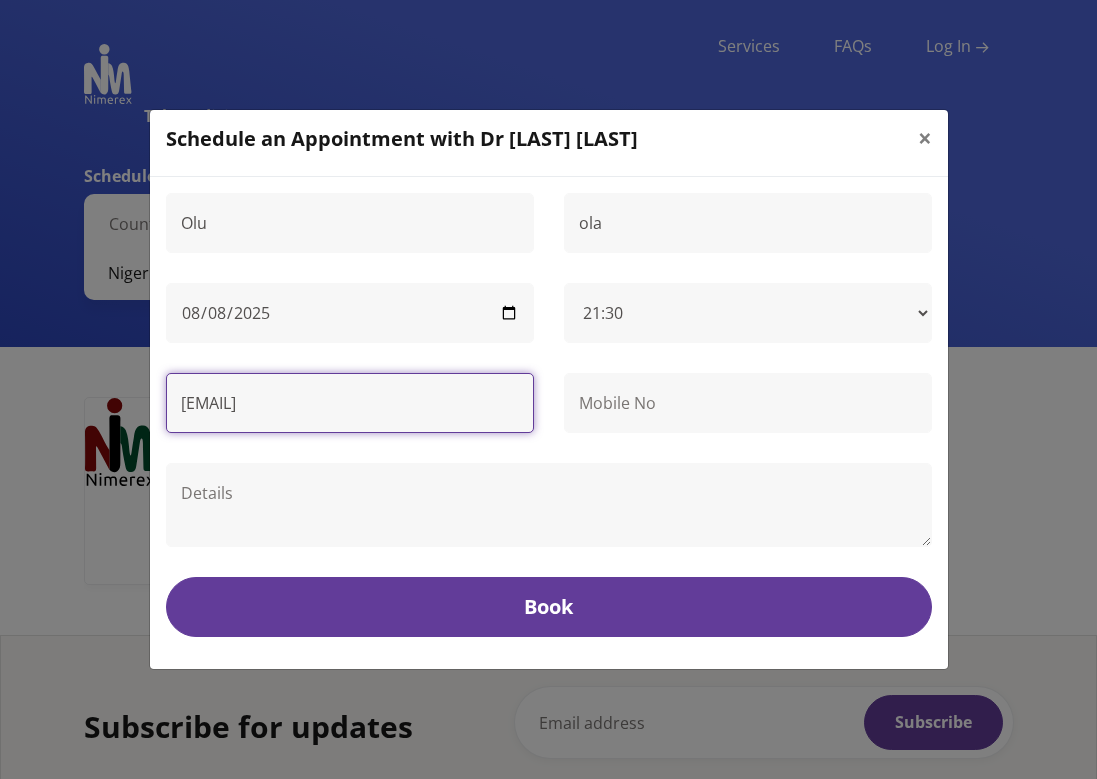 type on "[EMAIL]" 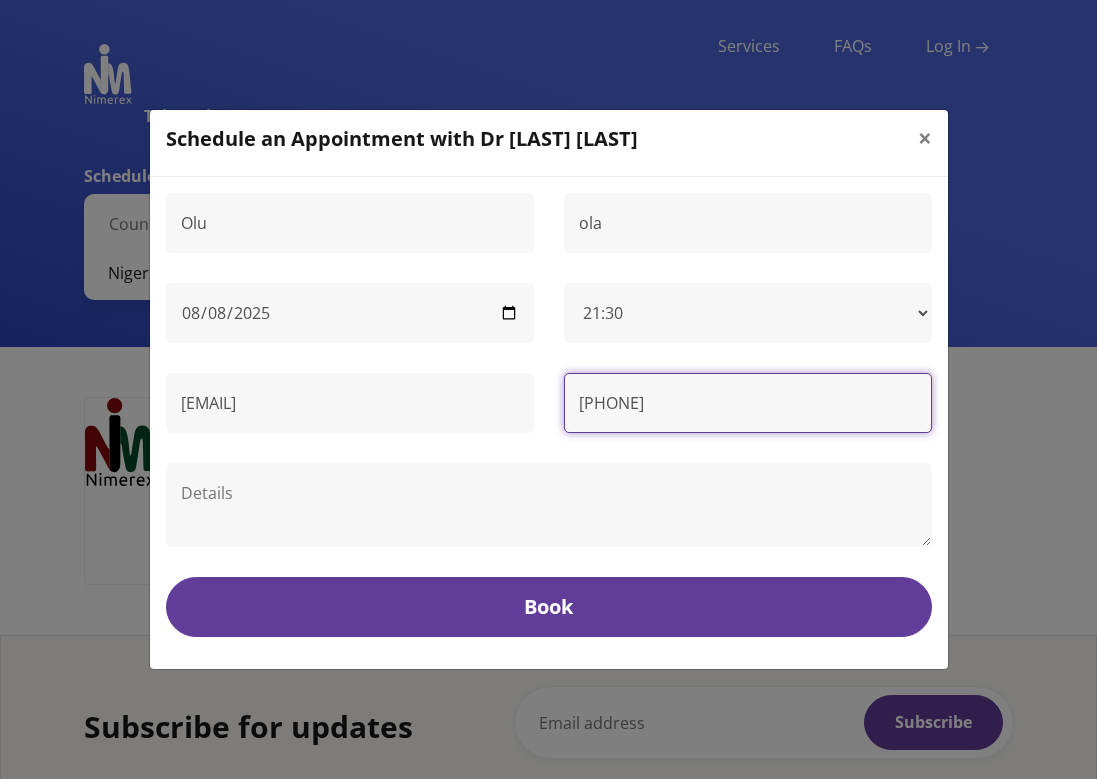 type on "[PHONE]" 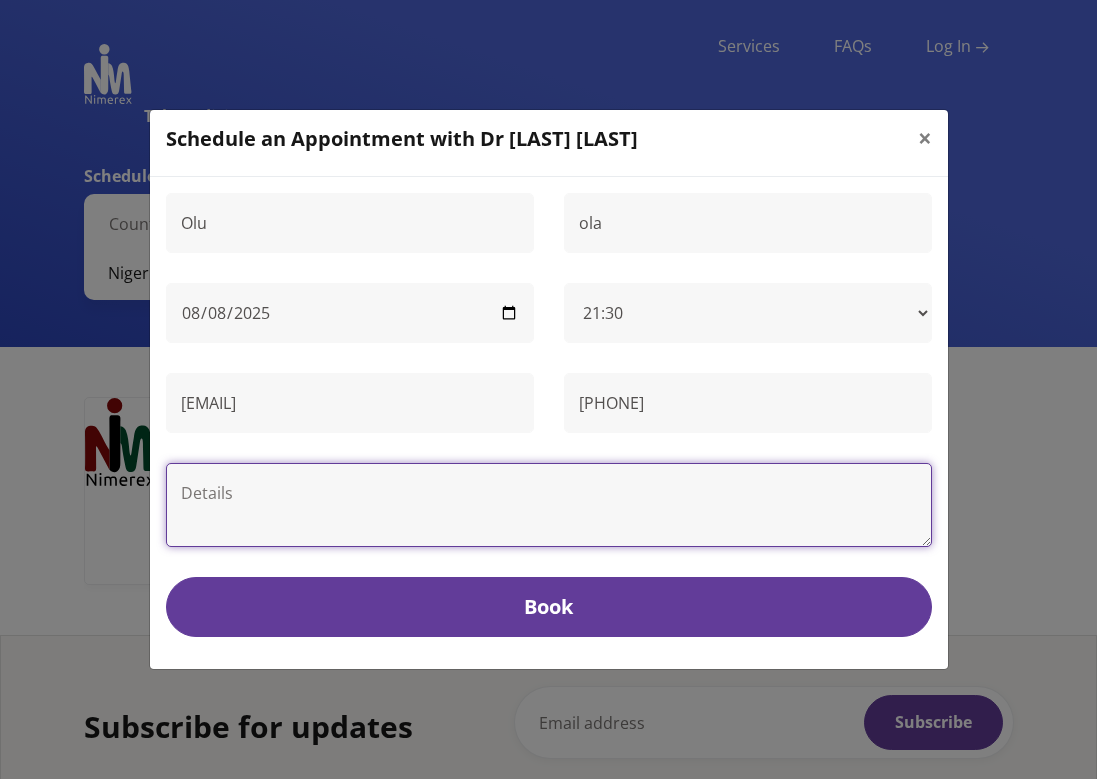 click at bounding box center [549, 505] 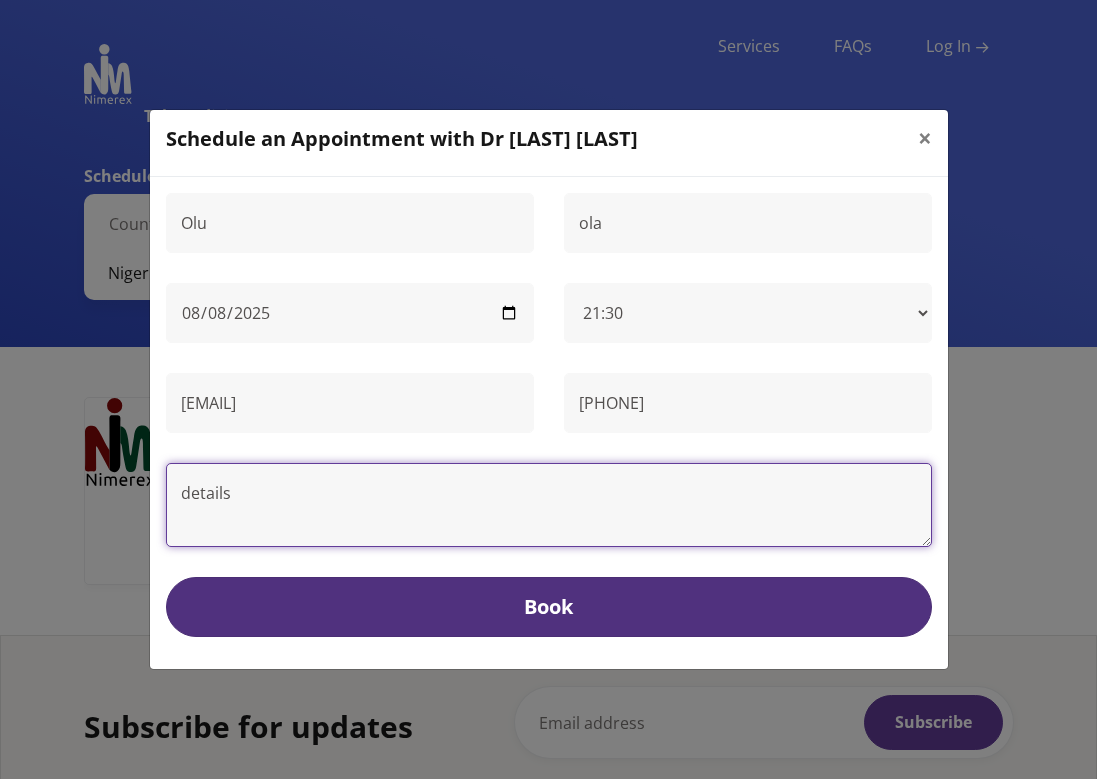 type on "details" 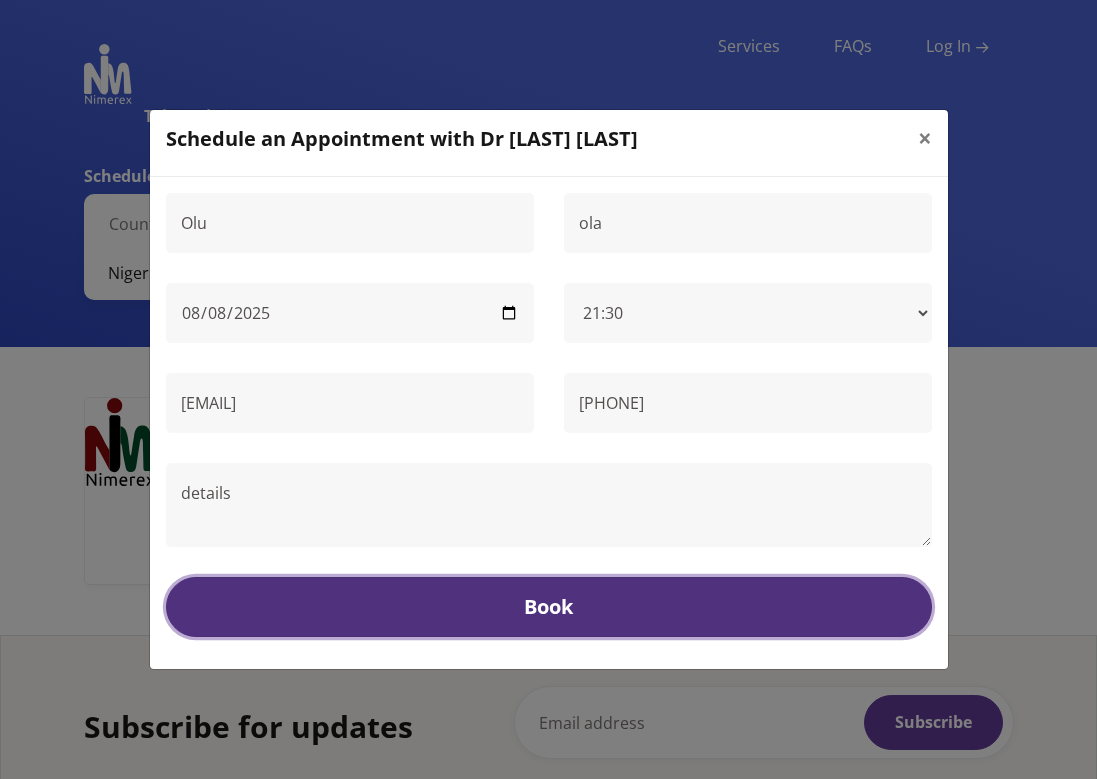 click on "Book" at bounding box center [549, 607] 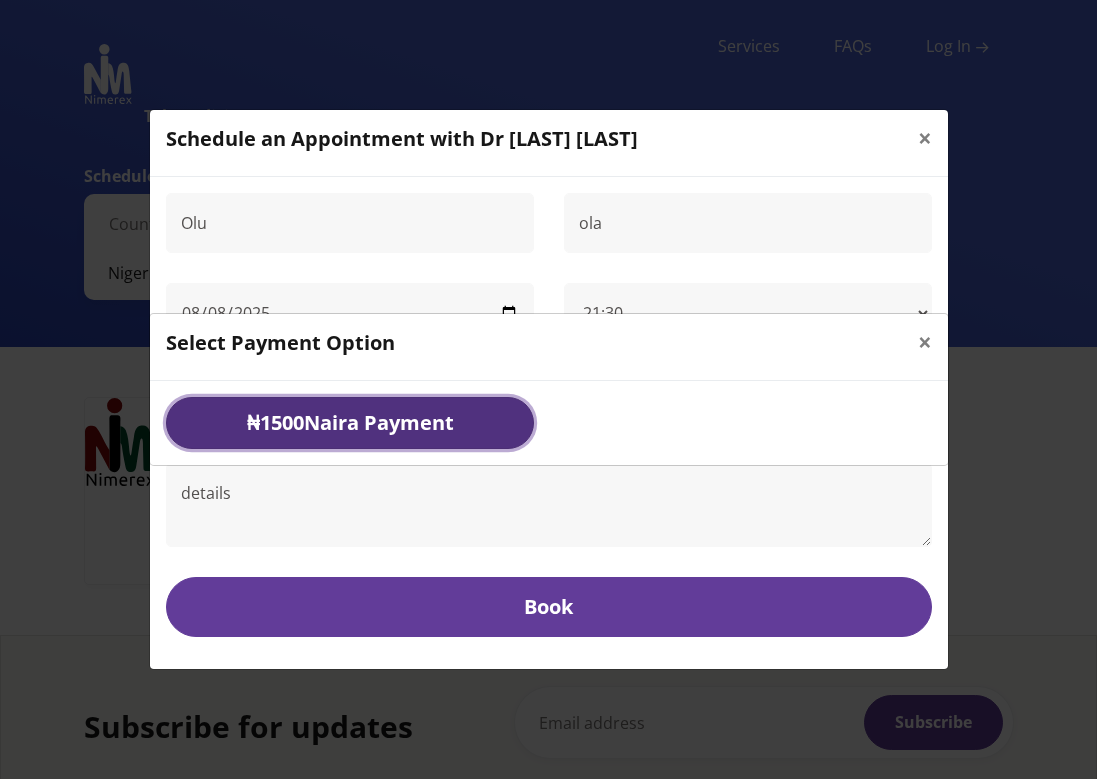 click on "₦ 1500 Naira Payment" at bounding box center (350, 423) 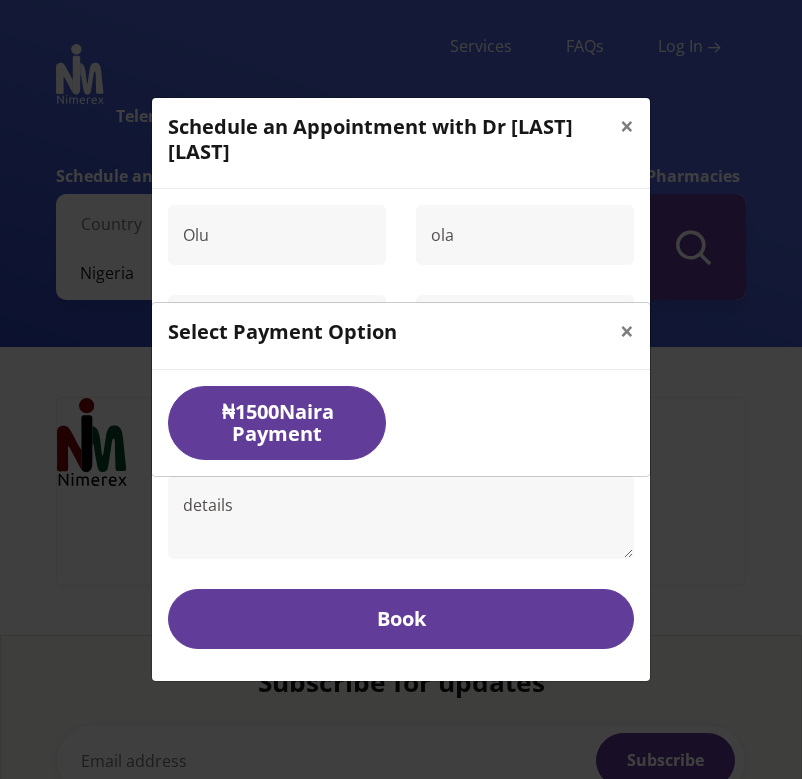 click on "Select Payment Option
×
₦ 1500 Naira Payment" at bounding box center (401, 389) 